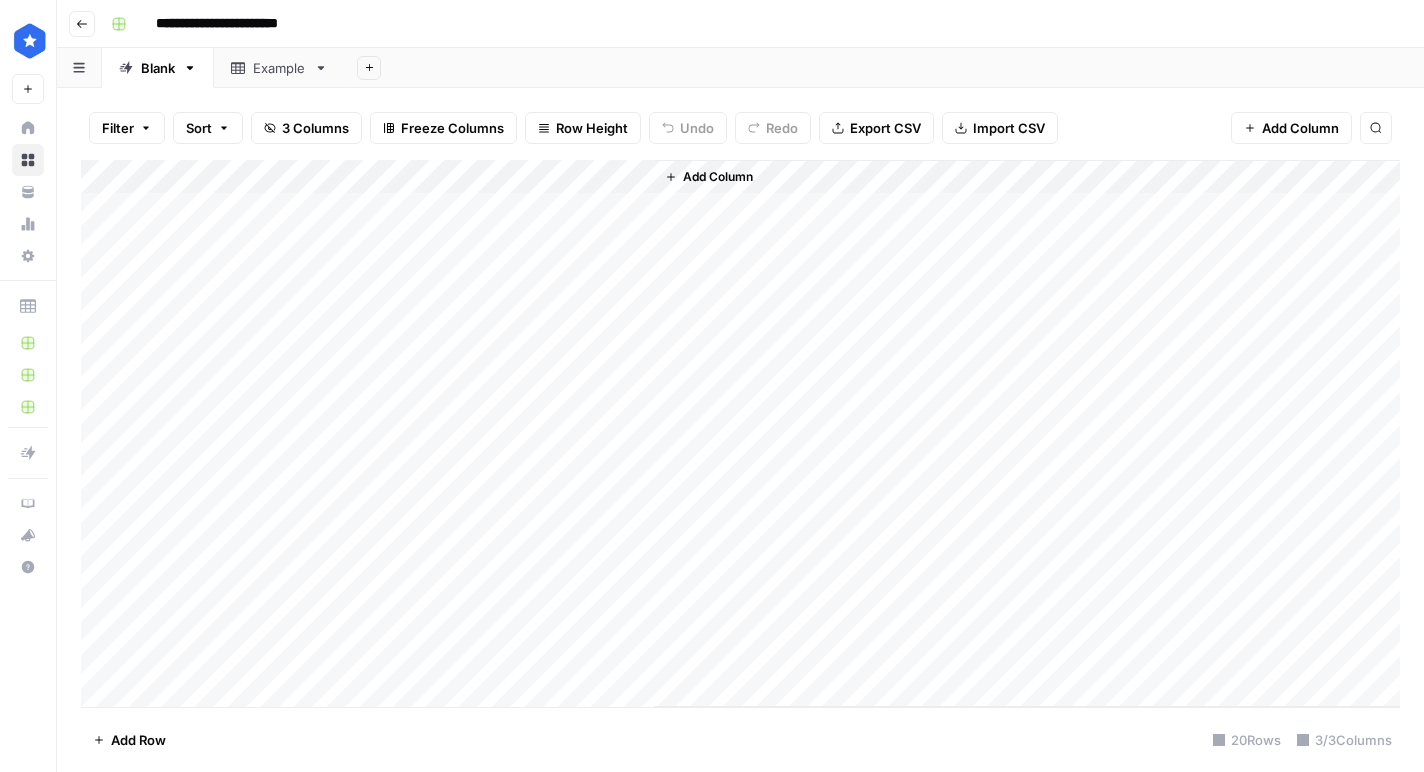scroll, scrollTop: 0, scrollLeft: 0, axis: both 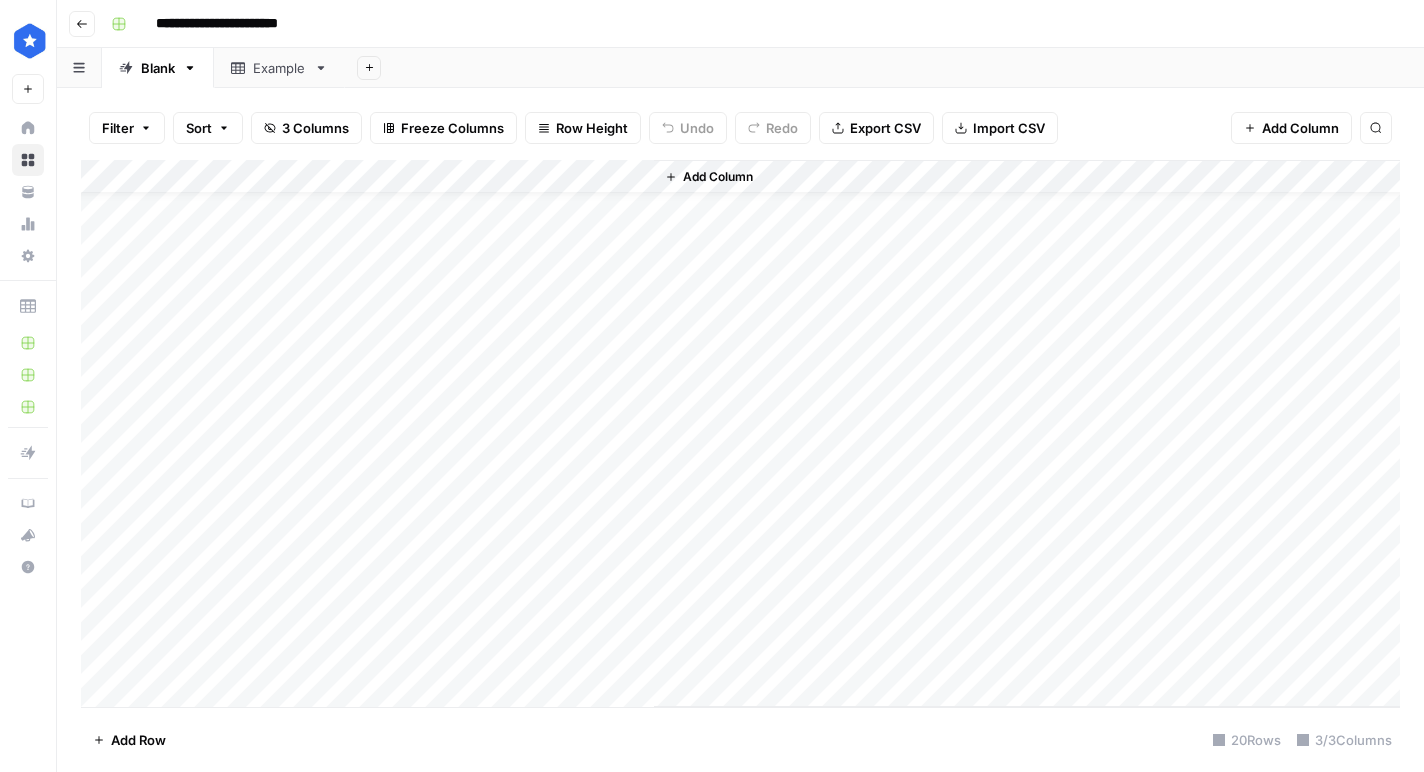 click on "Add Column" at bounding box center [740, 433] 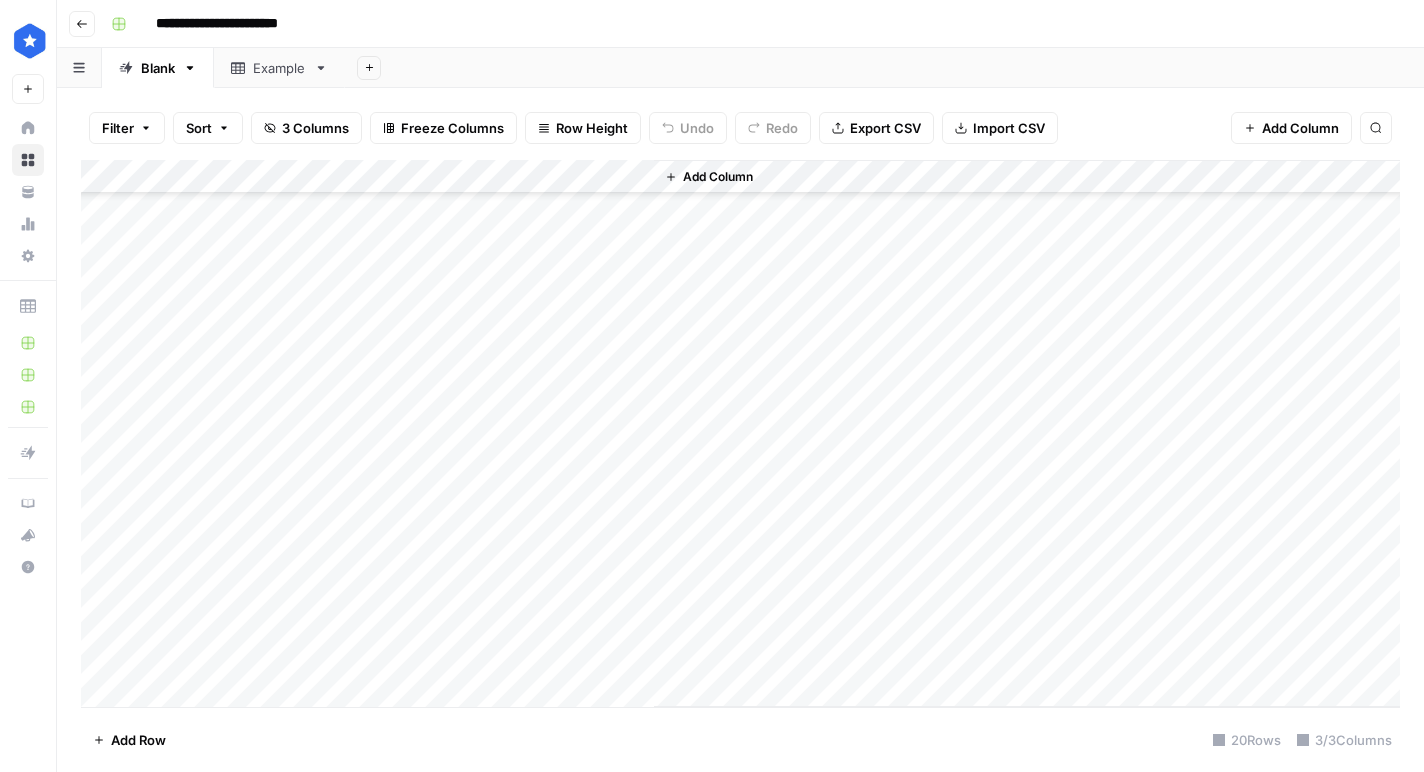 scroll, scrollTop: 199, scrollLeft: 0, axis: vertical 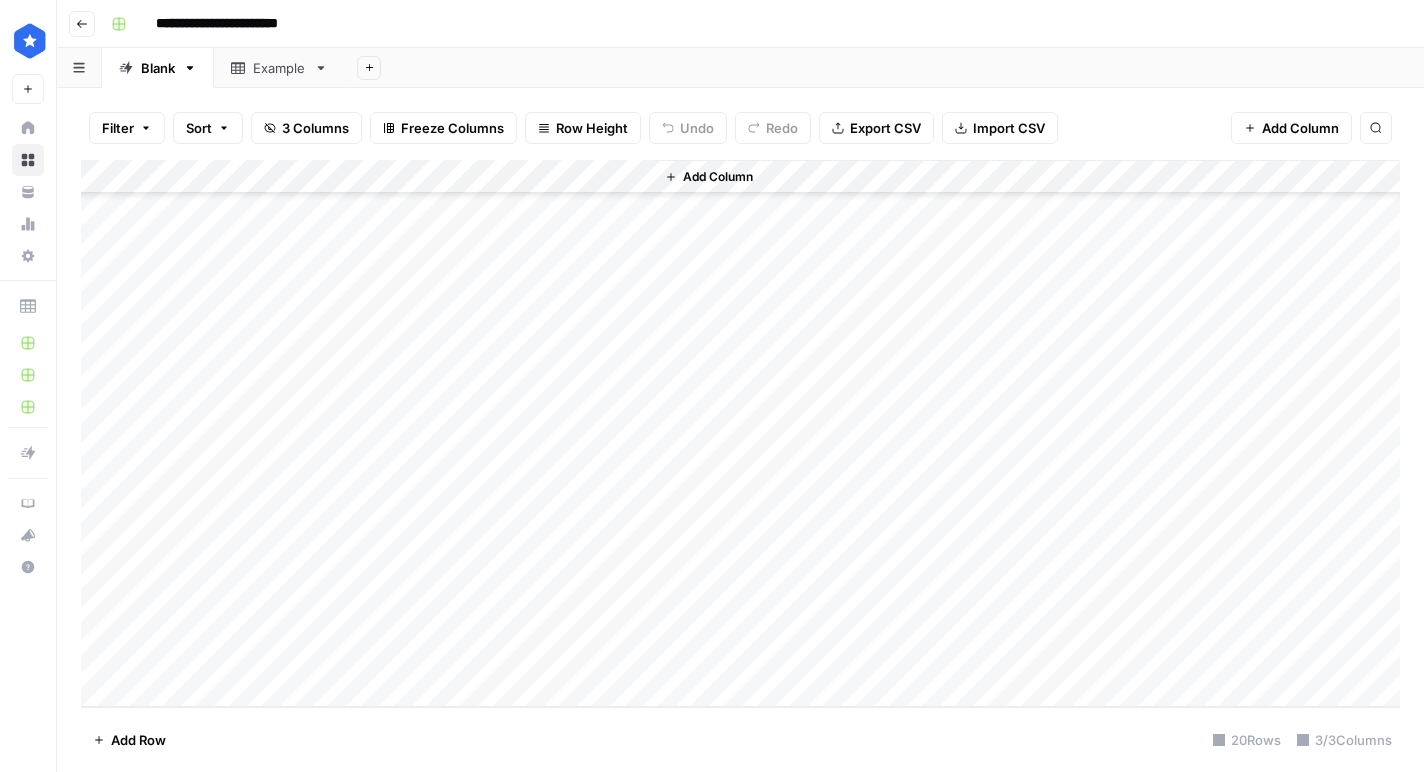 click on "Add Column" at bounding box center (740, 433) 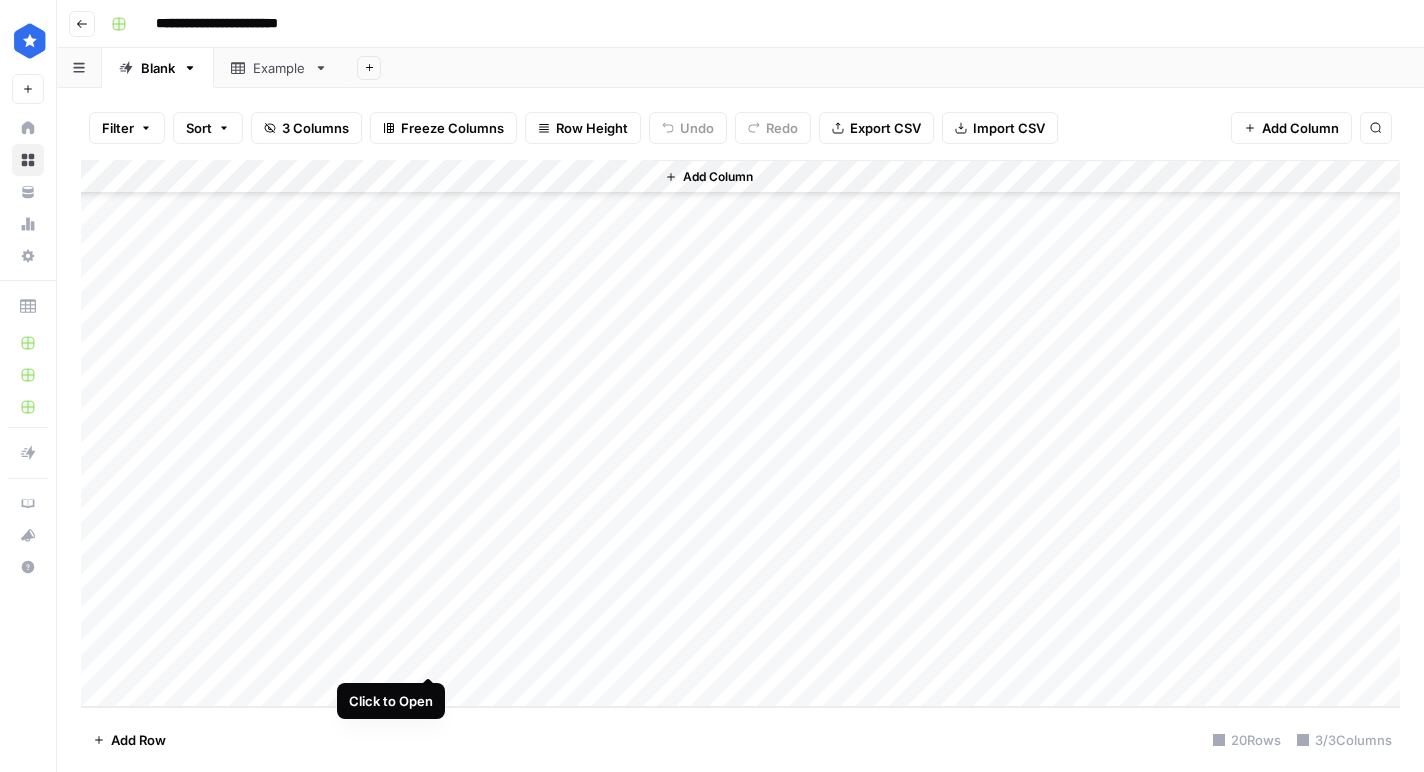 click on "Add Column" at bounding box center (740, 433) 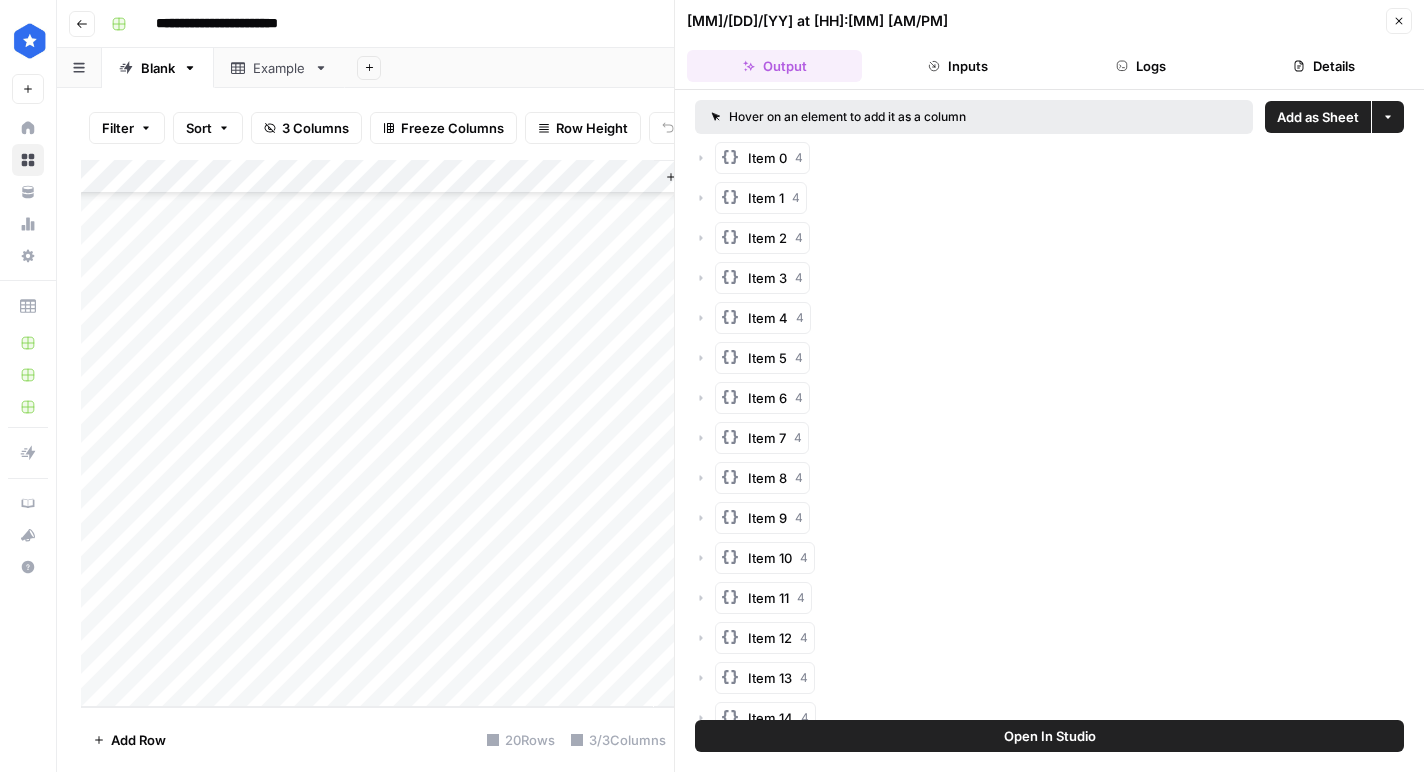 click on "Item 0" at bounding box center [767, 158] 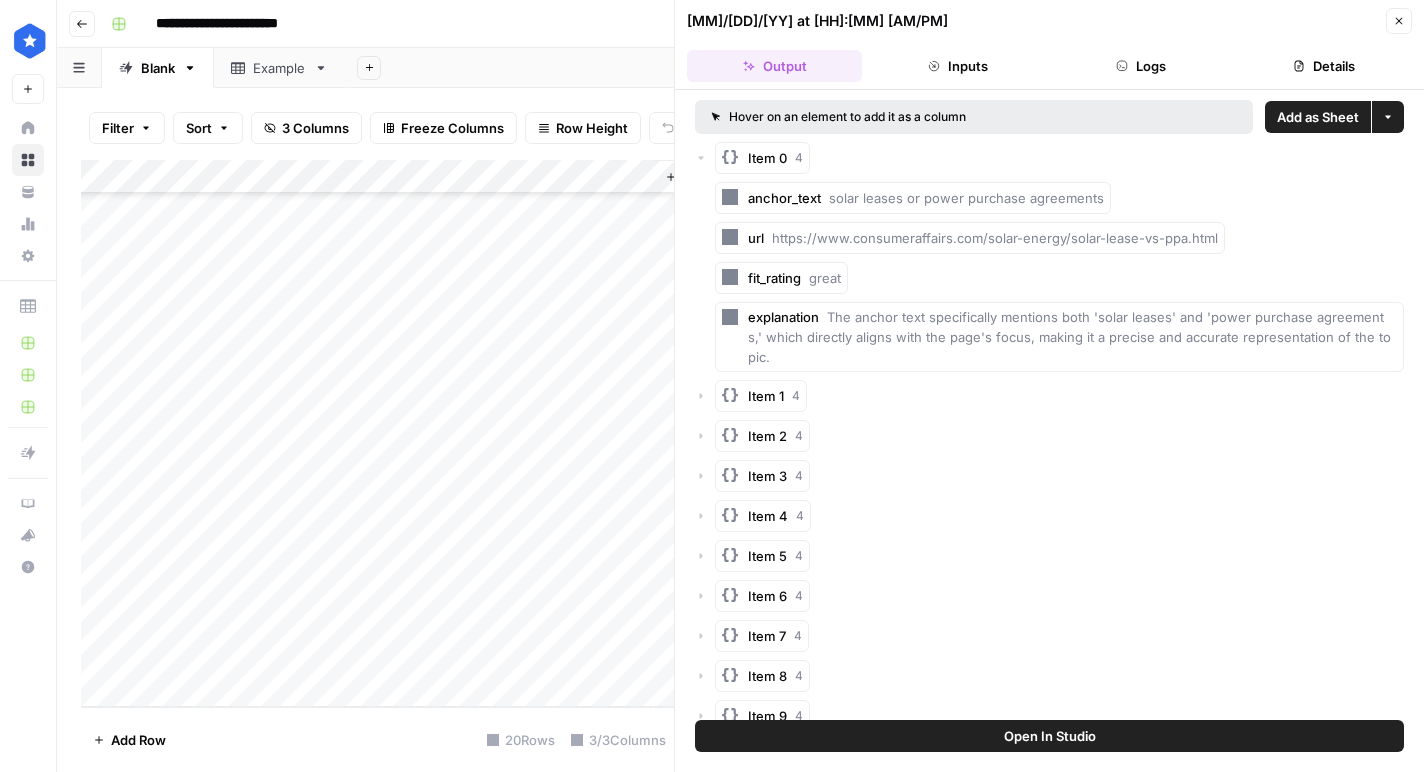 click on "Item 0" at bounding box center [767, 158] 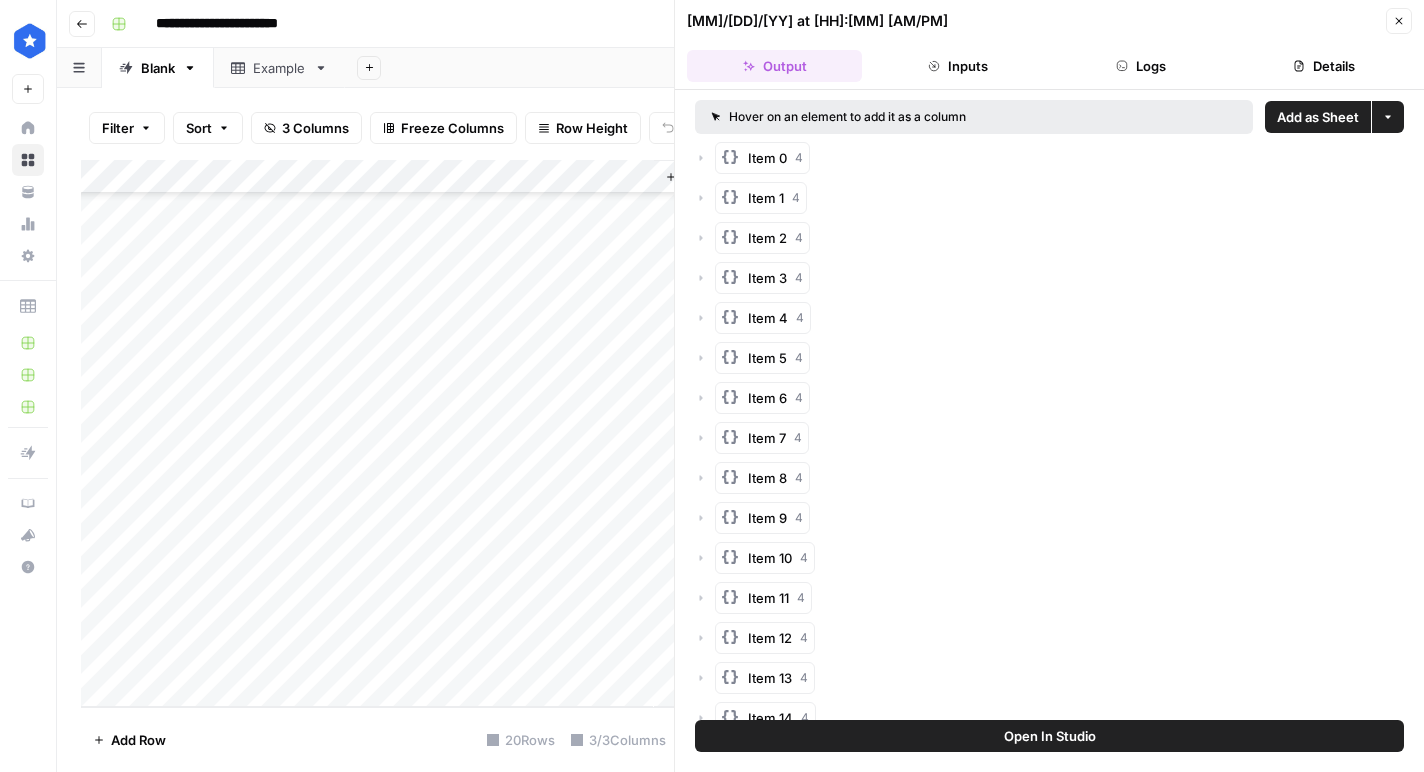 click on "Add Column" at bounding box center (377, 433) 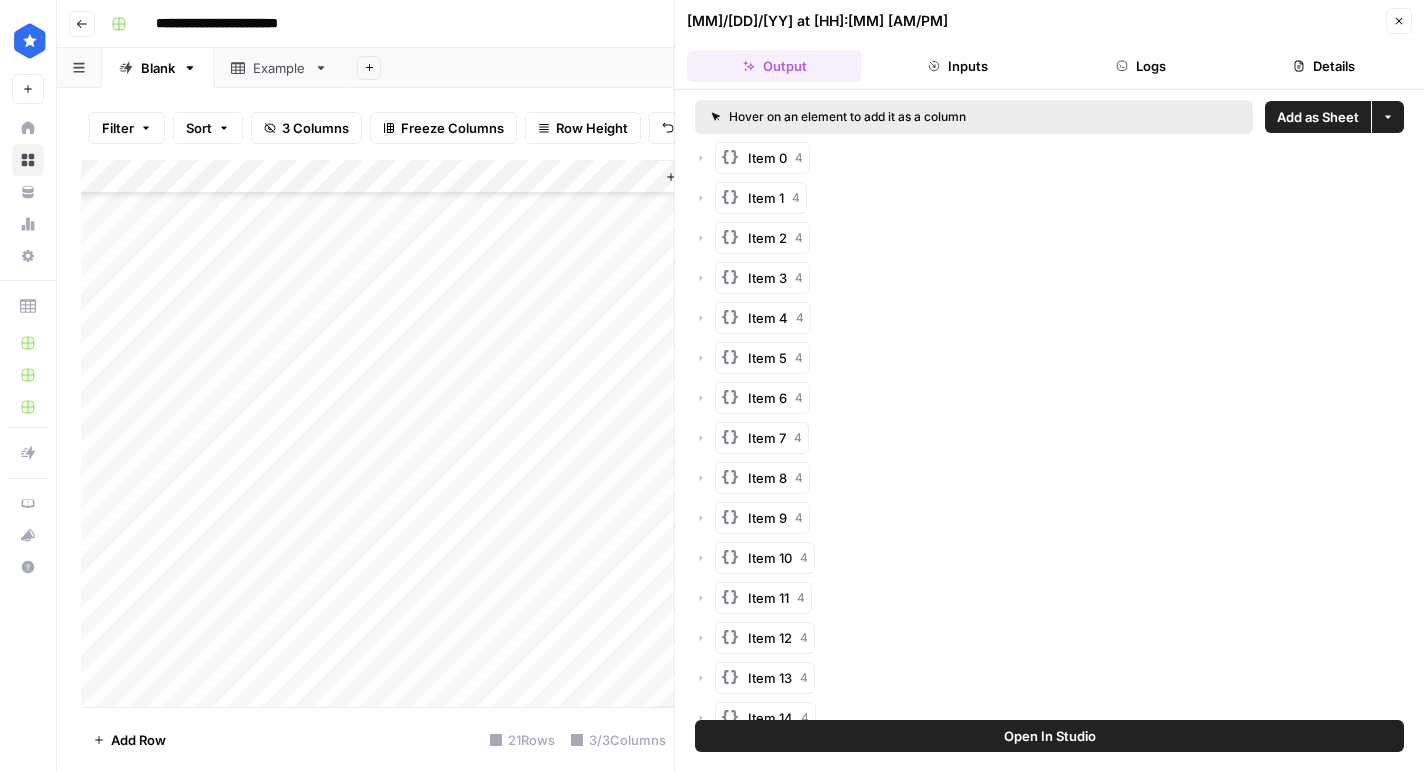 scroll, scrollTop: 233, scrollLeft: 0, axis: vertical 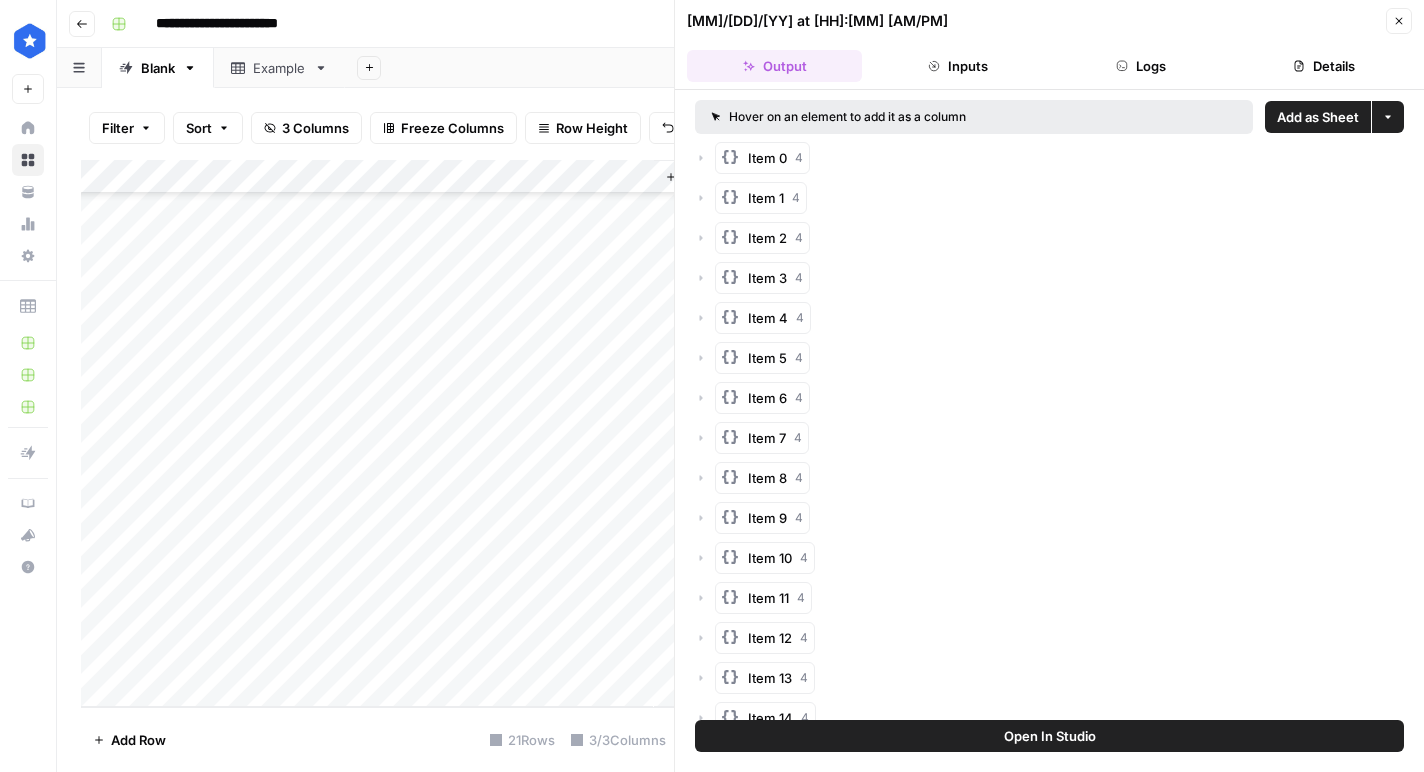 type 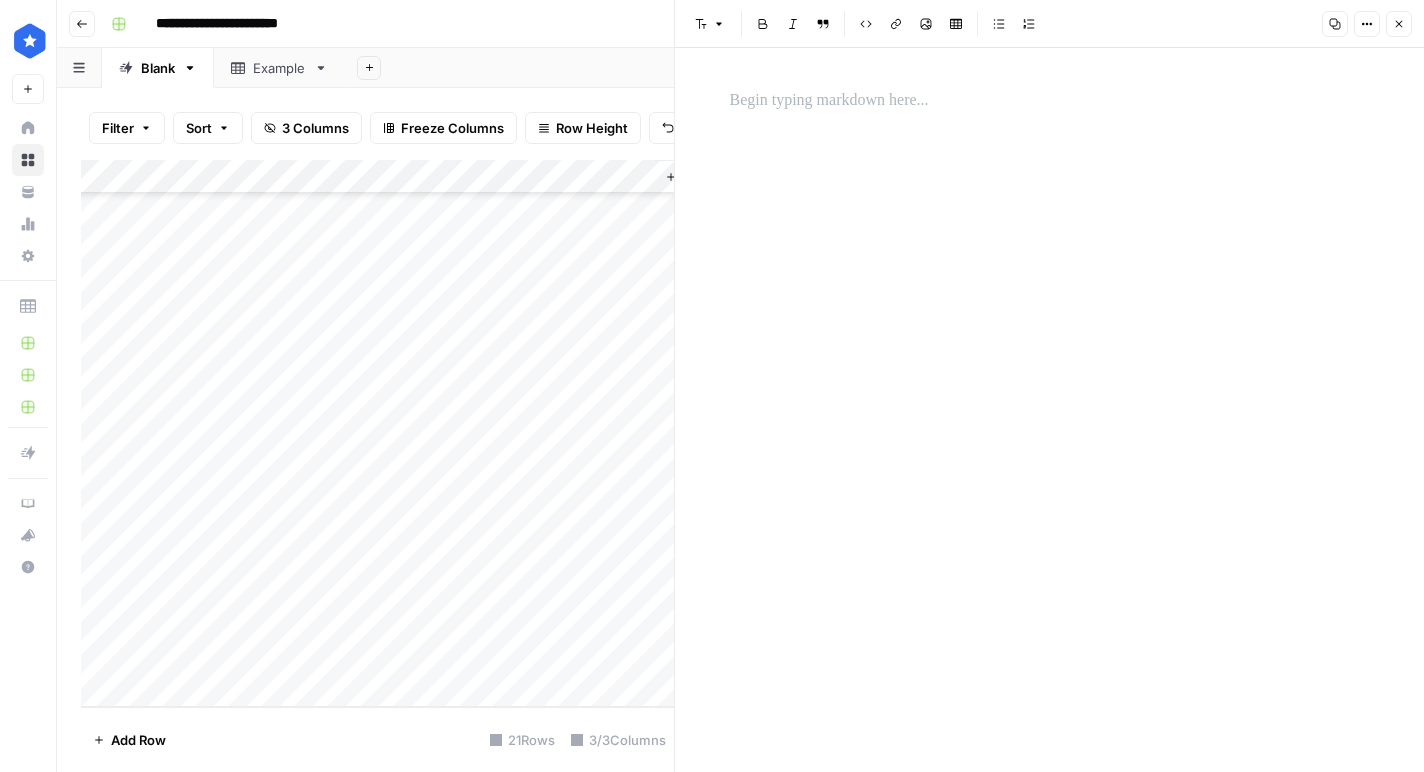 click at bounding box center [203, 656] 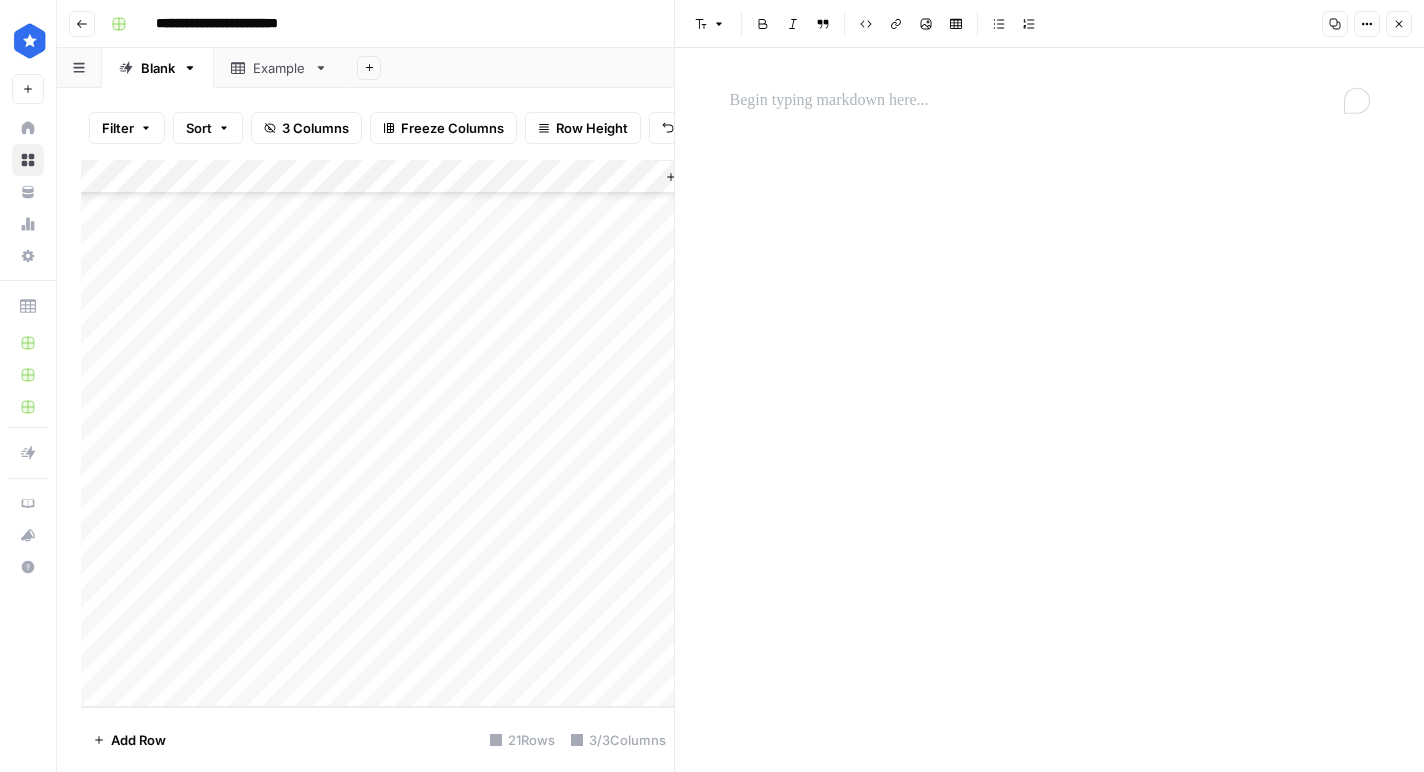 click at bounding box center [1050, 101] 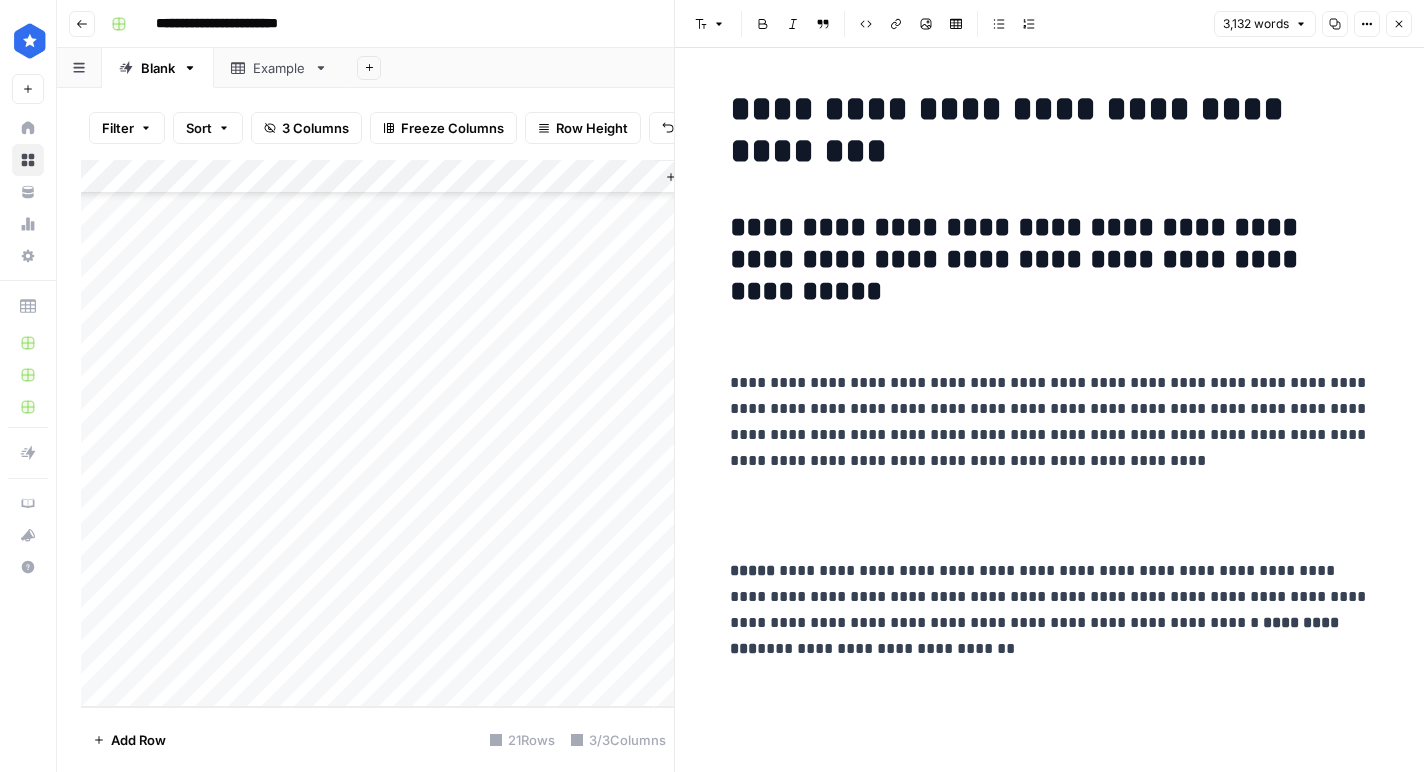 scroll, scrollTop: 13355, scrollLeft: 0, axis: vertical 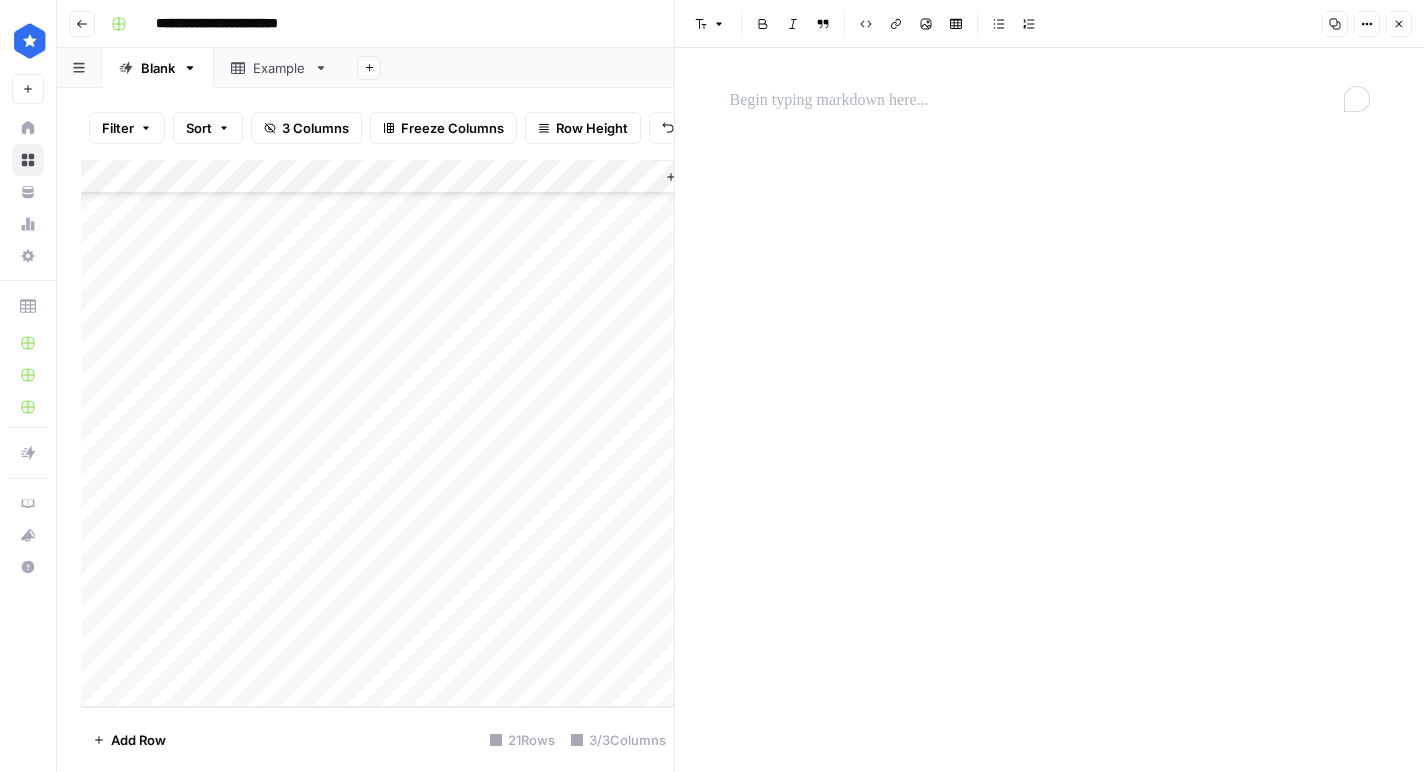 click at bounding box center (1050, 101) 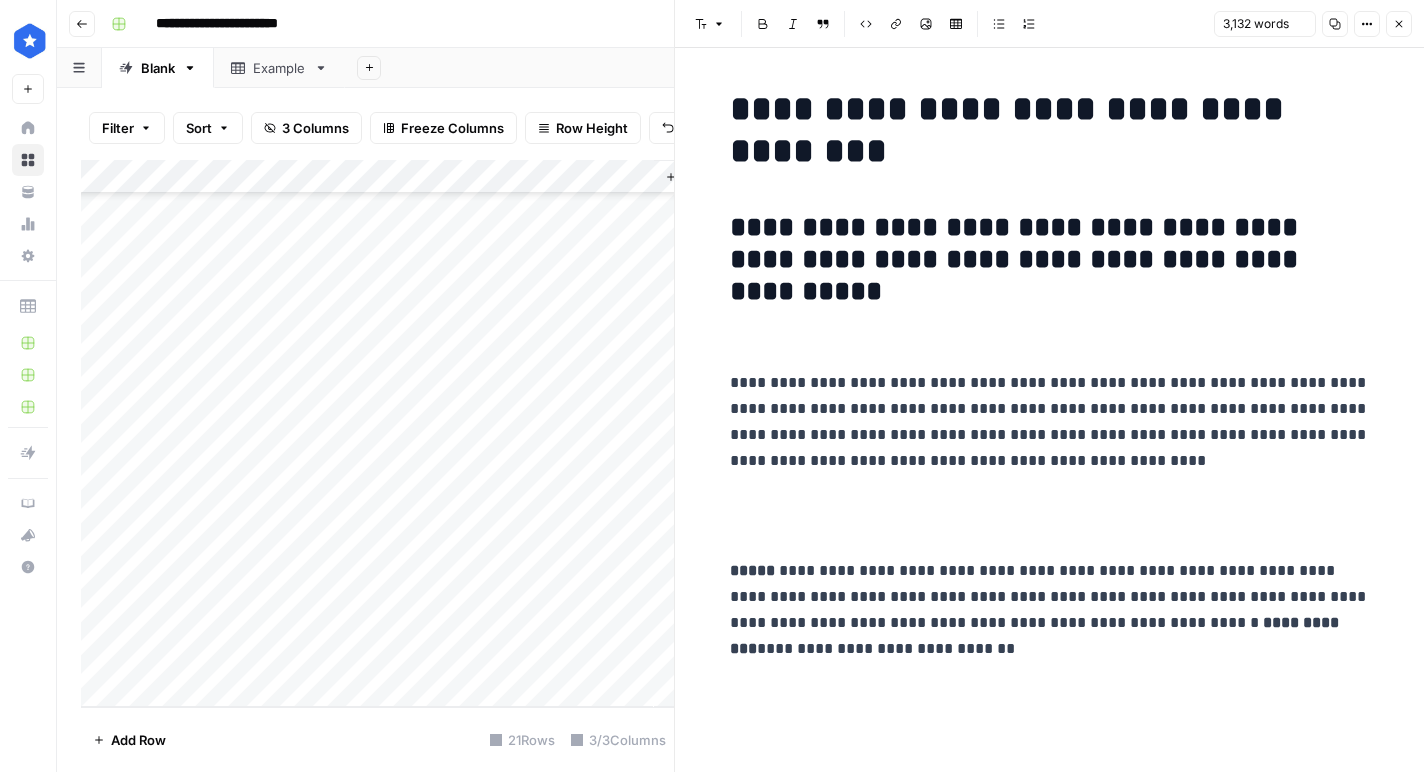 scroll, scrollTop: 14035, scrollLeft: 0, axis: vertical 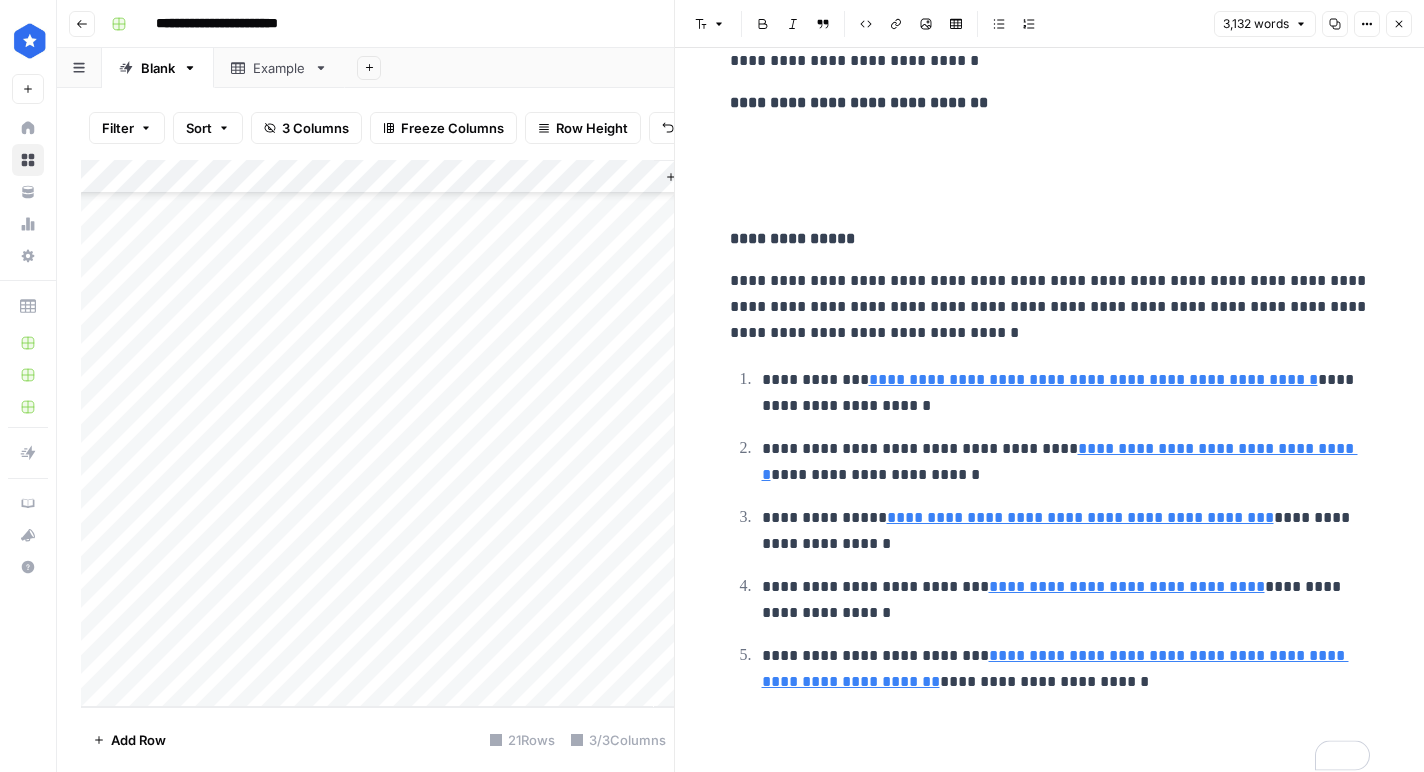 click on "**********" at bounding box center (1050, -6577) 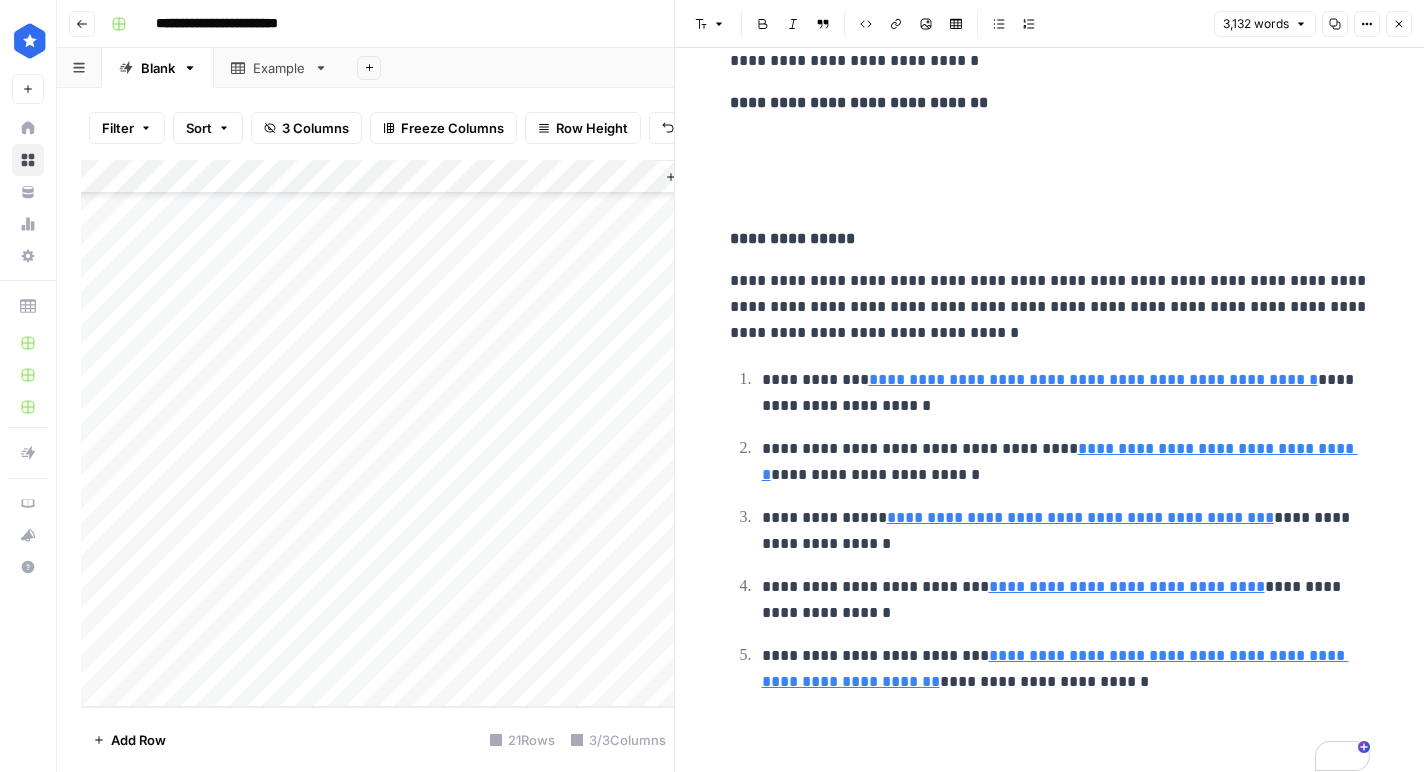 click on "Add Column" at bounding box center [377, 433] 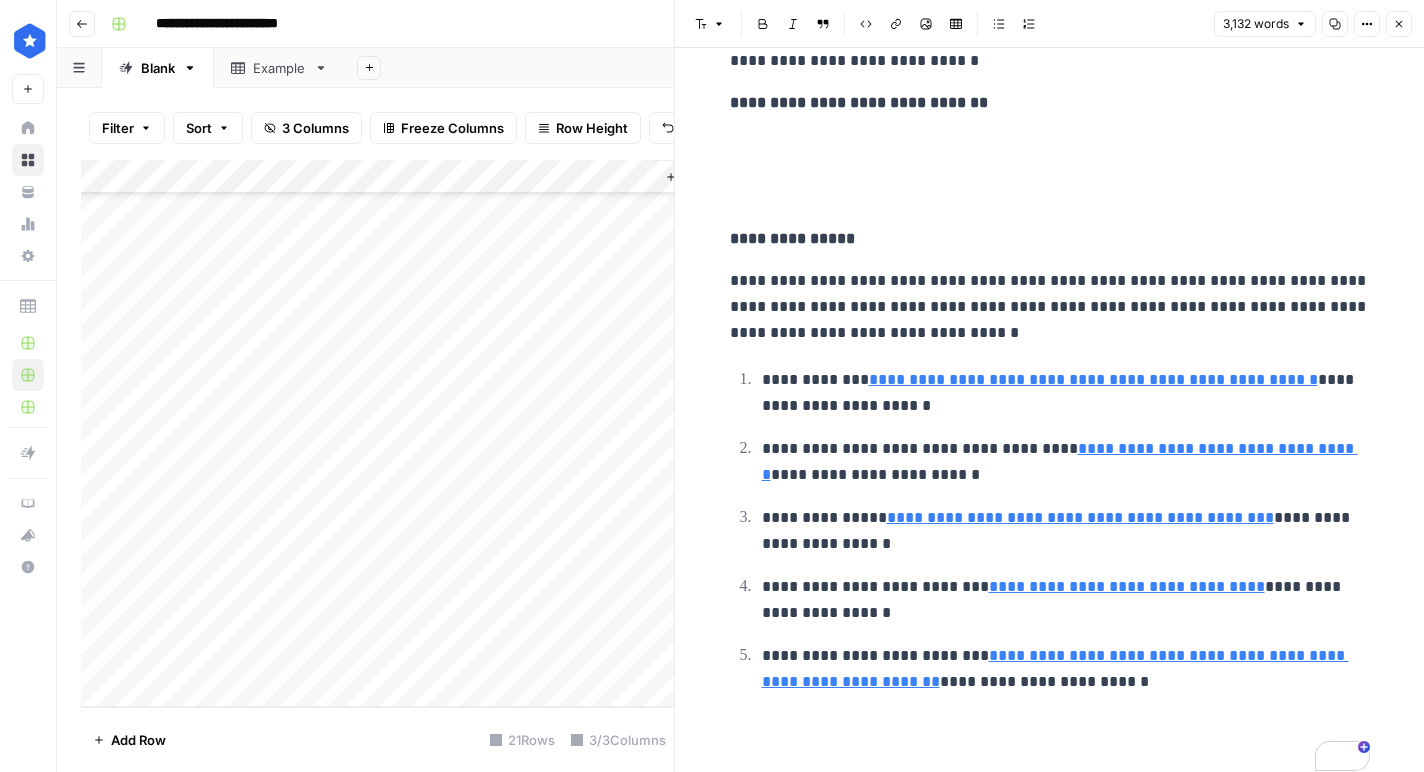 click on "Add Column" at bounding box center [377, 433] 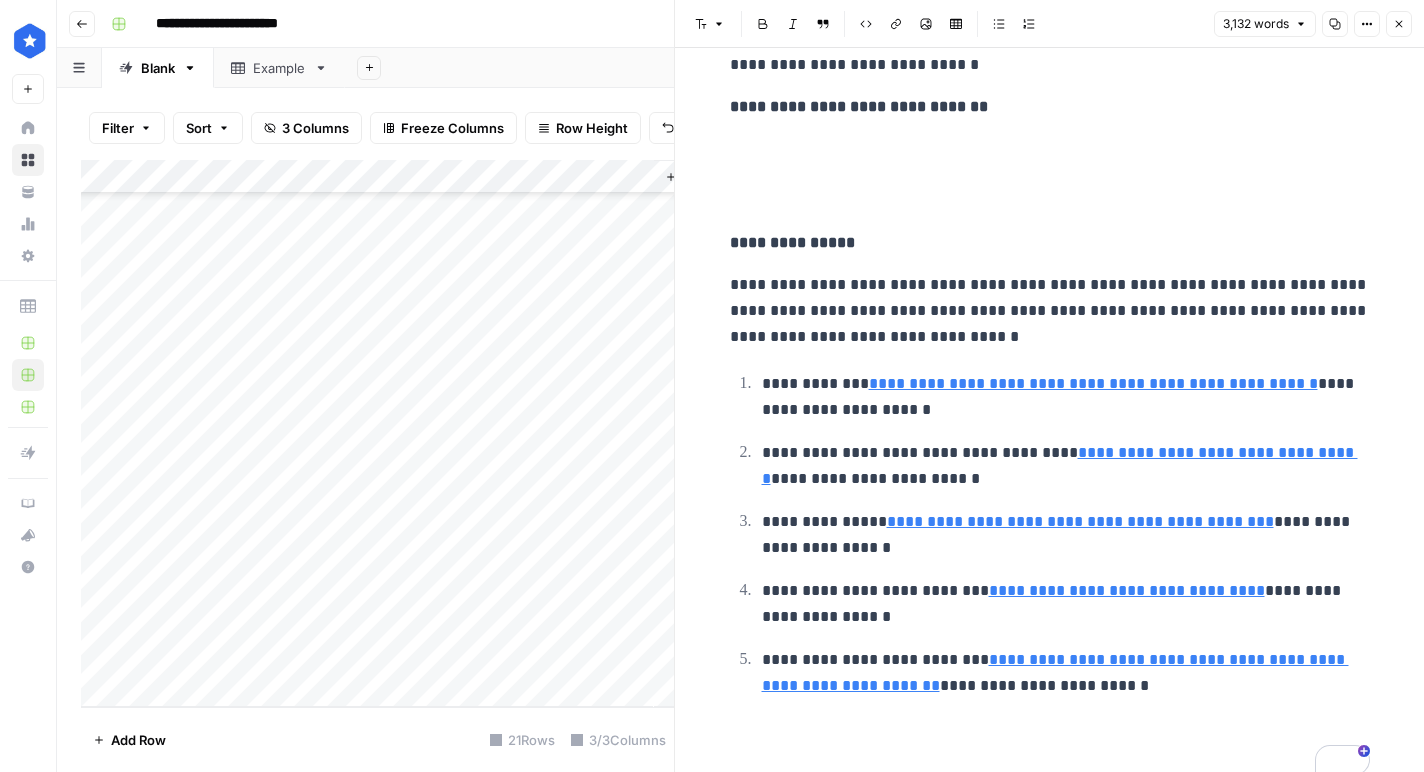 click on "Add Column" at bounding box center [377, 433] 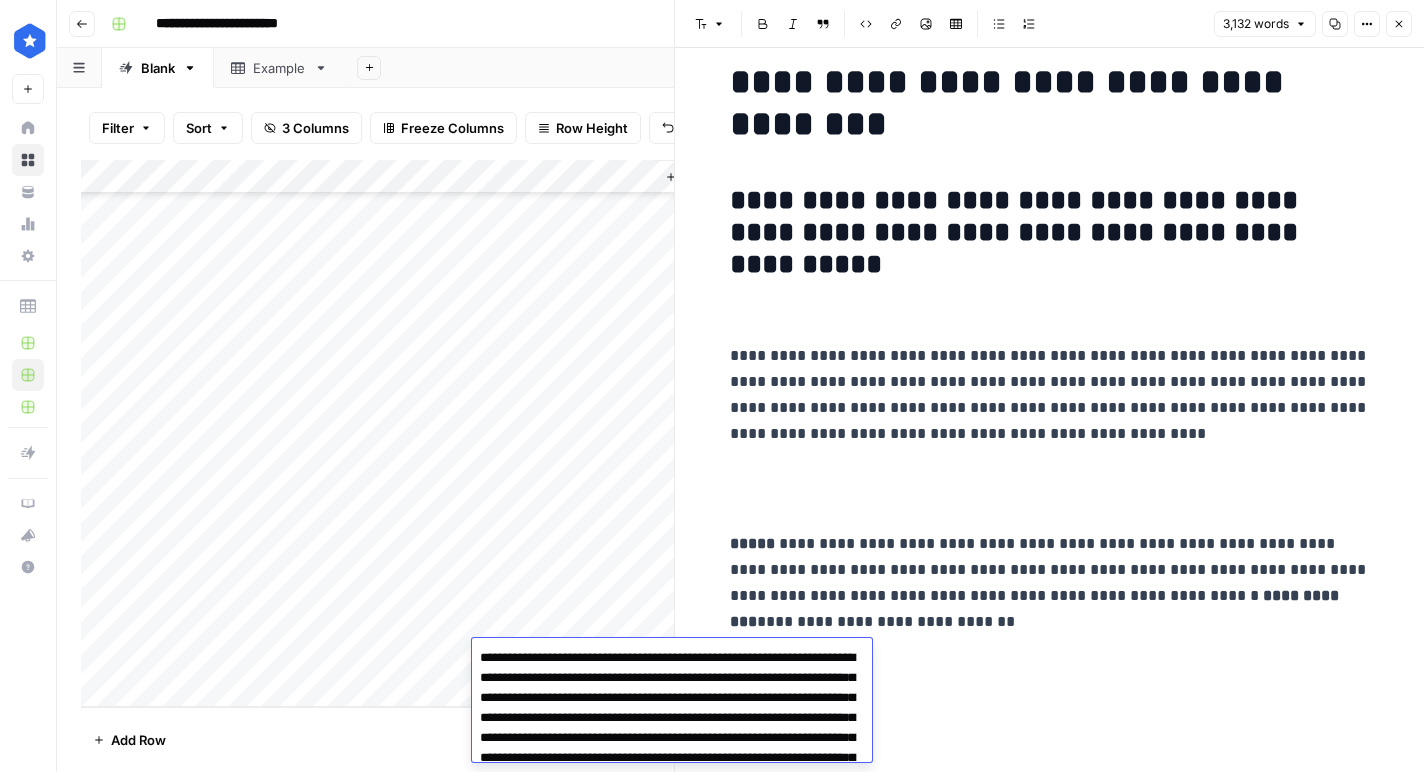 scroll, scrollTop: 0, scrollLeft: 0, axis: both 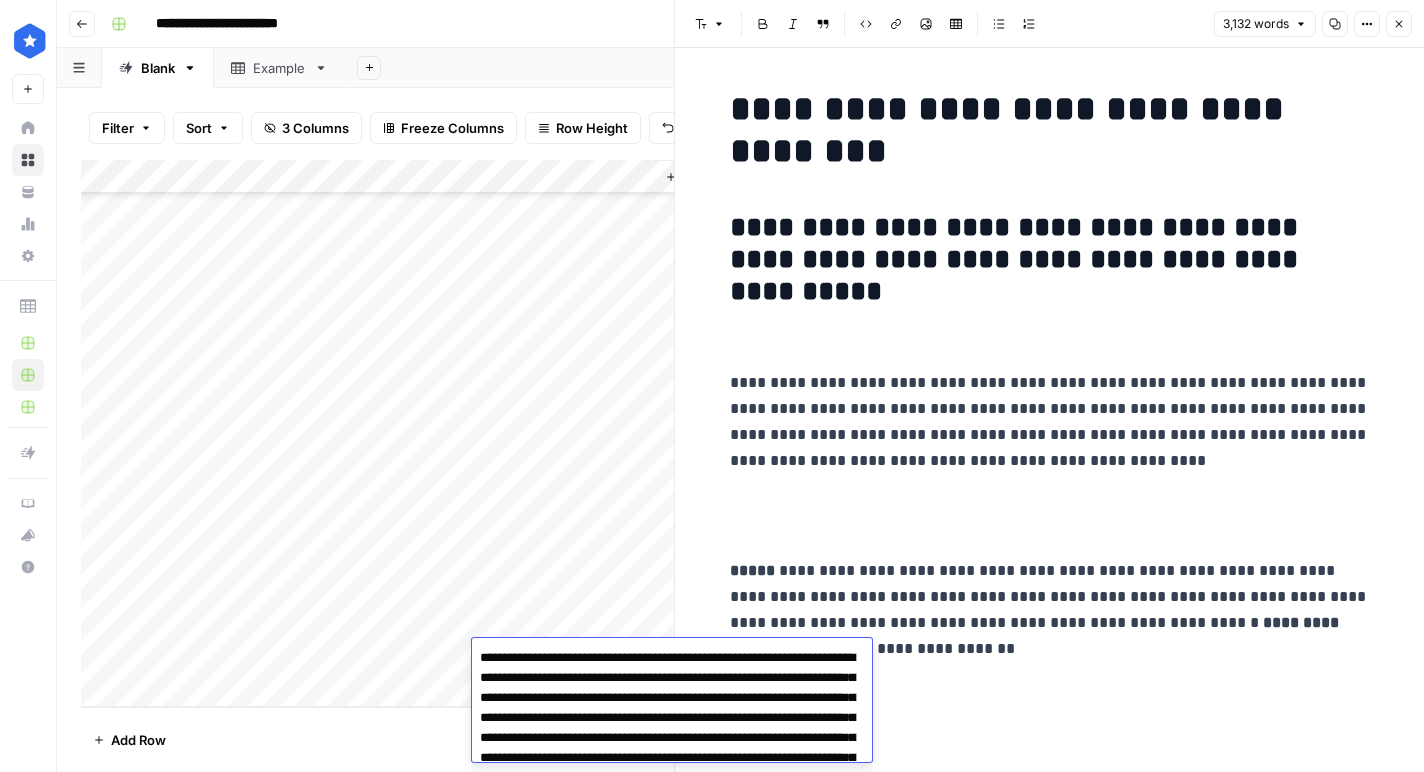 click on "Add Column" at bounding box center (377, 433) 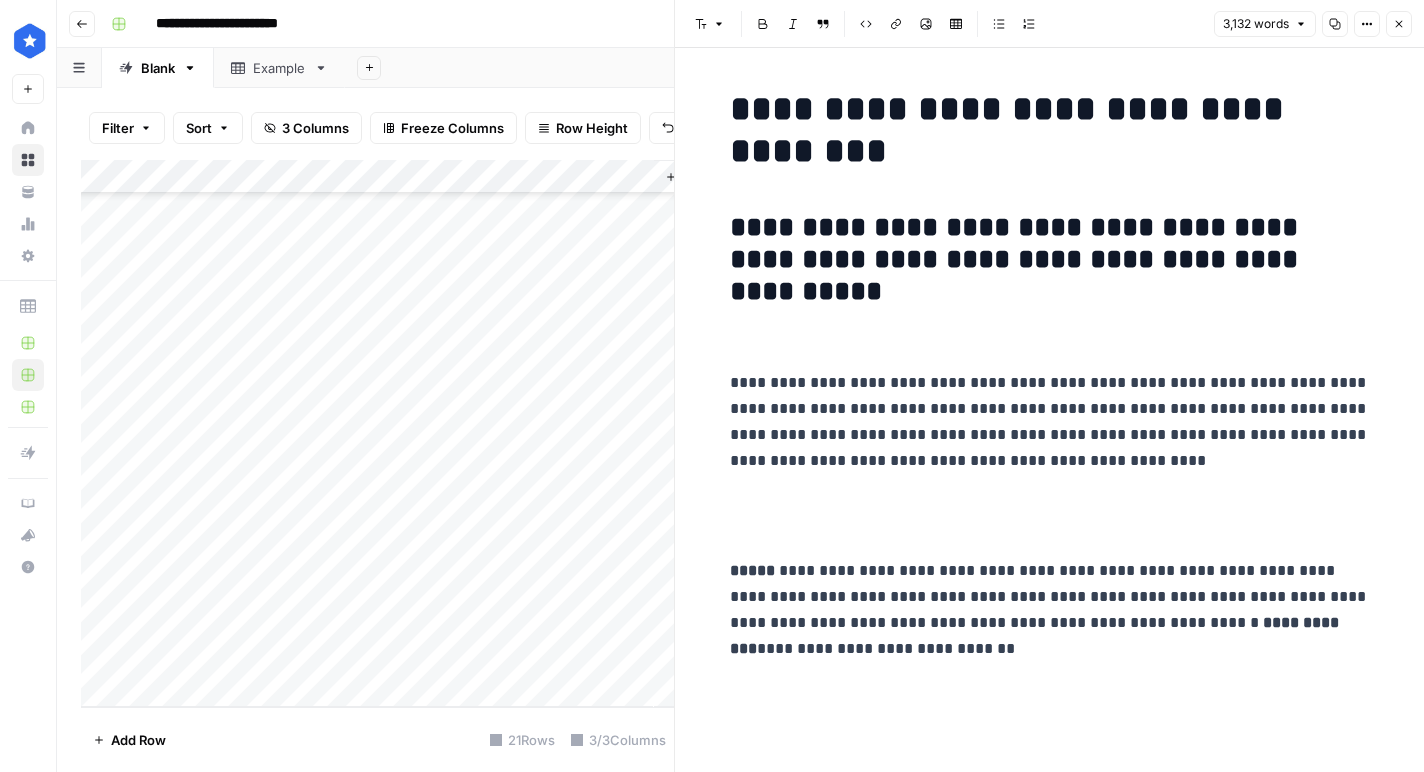 click on "Add Column" at bounding box center [377, 433] 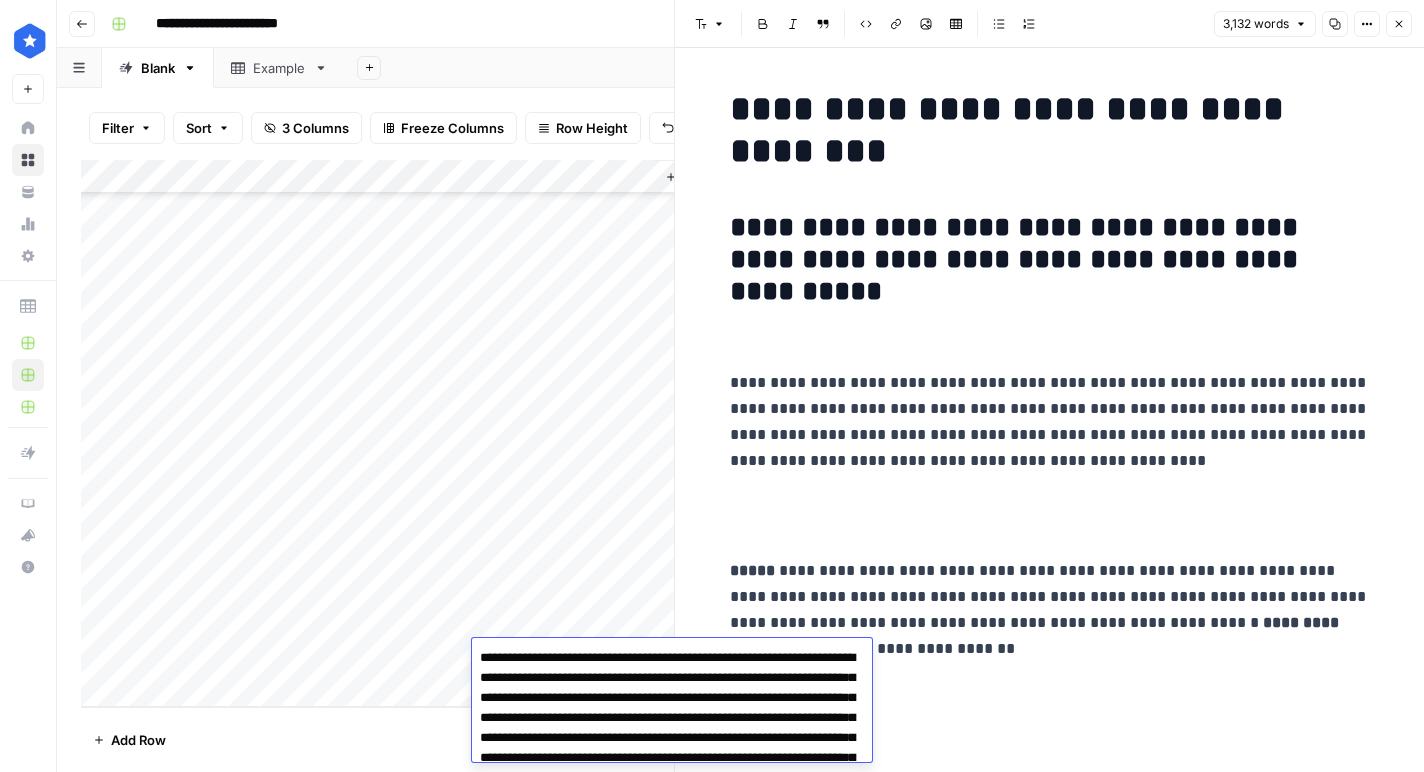 scroll, scrollTop: 8070, scrollLeft: 0, axis: vertical 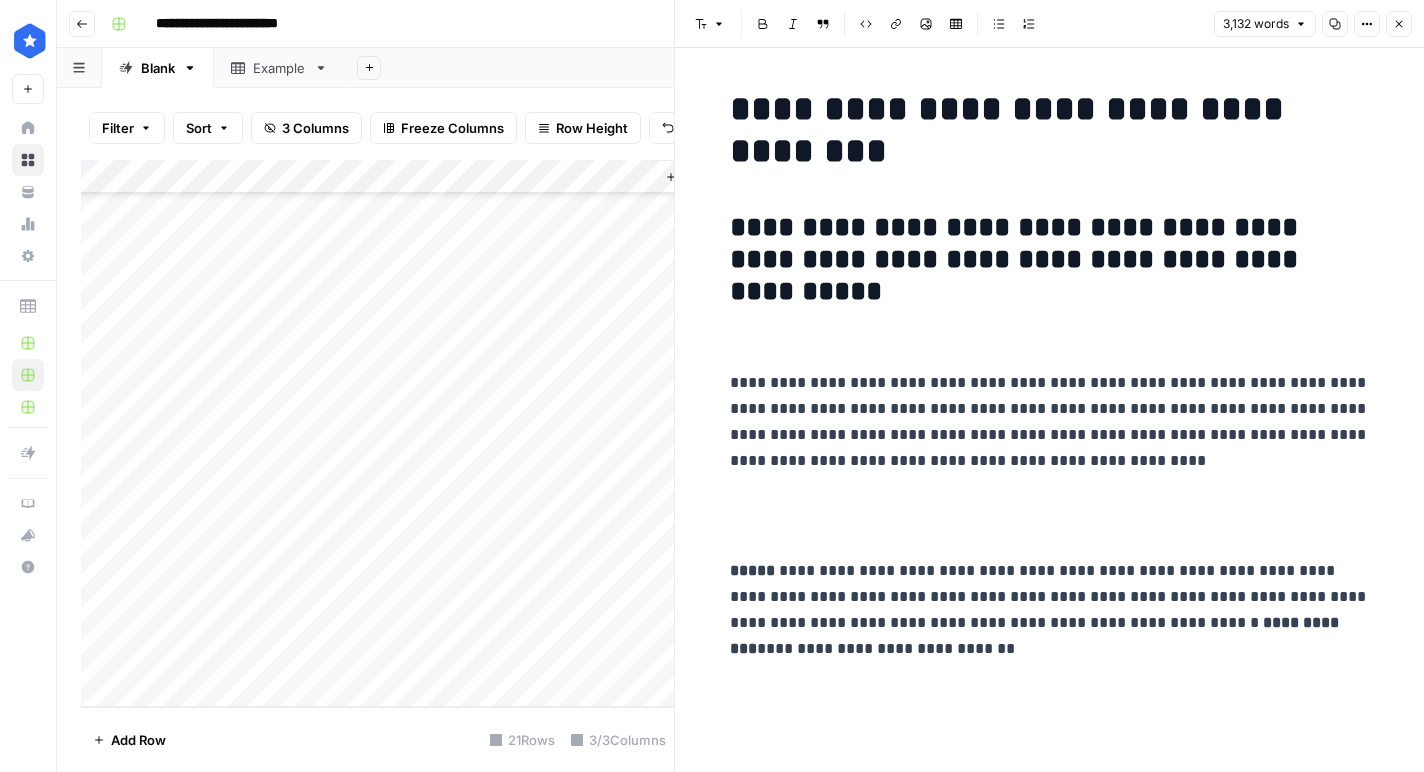 click on "*****" at bounding box center [754, 570] 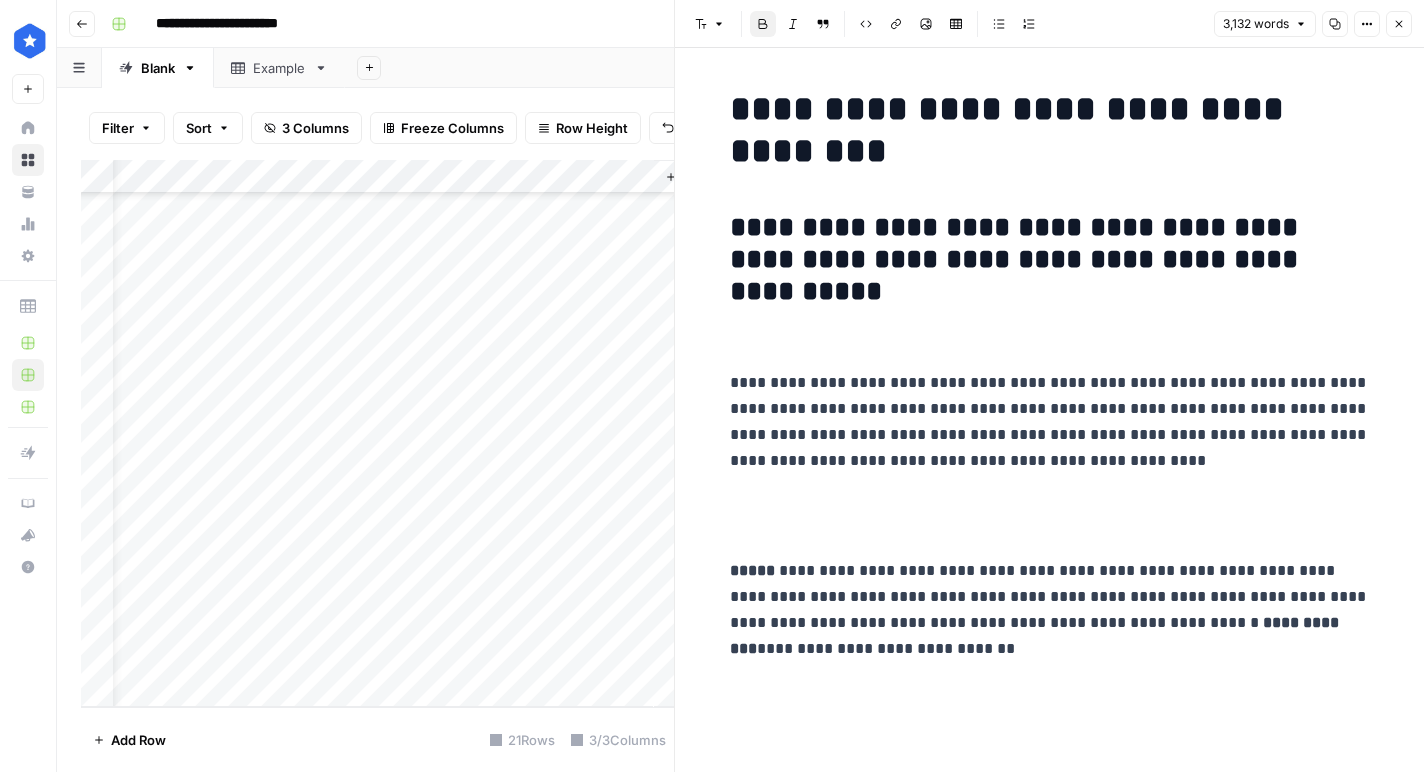 scroll, scrollTop: 233, scrollLeft: 50, axis: both 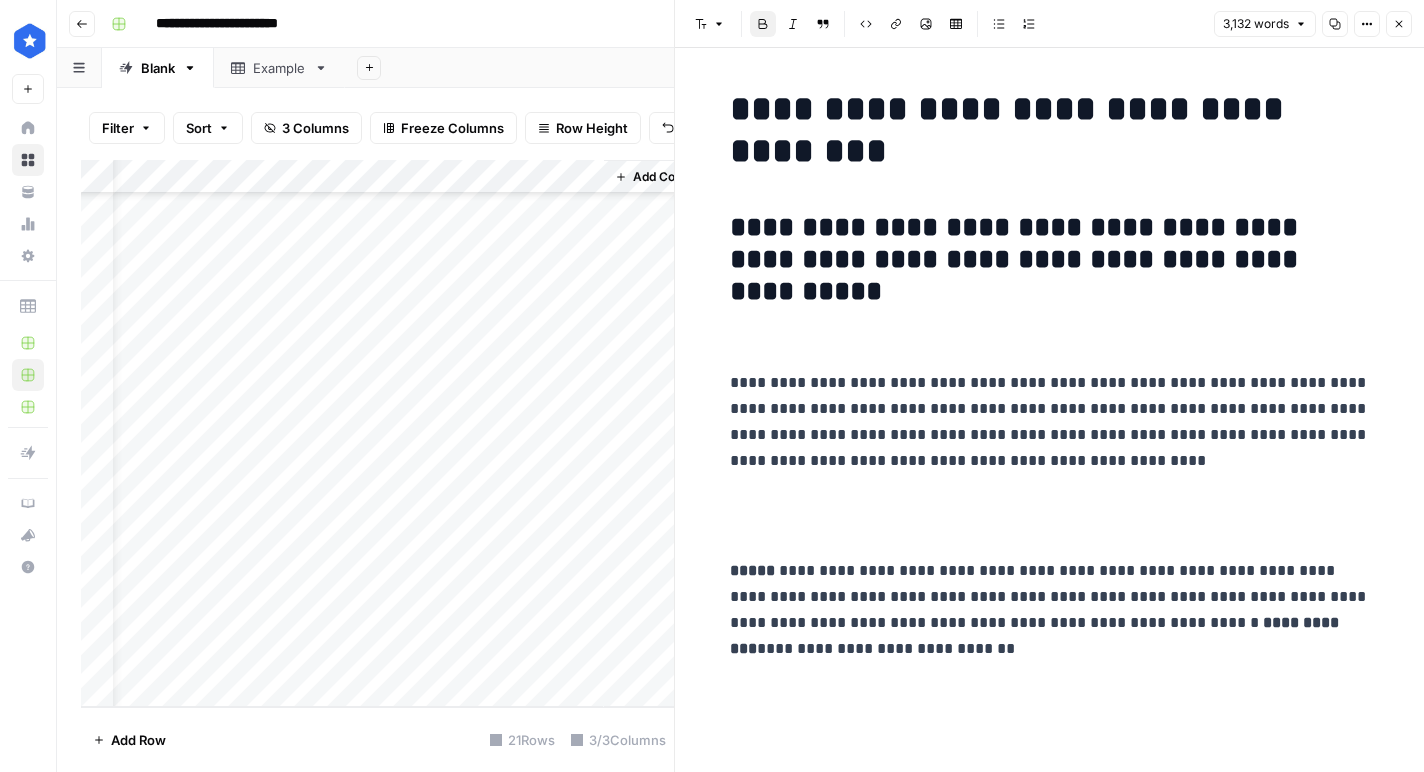click on "Add Column" at bounding box center (377, 433) 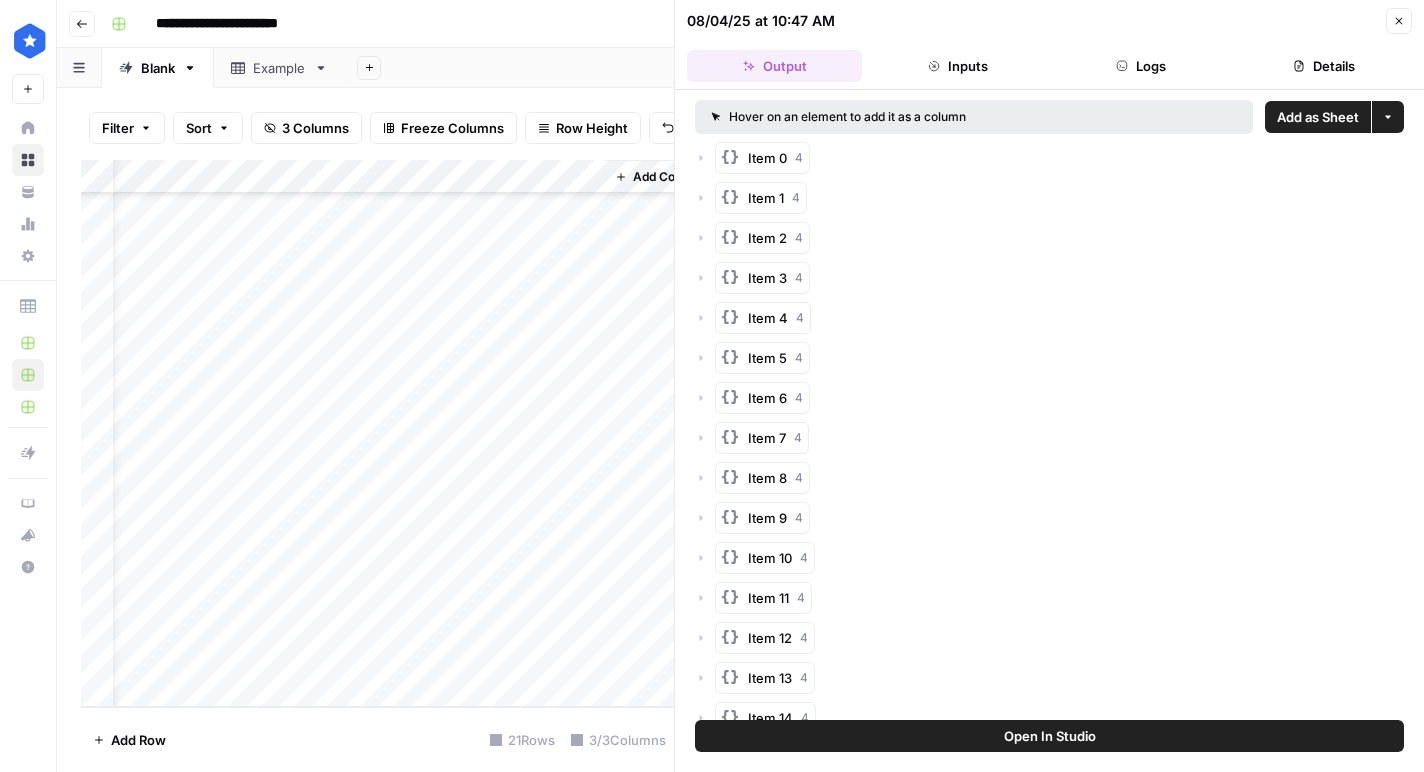 click on "Item 0 4" at bounding box center [762, 158] 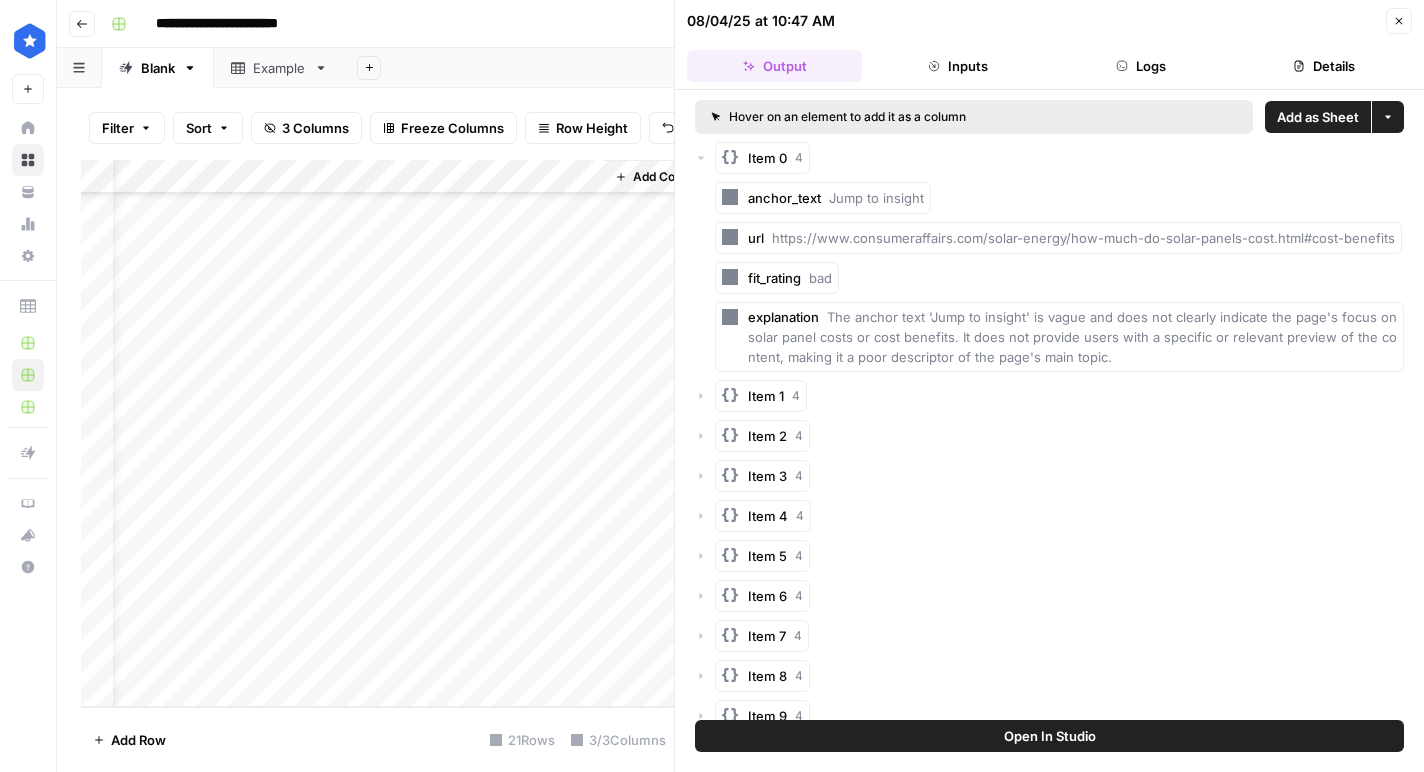 click on "Item 1" at bounding box center (766, 396) 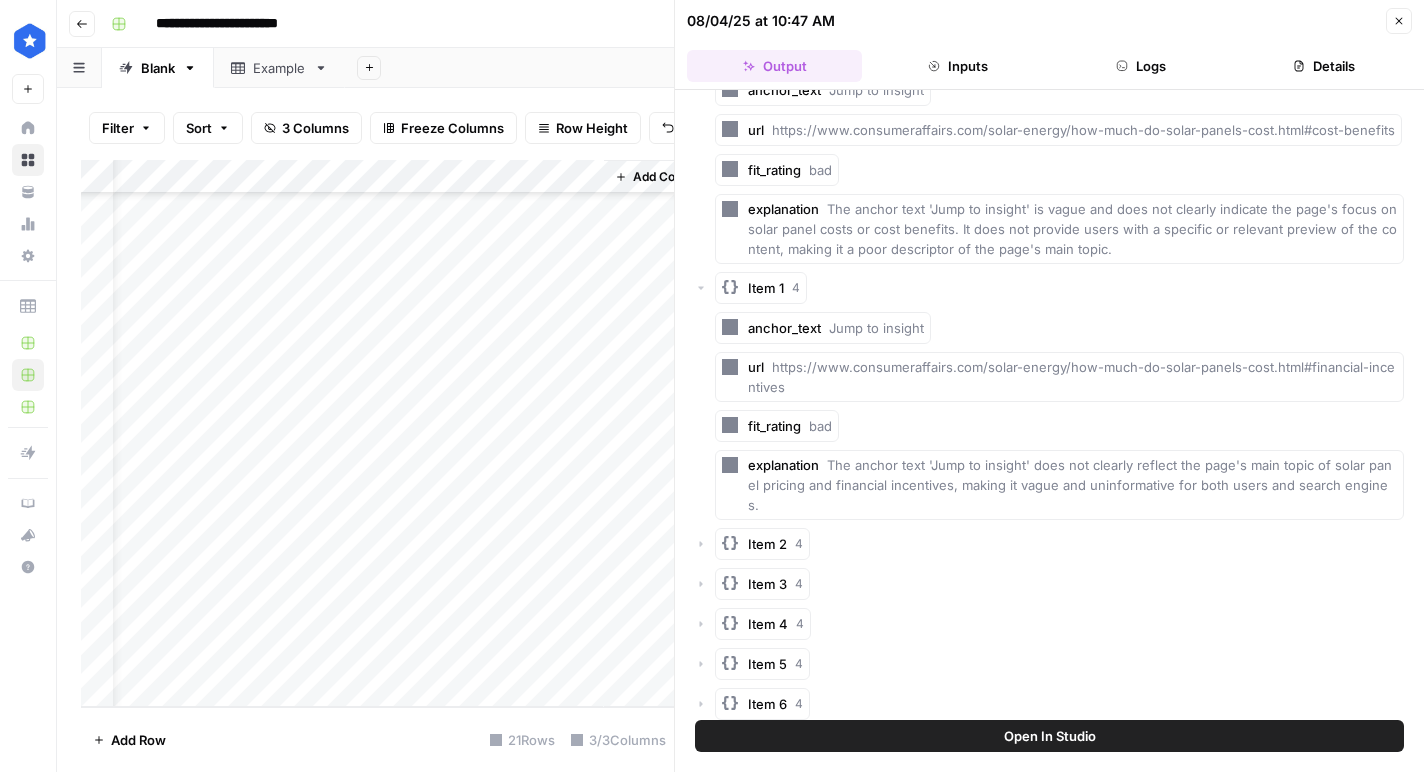 scroll, scrollTop: 149, scrollLeft: 0, axis: vertical 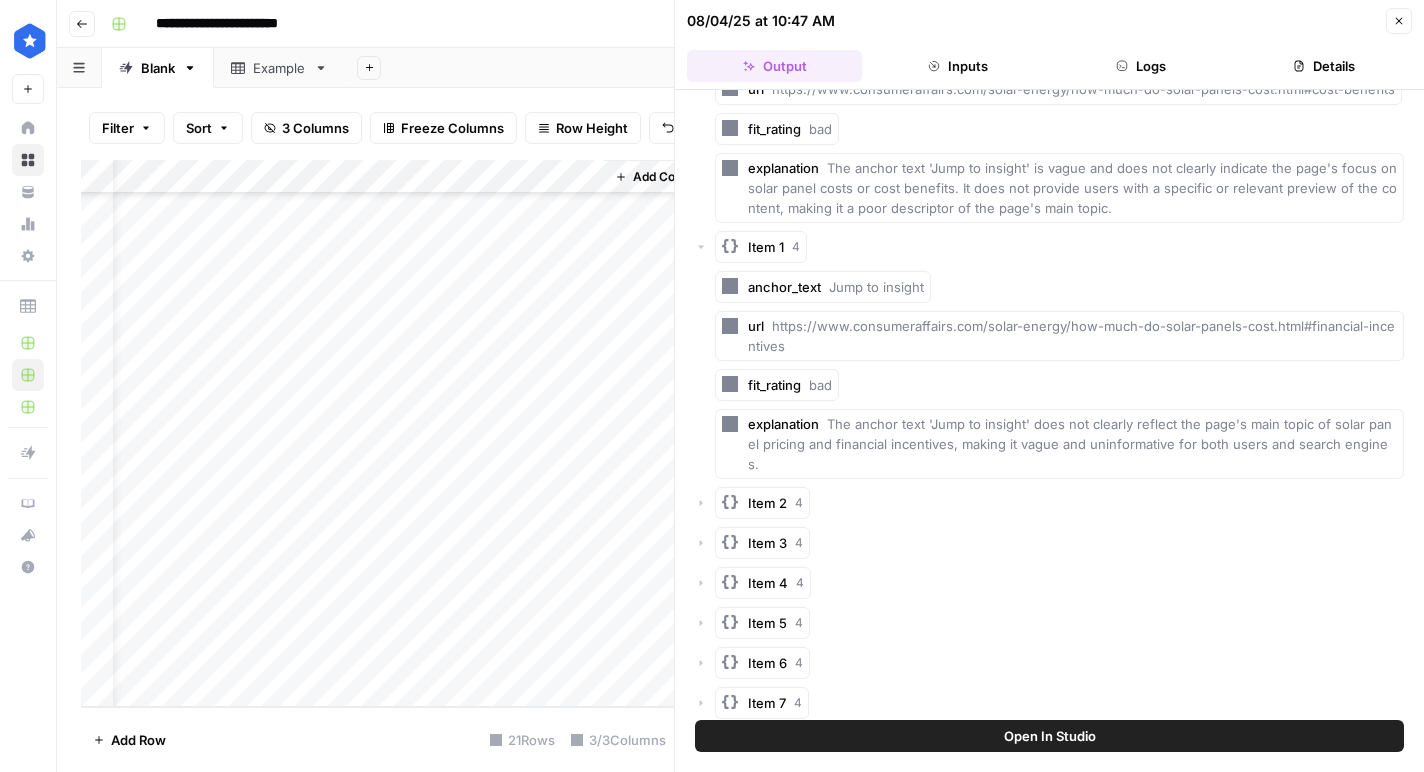 click on "Item 2" at bounding box center (767, 503) 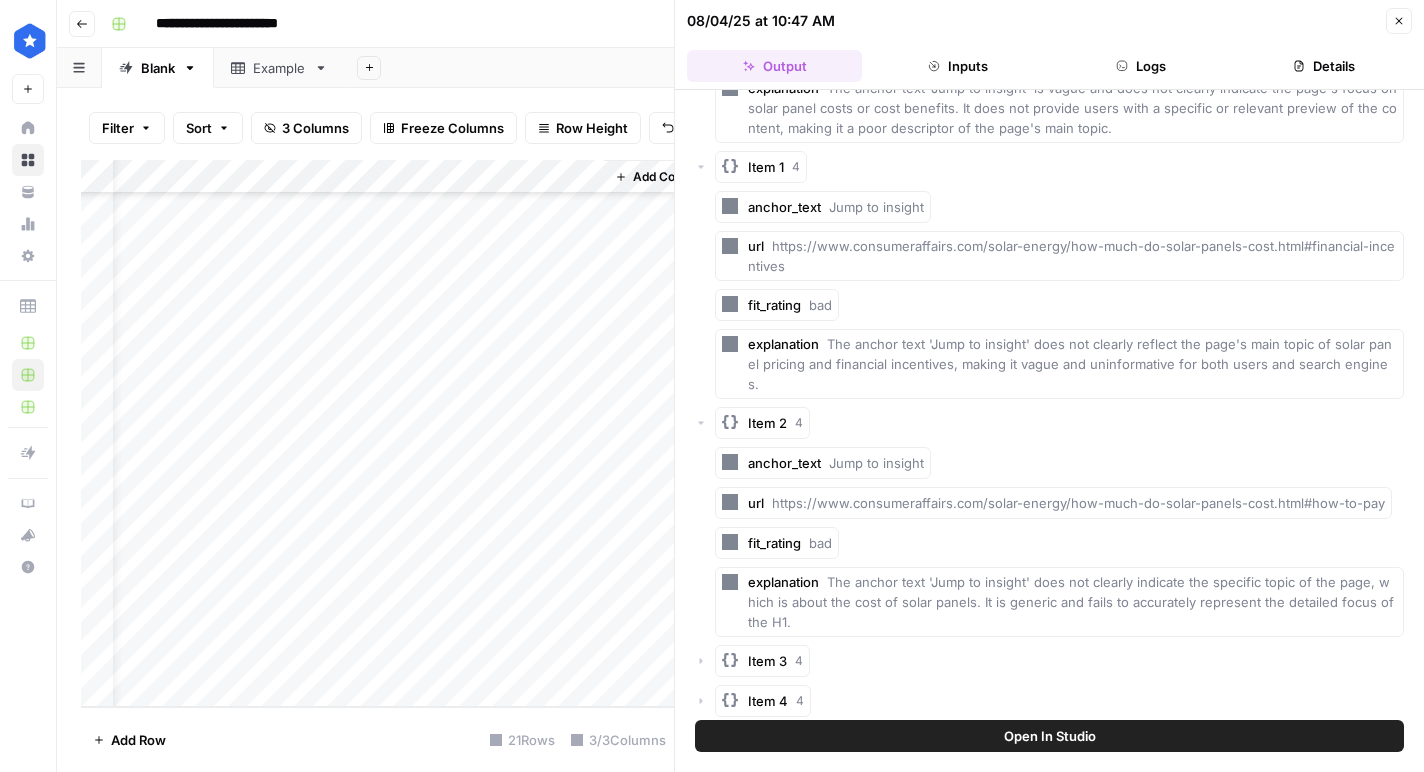 scroll, scrollTop: 283, scrollLeft: 0, axis: vertical 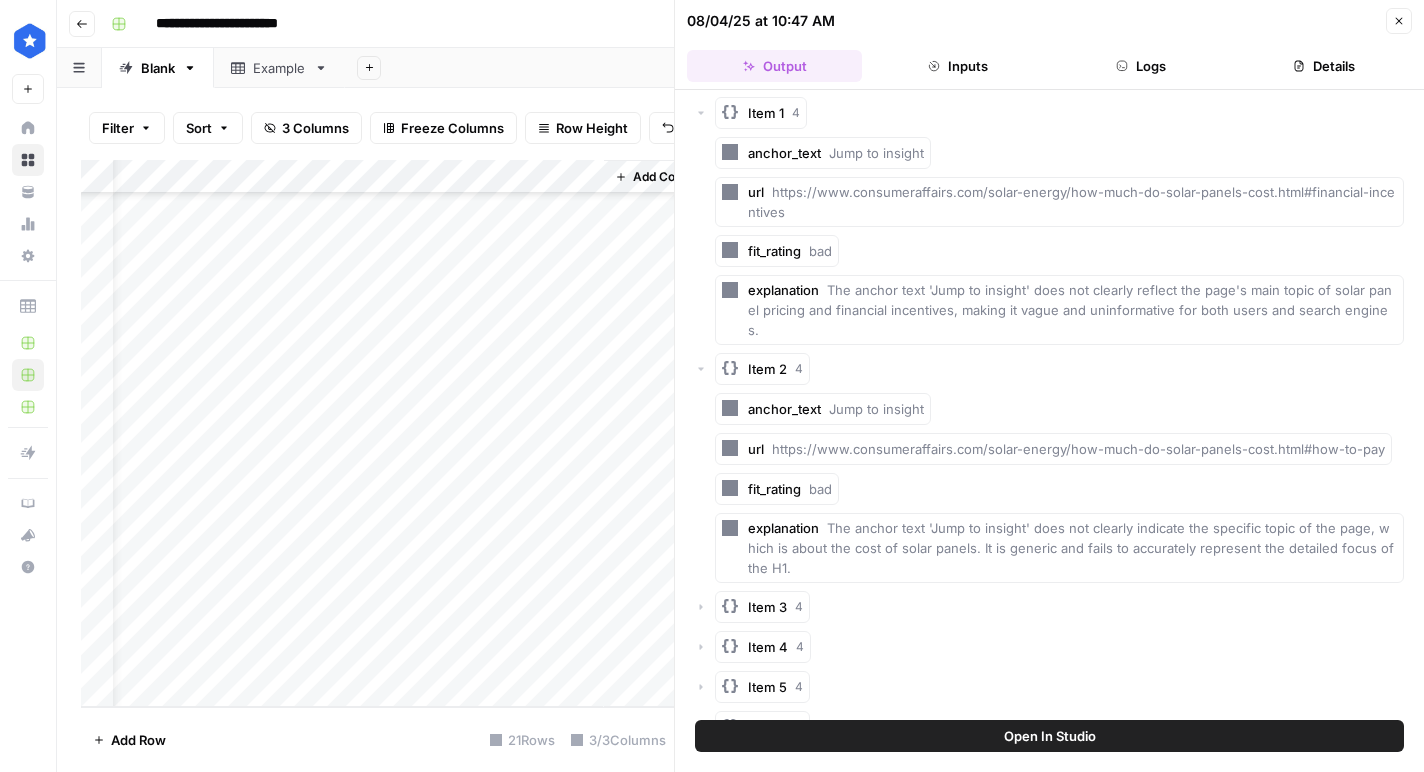 click on "Item 3" at bounding box center [767, 607] 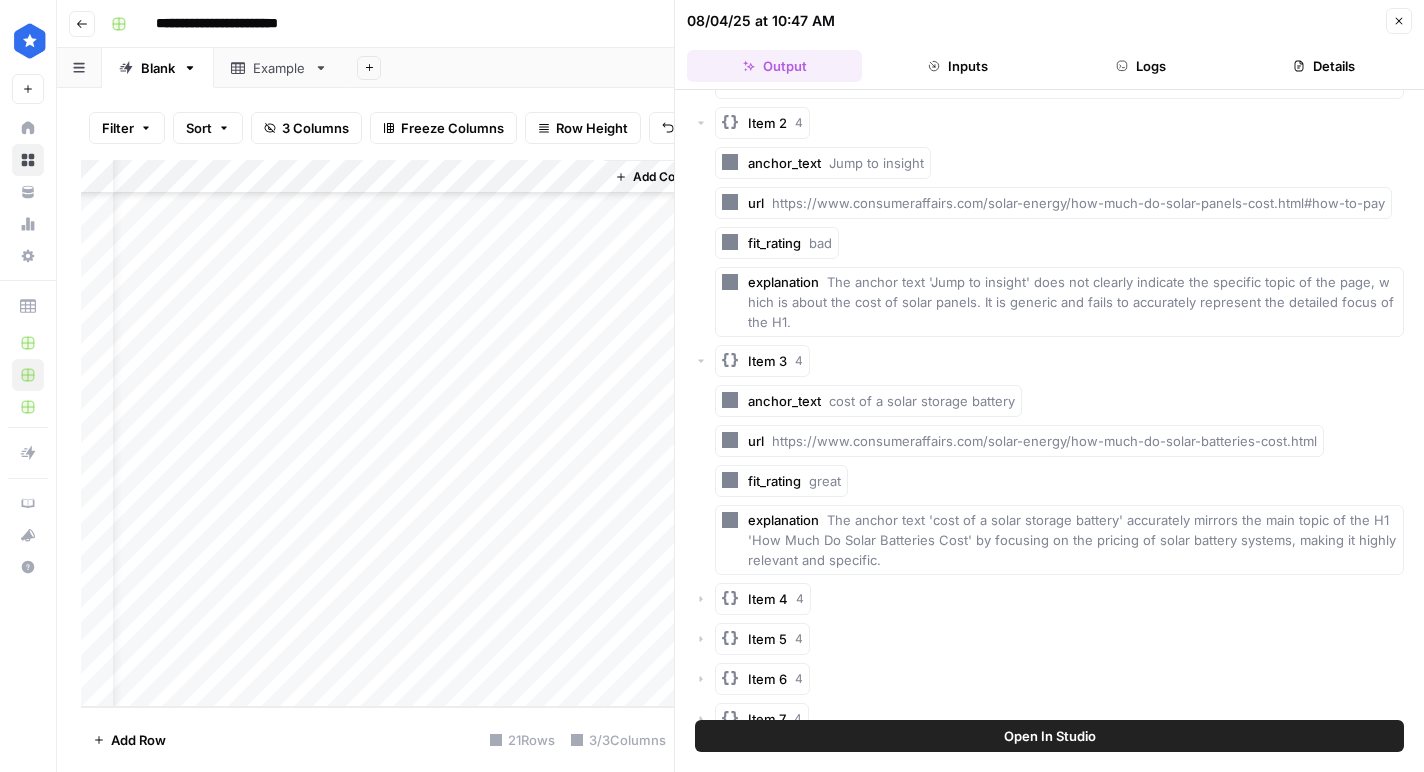 scroll, scrollTop: 557, scrollLeft: 0, axis: vertical 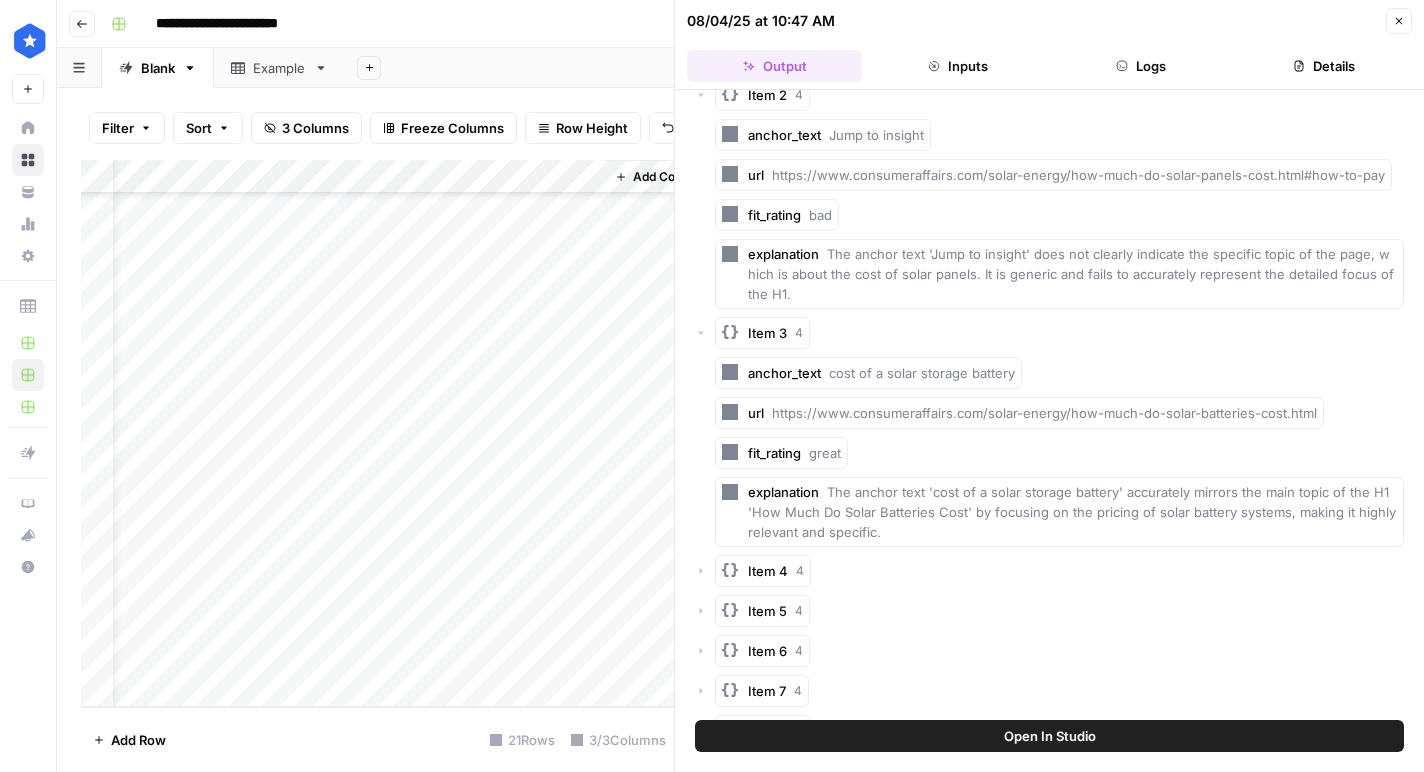 click on "Item 4" at bounding box center (768, 571) 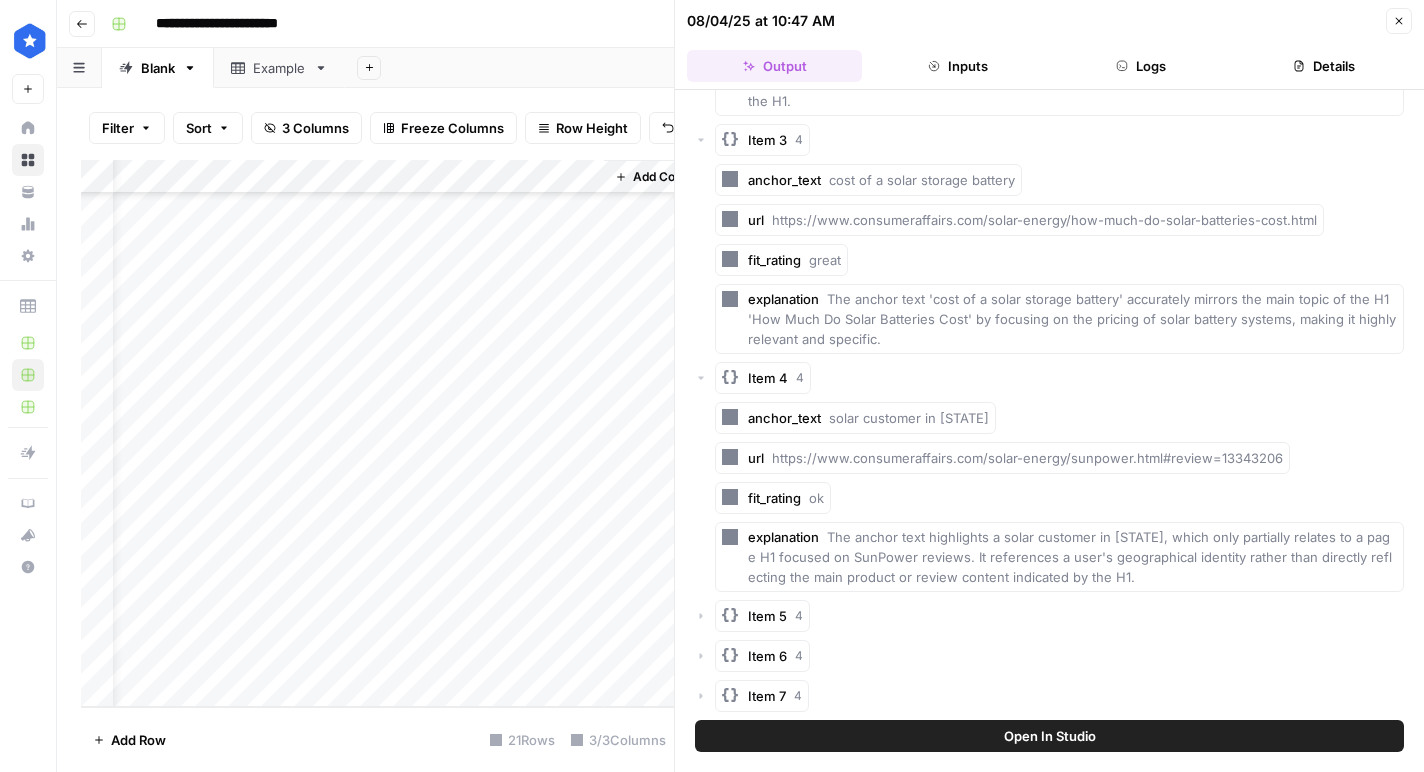 scroll, scrollTop: 752, scrollLeft: 0, axis: vertical 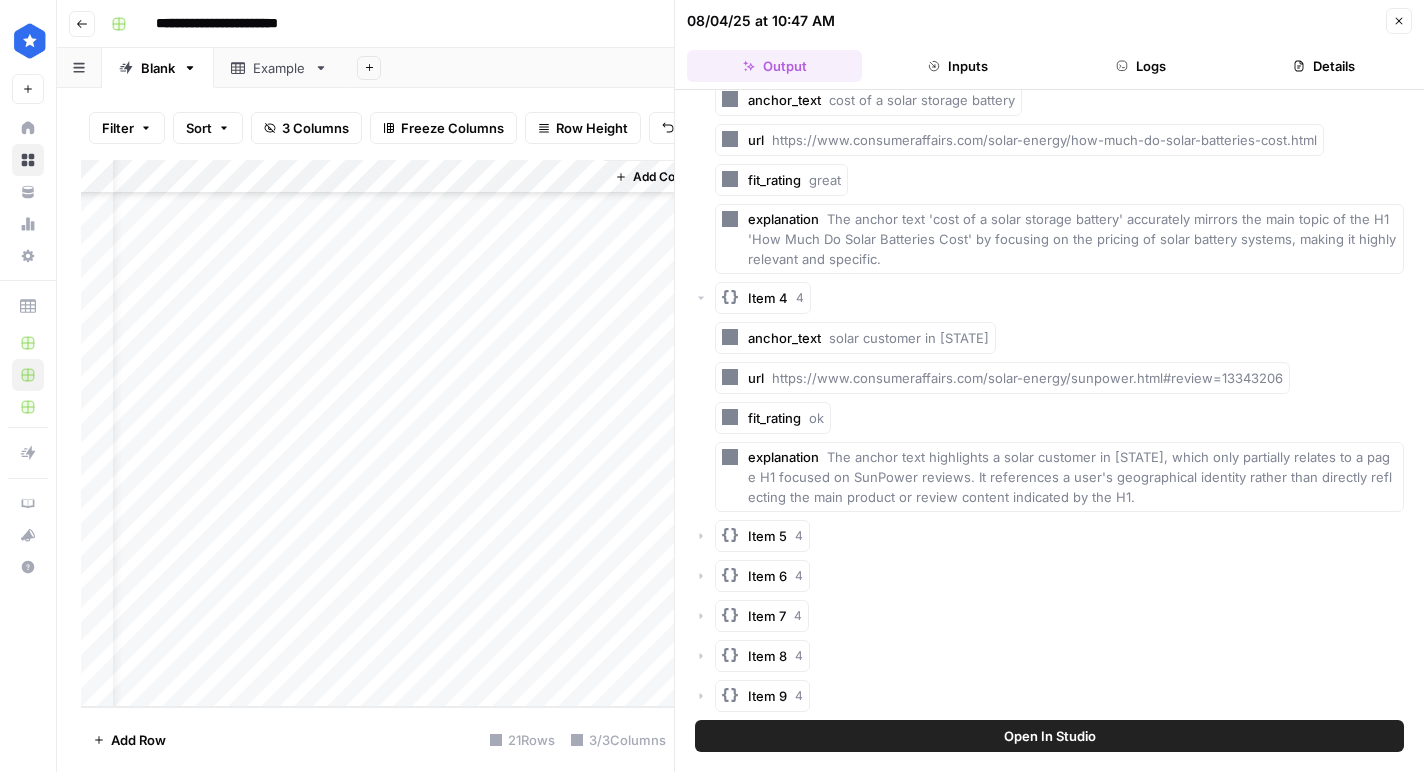 click on "Item 5" at bounding box center [767, 536] 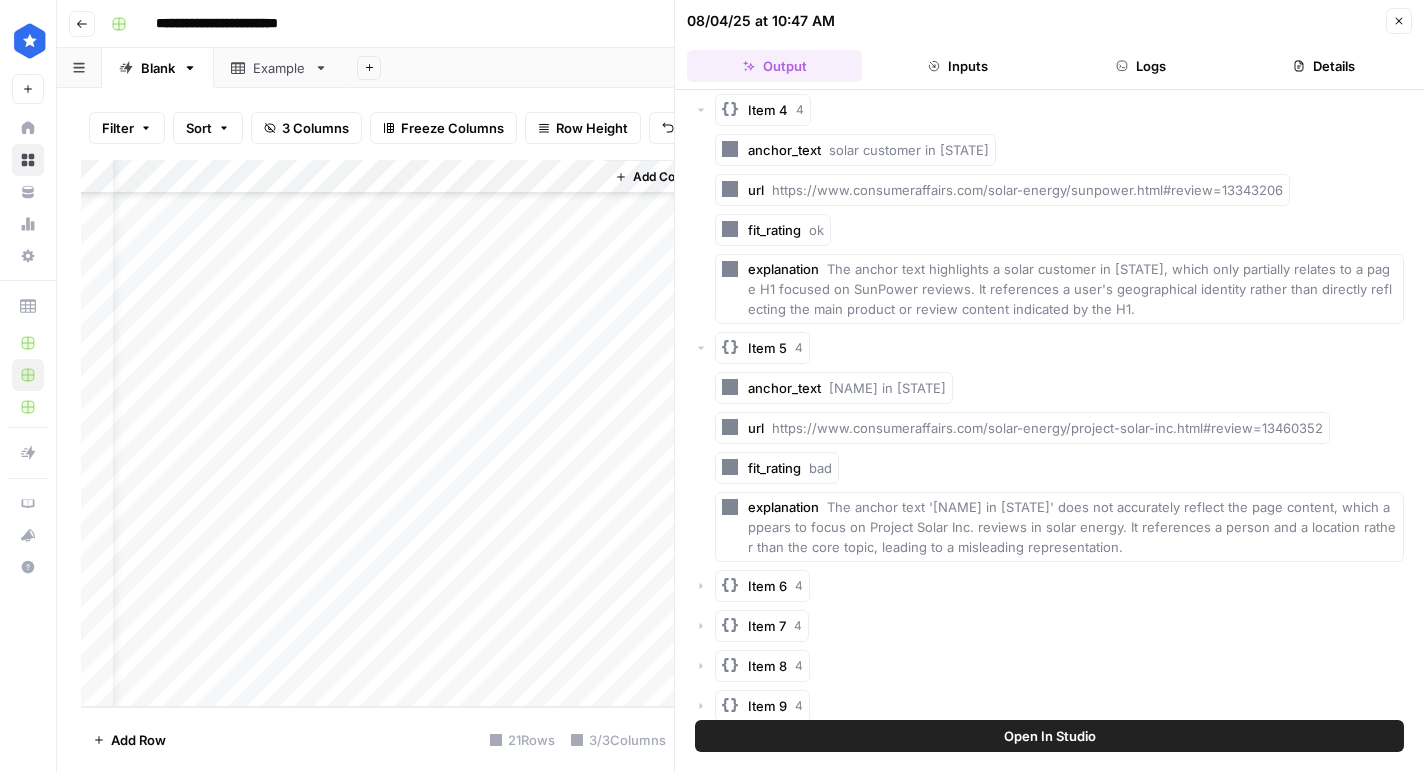 scroll, scrollTop: 1054, scrollLeft: 0, axis: vertical 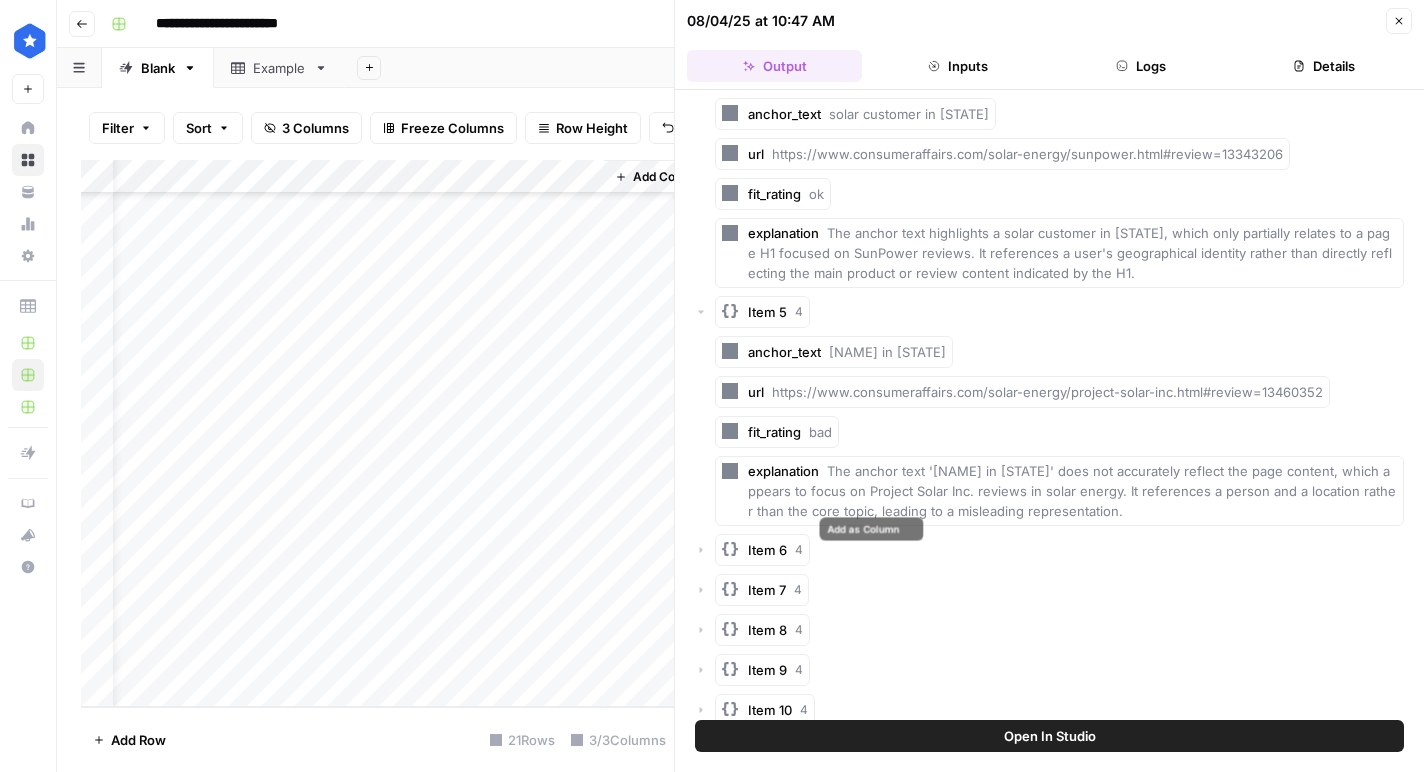 click on "Item 6" at bounding box center [767, 550] 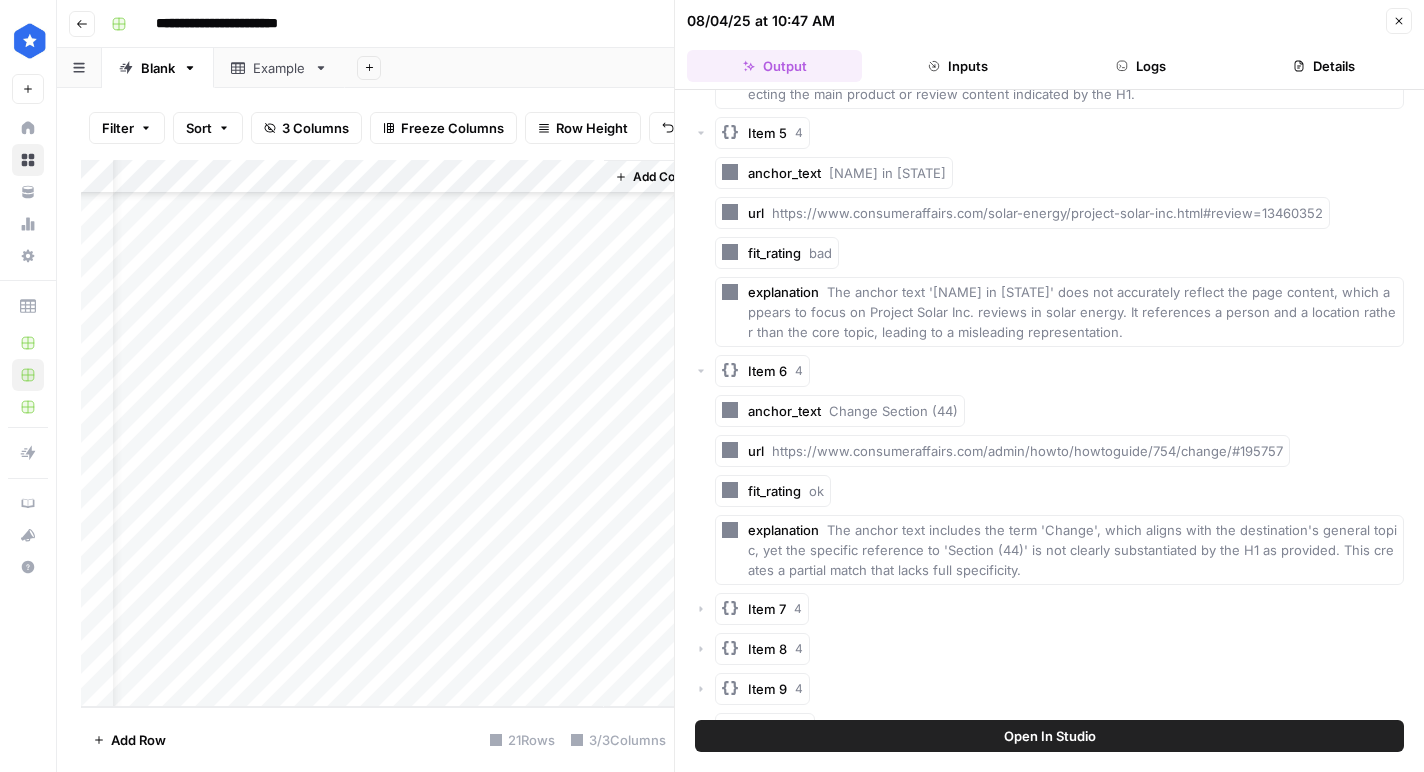 scroll, scrollTop: 1254, scrollLeft: 0, axis: vertical 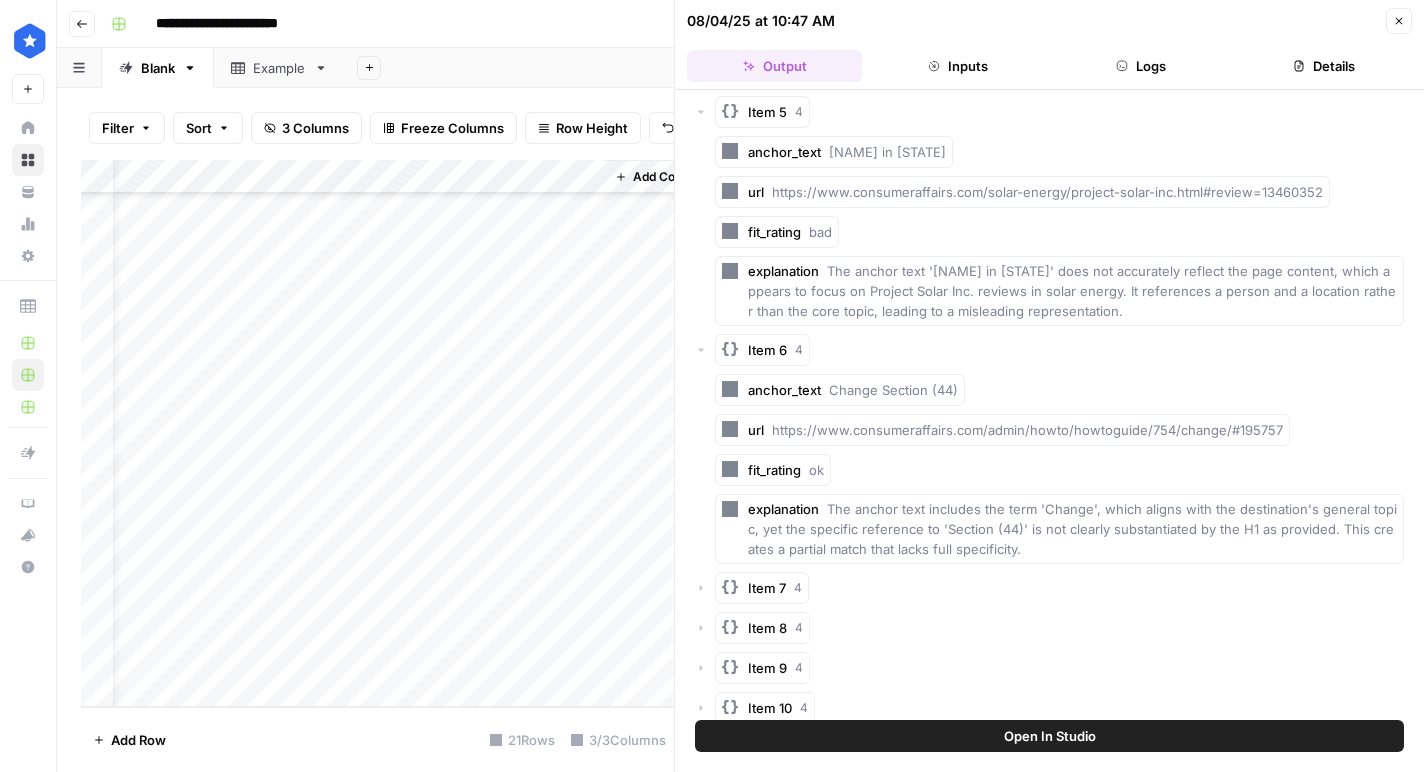 click on "Item 7" at bounding box center [767, 588] 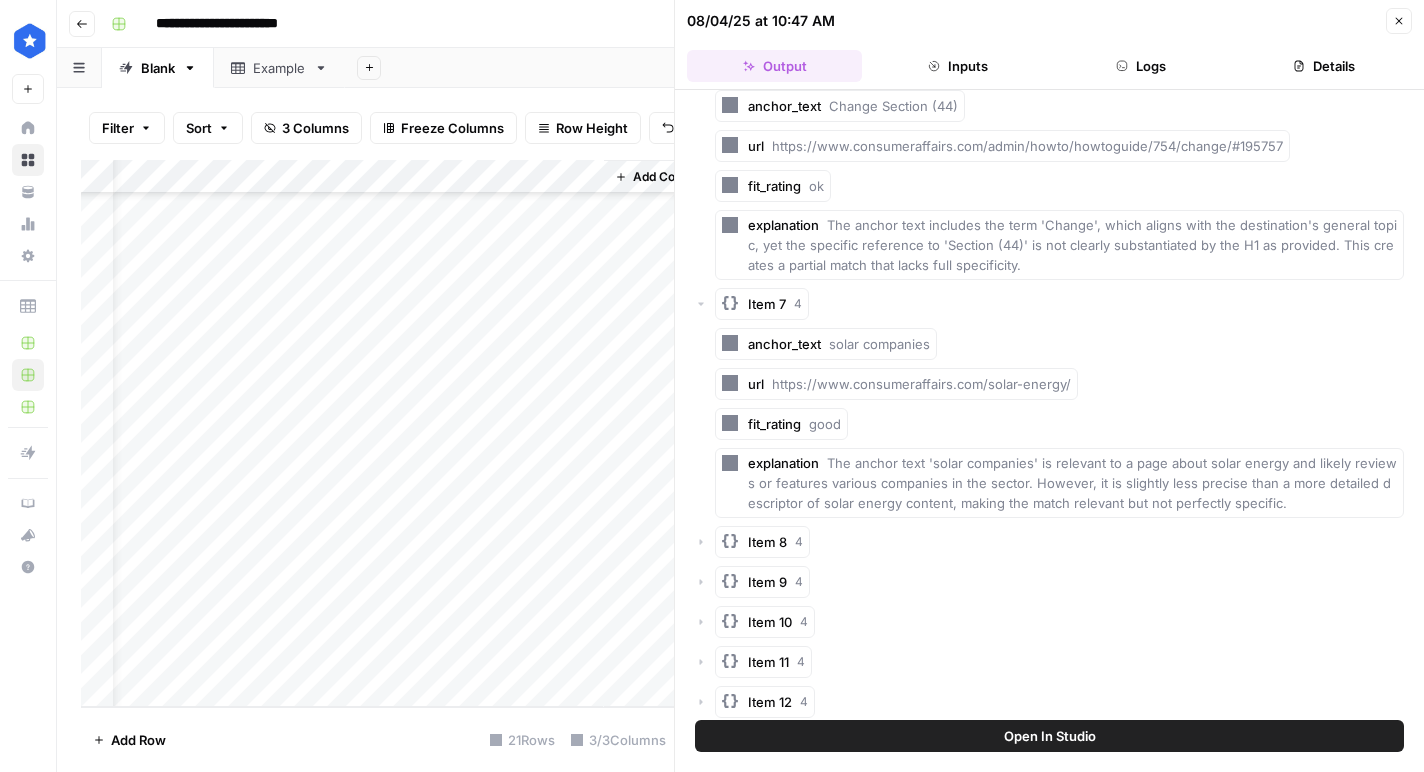 scroll, scrollTop: 1542, scrollLeft: 0, axis: vertical 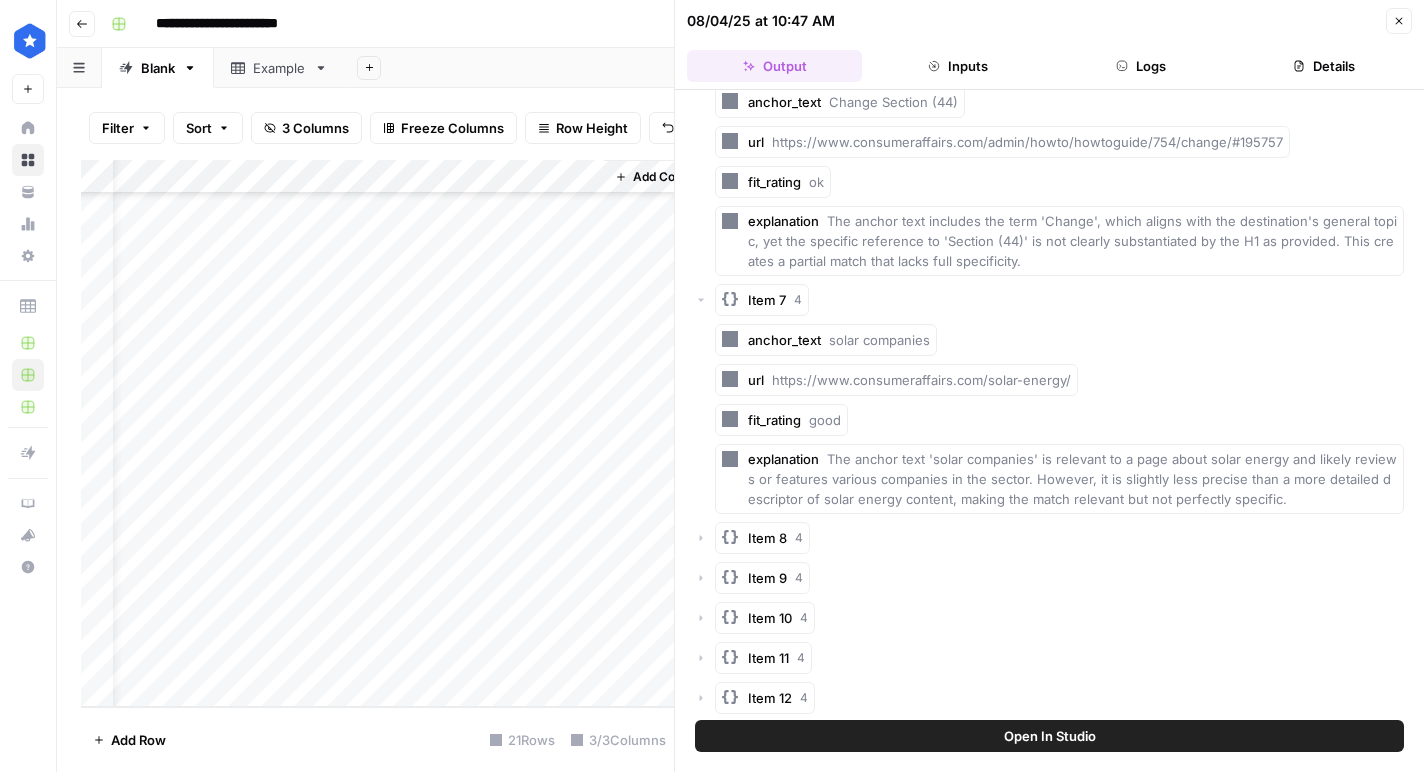 click on "Item 8 4" at bounding box center [762, 538] 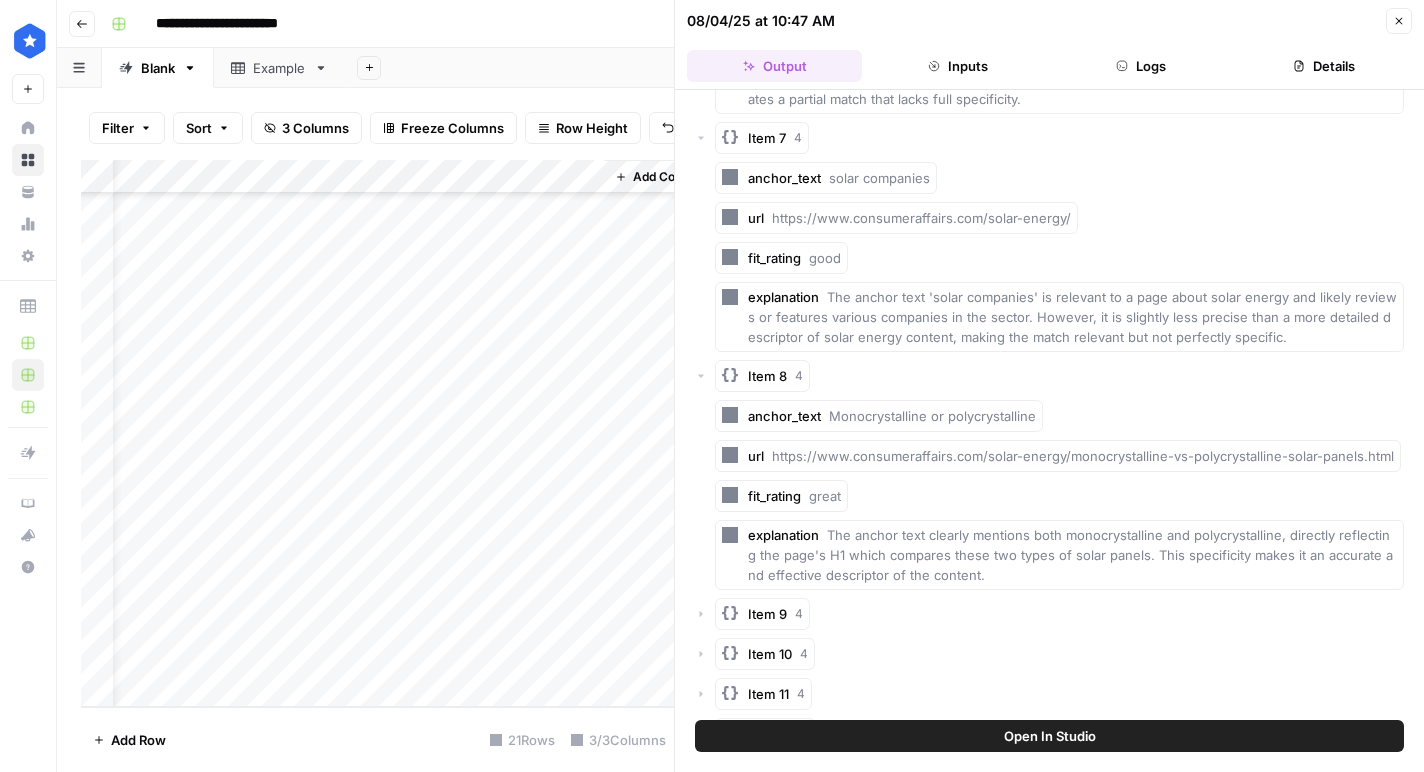scroll, scrollTop: 1706, scrollLeft: 0, axis: vertical 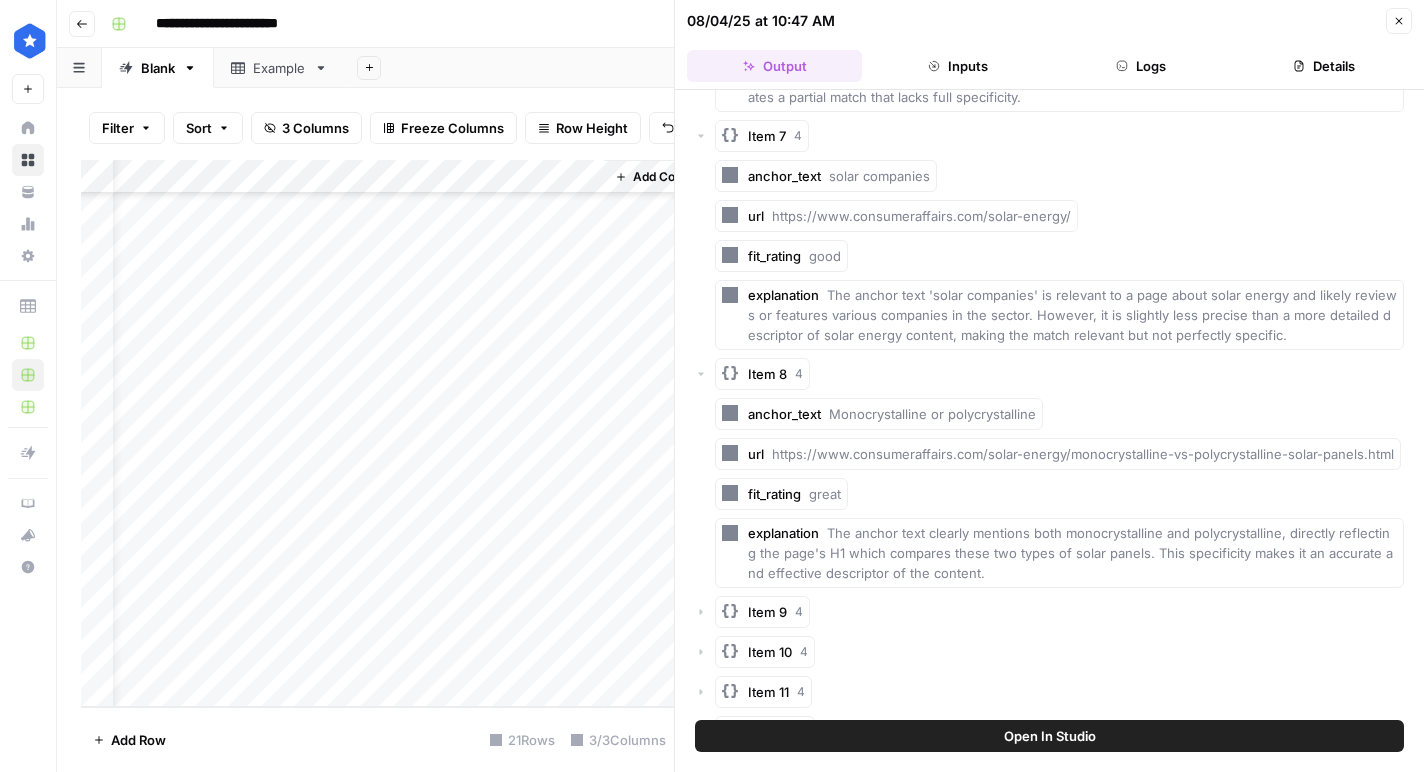 click on "Item 9 4" at bounding box center (762, 612) 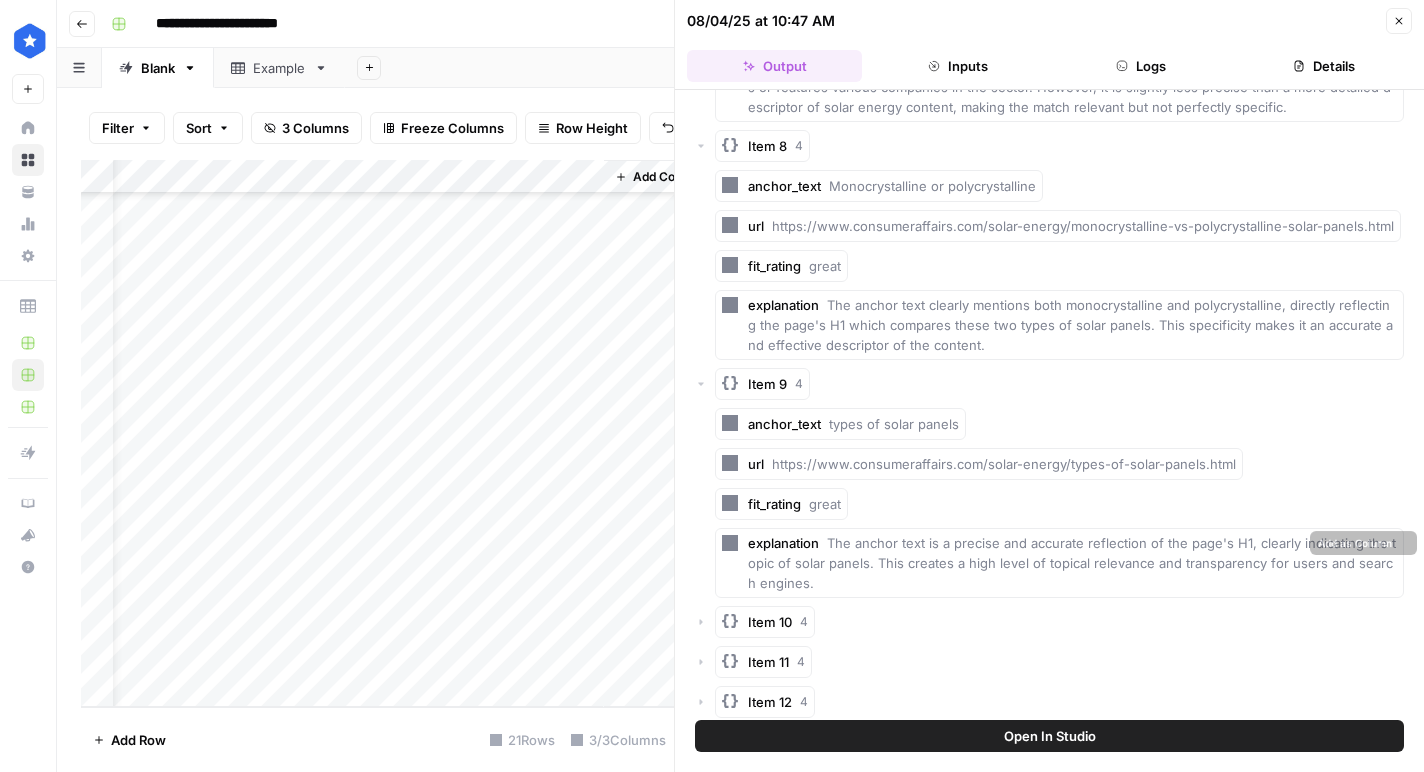 scroll, scrollTop: 1937, scrollLeft: 0, axis: vertical 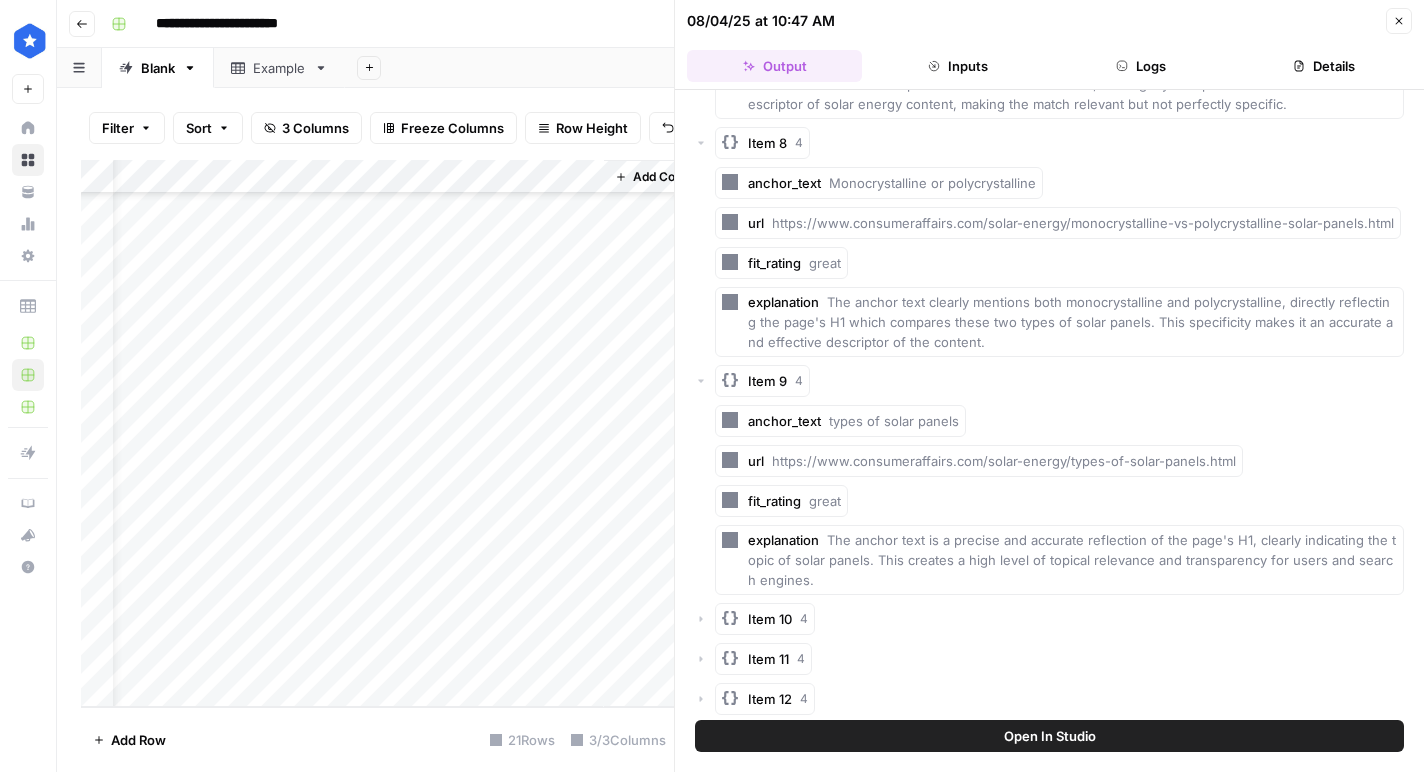 click on "Item 10" at bounding box center [770, 619] 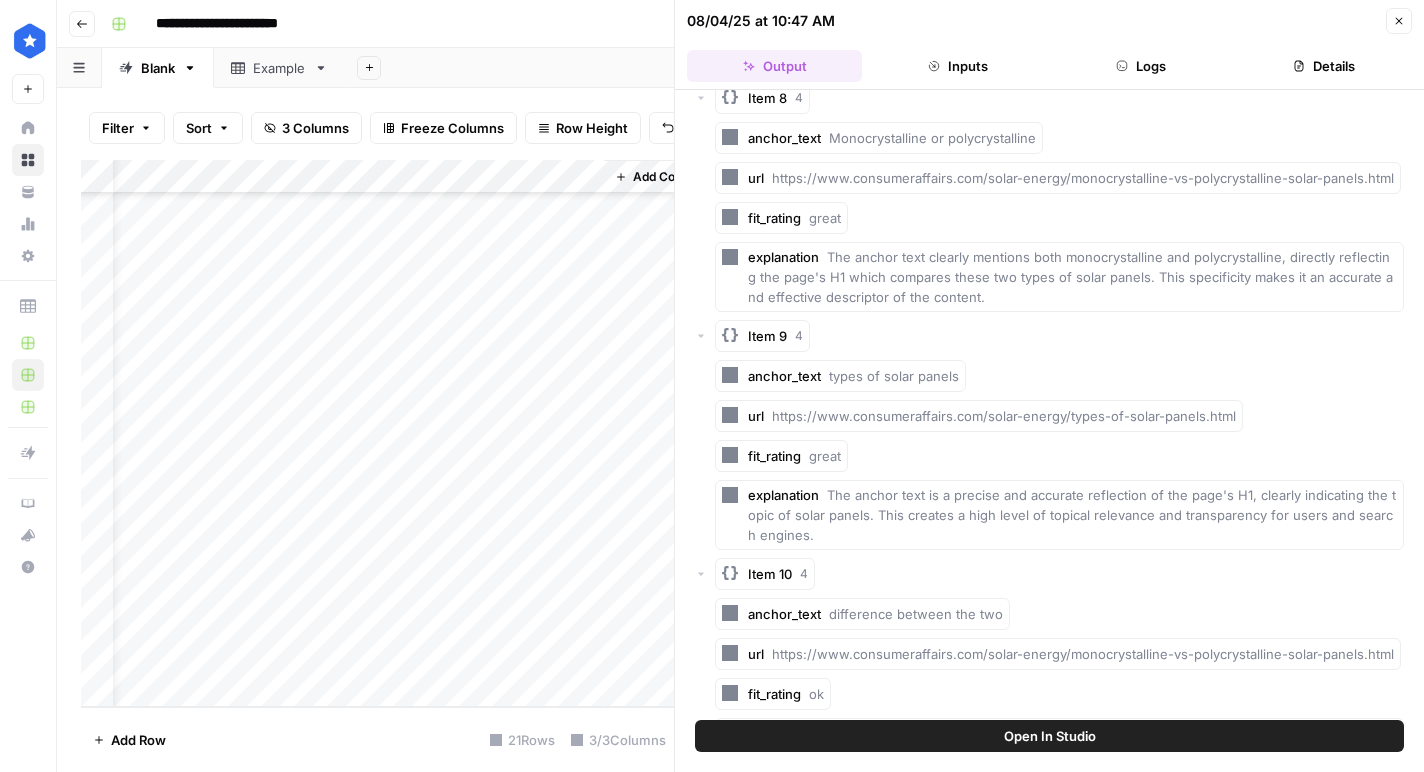 scroll, scrollTop: 2100, scrollLeft: 0, axis: vertical 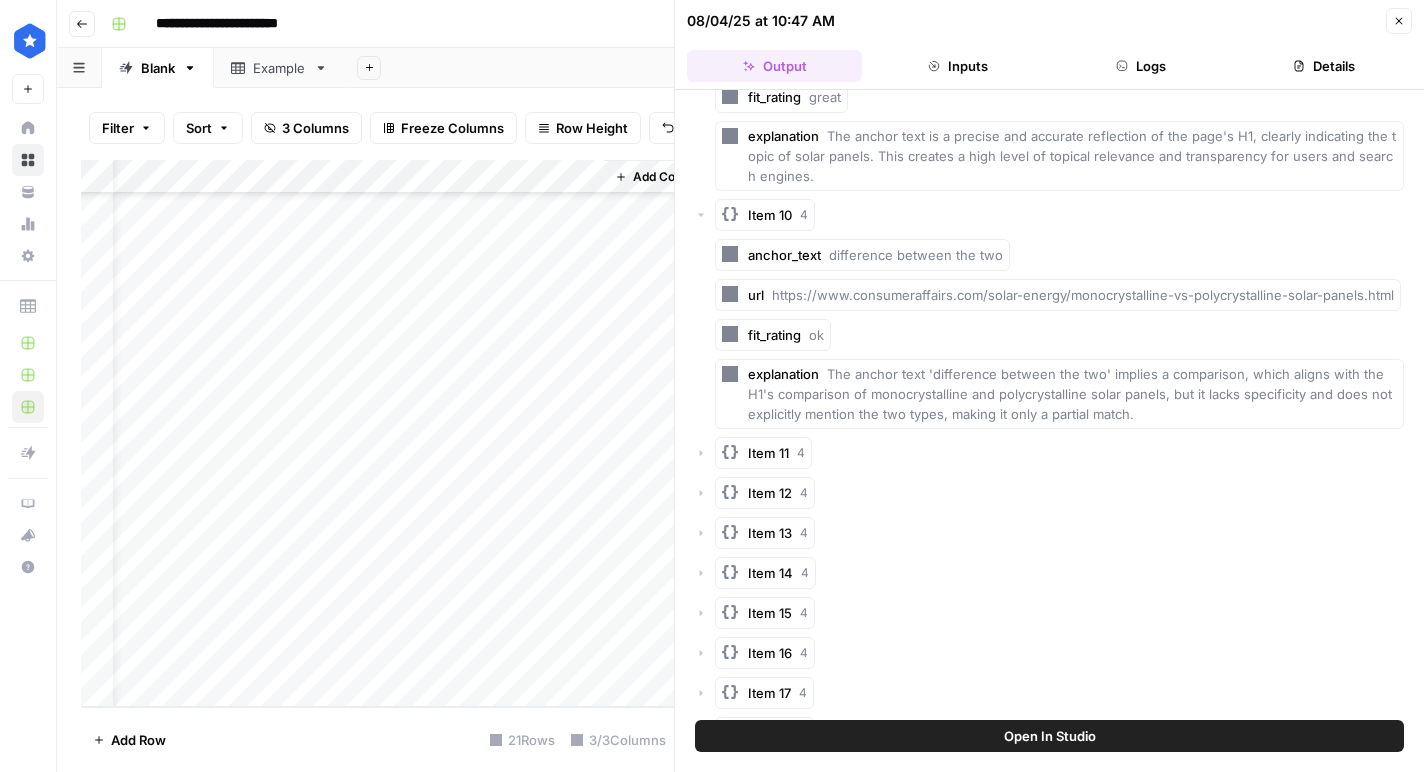 click on "Item 11 4" at bounding box center (763, 453) 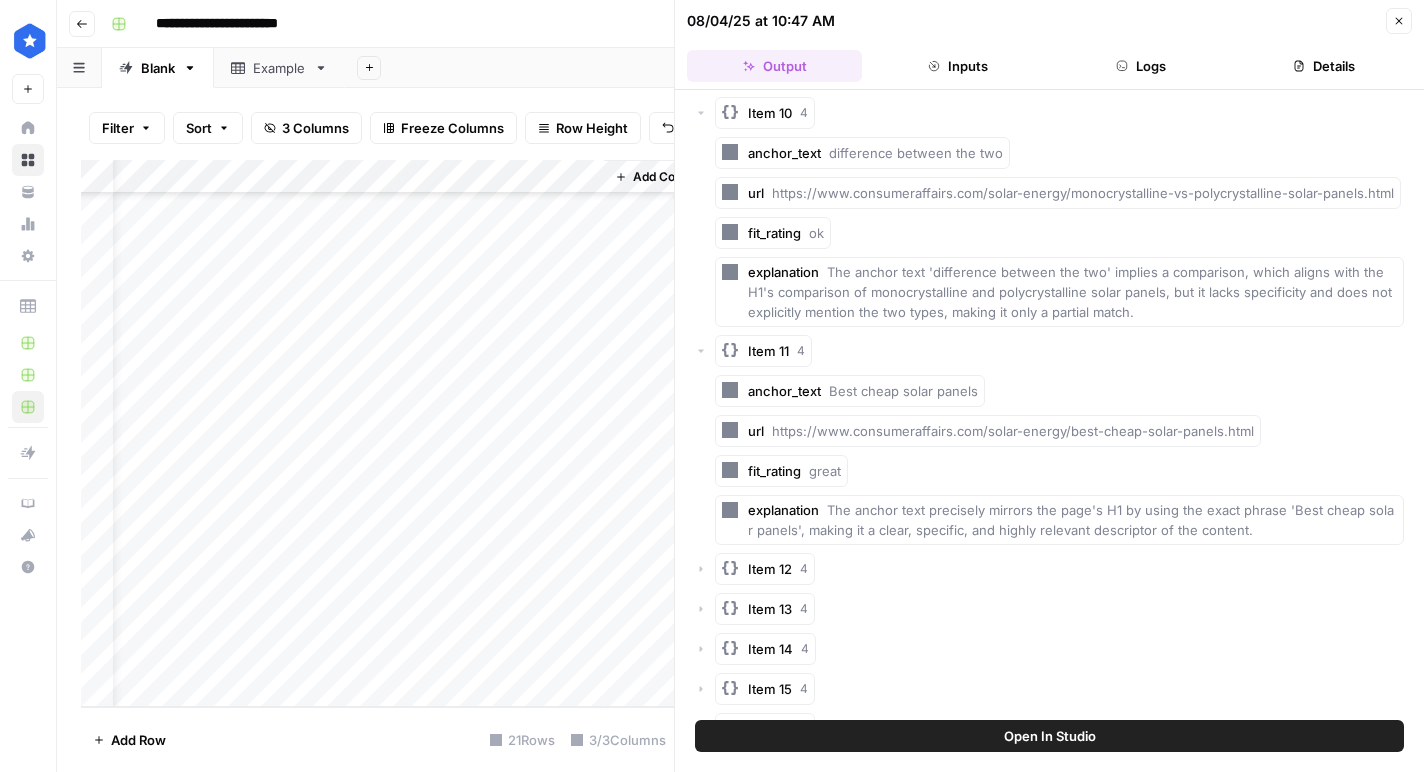 scroll, scrollTop: 2462, scrollLeft: 0, axis: vertical 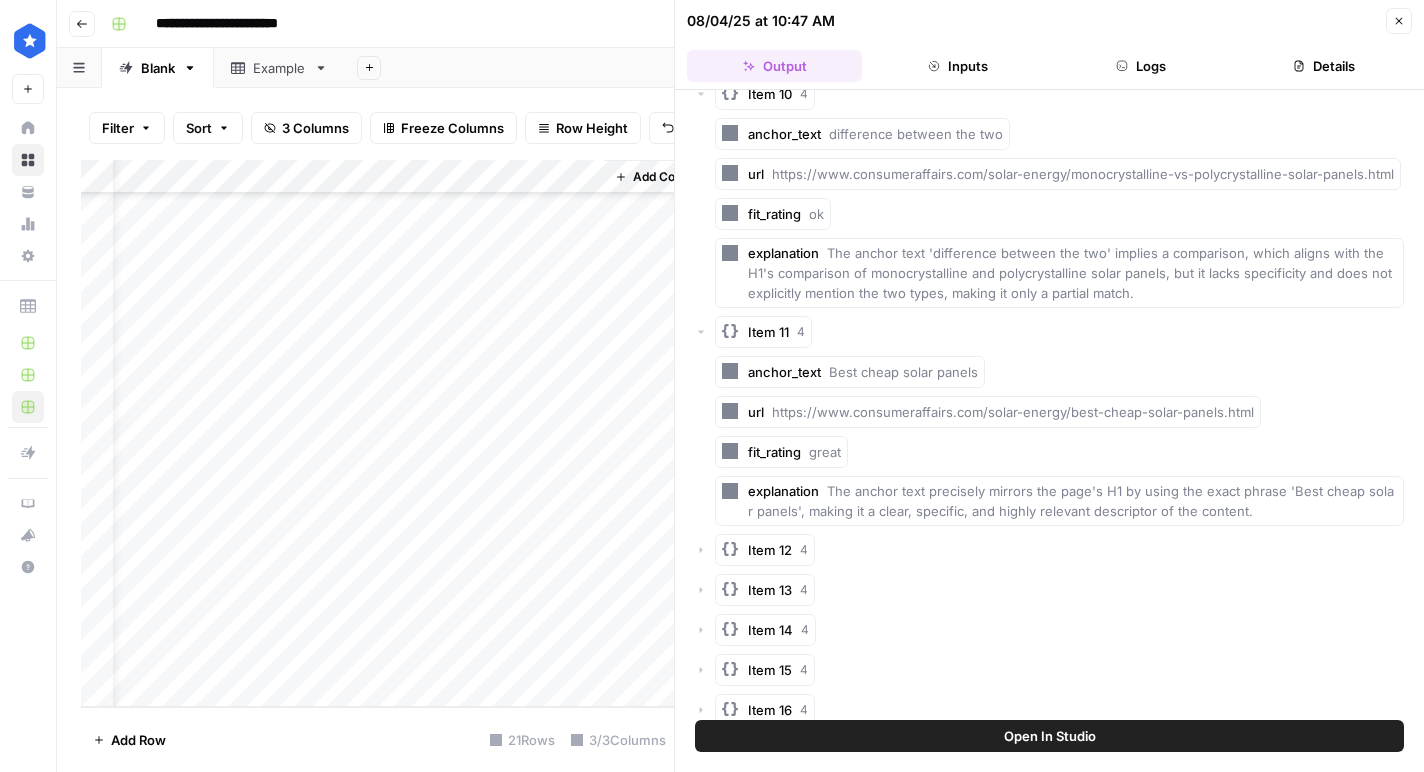 click on "Item 12" at bounding box center [770, 550] 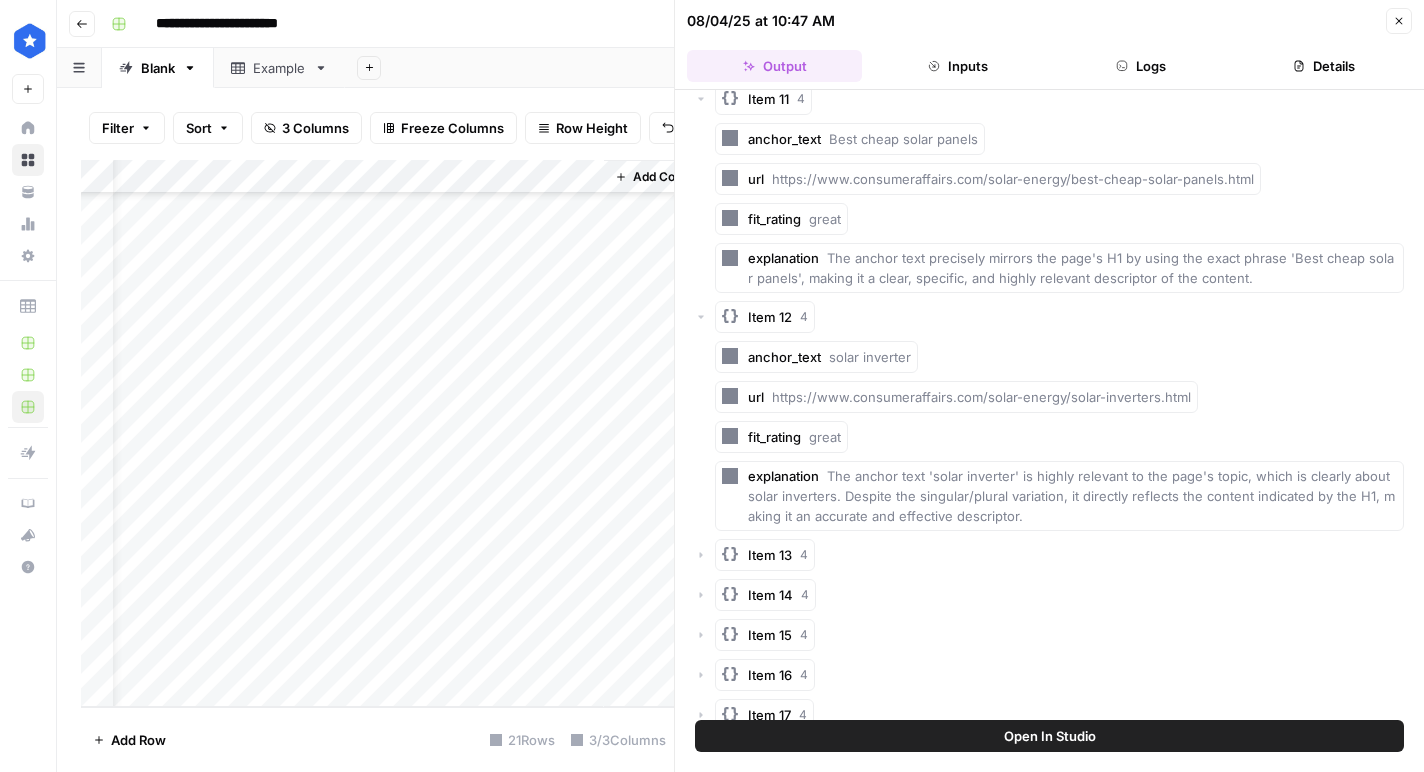 scroll, scrollTop: 2698, scrollLeft: 0, axis: vertical 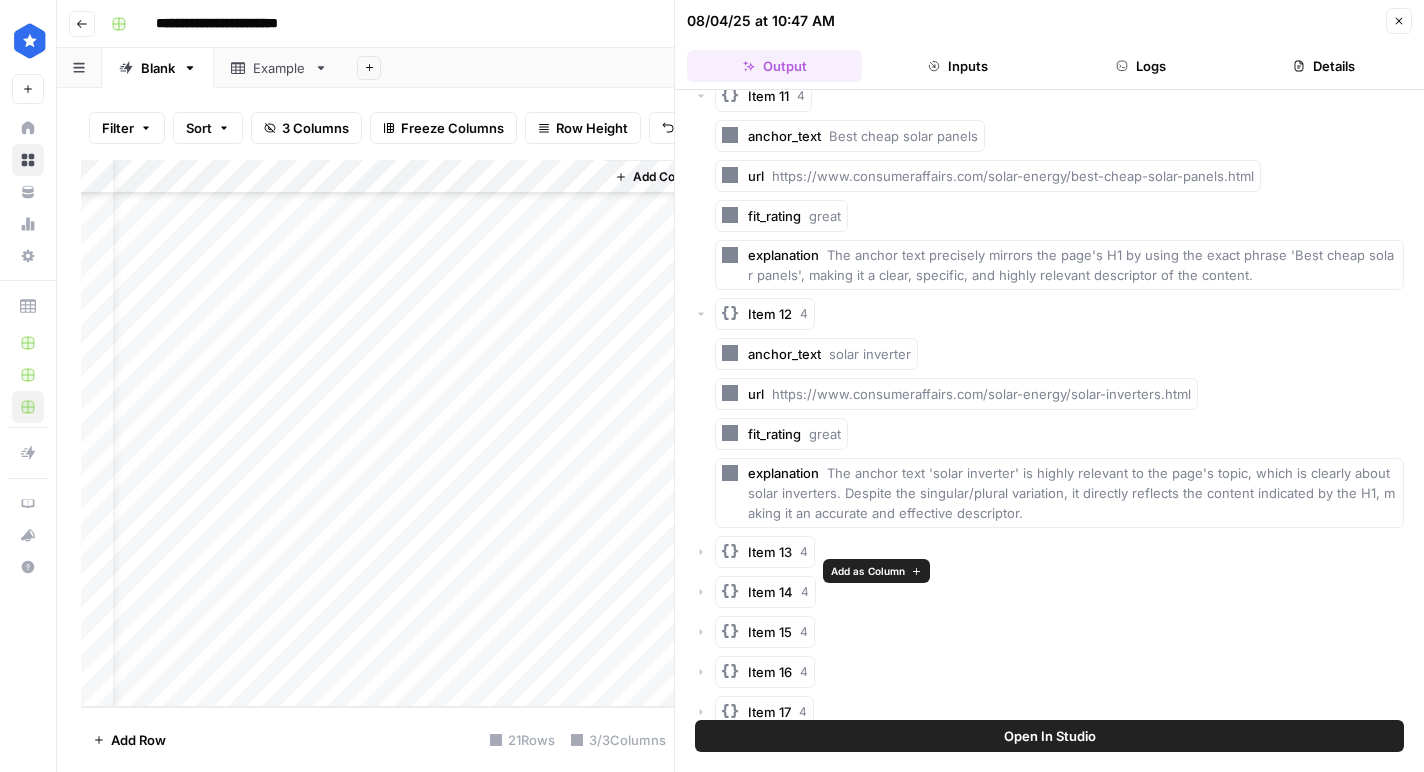 click on "Item 13" at bounding box center [770, 552] 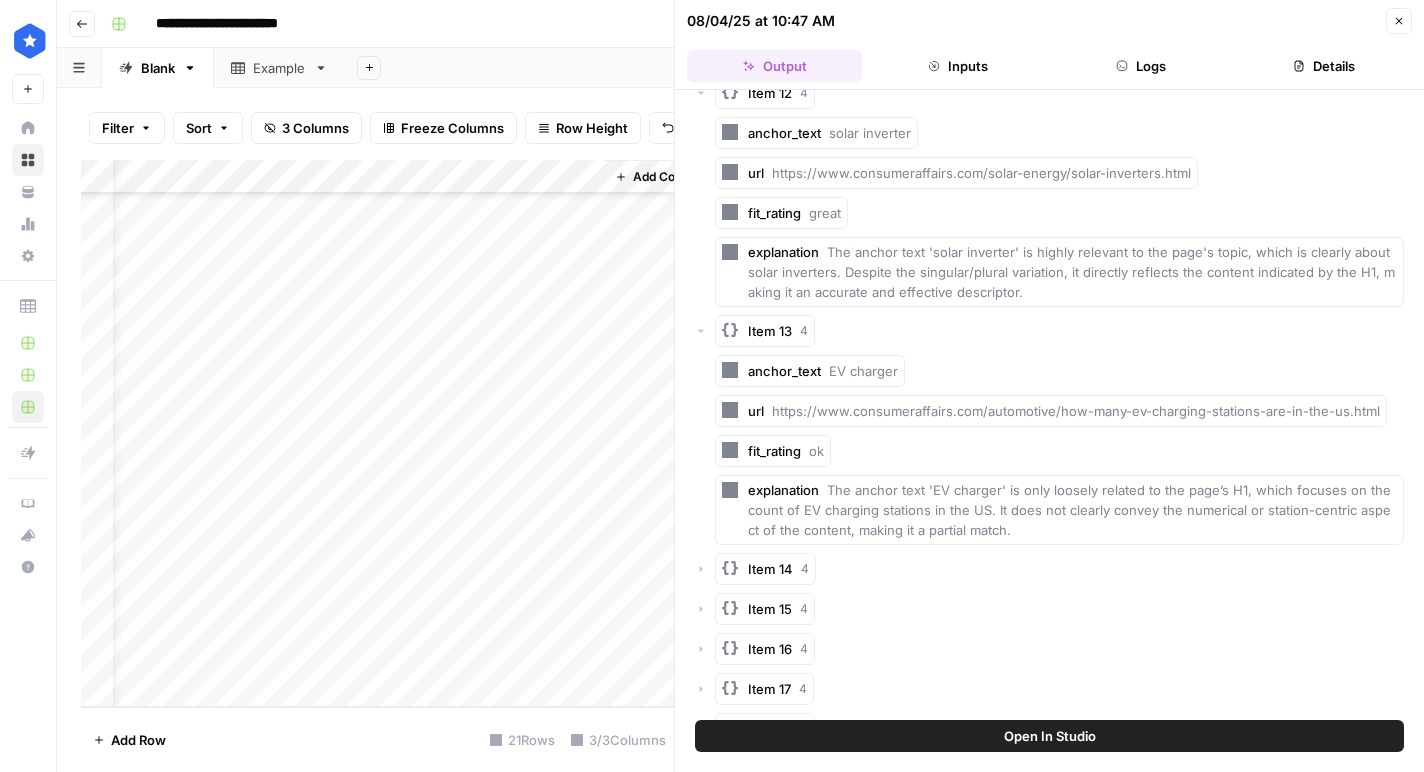scroll, scrollTop: 2921, scrollLeft: 0, axis: vertical 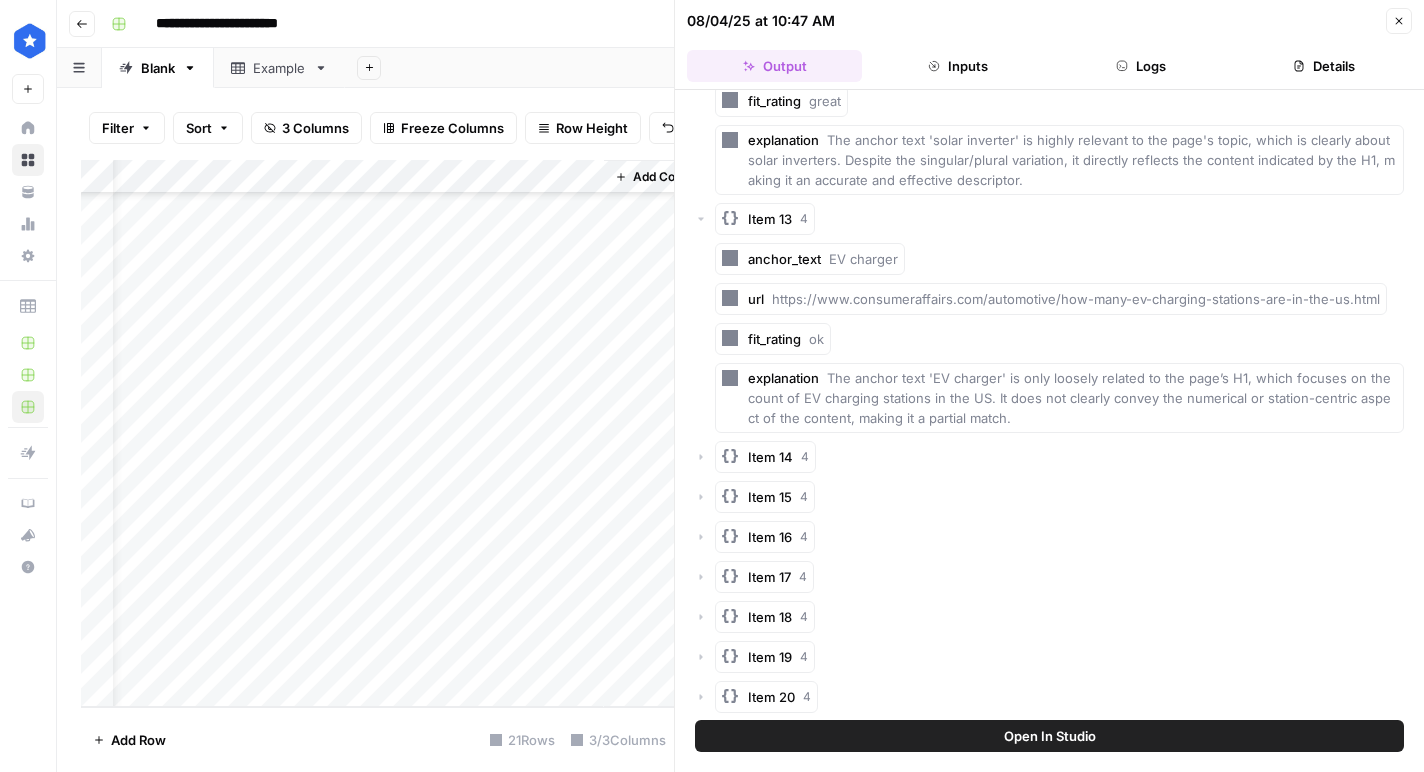 click on "Item 14 4" at bounding box center (765, 457) 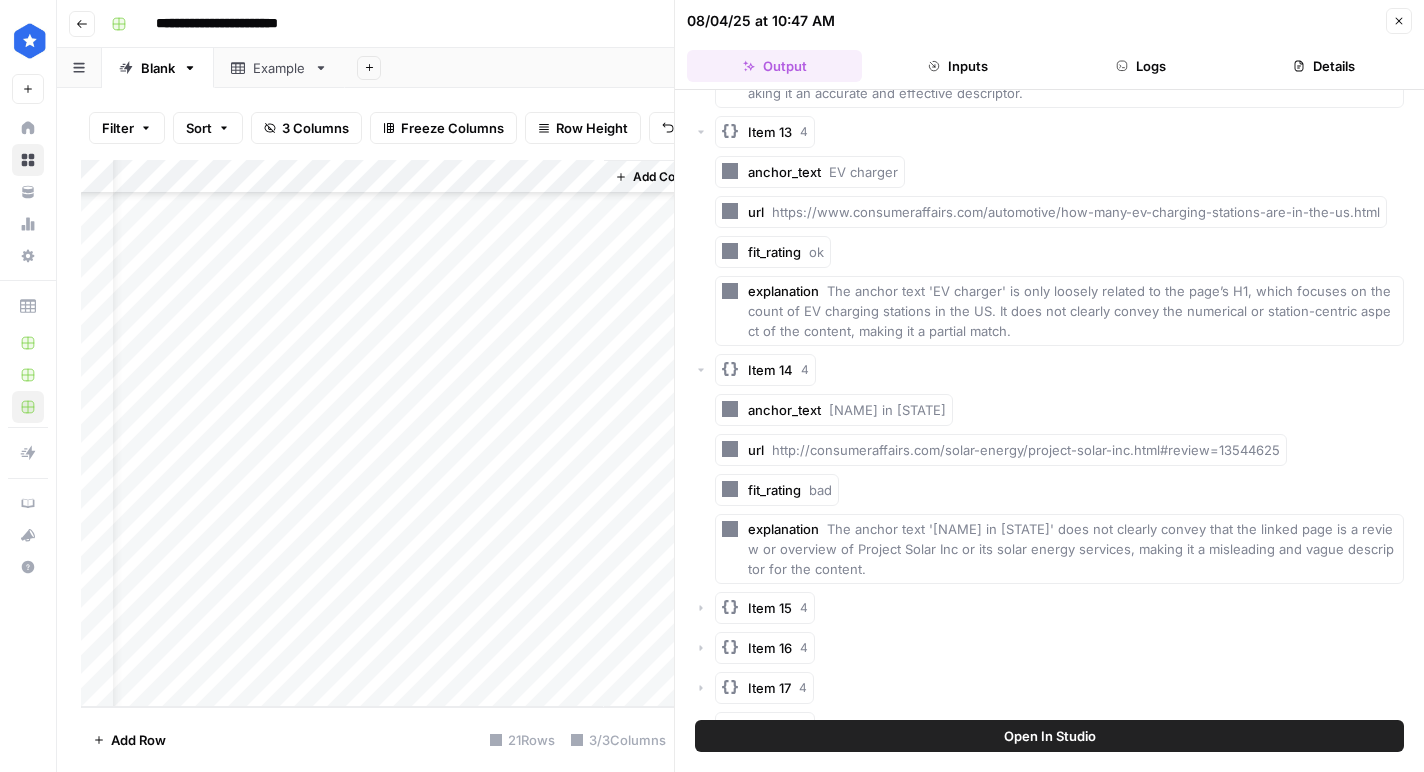 scroll, scrollTop: 3134, scrollLeft: 0, axis: vertical 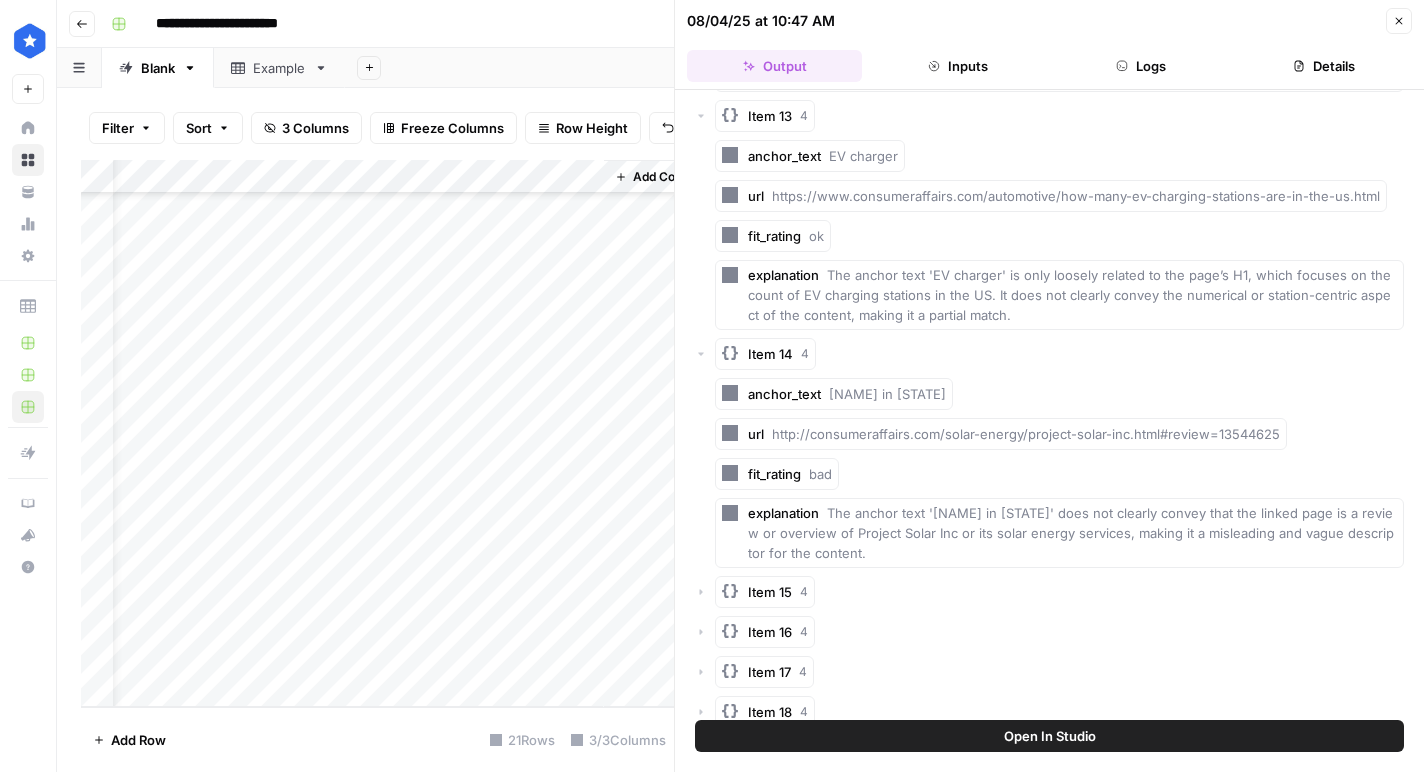 click on "Item 15" at bounding box center [770, 592] 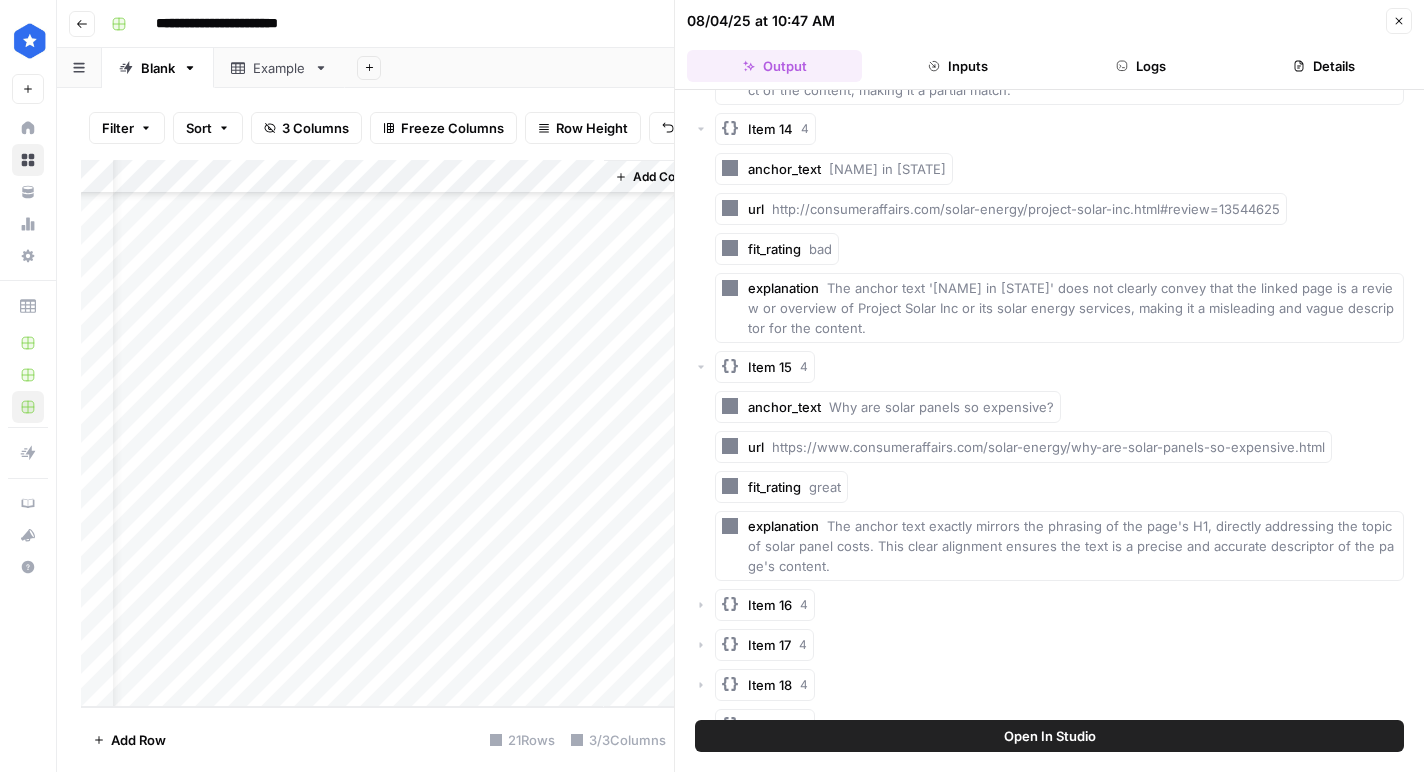 scroll, scrollTop: 3399, scrollLeft: 0, axis: vertical 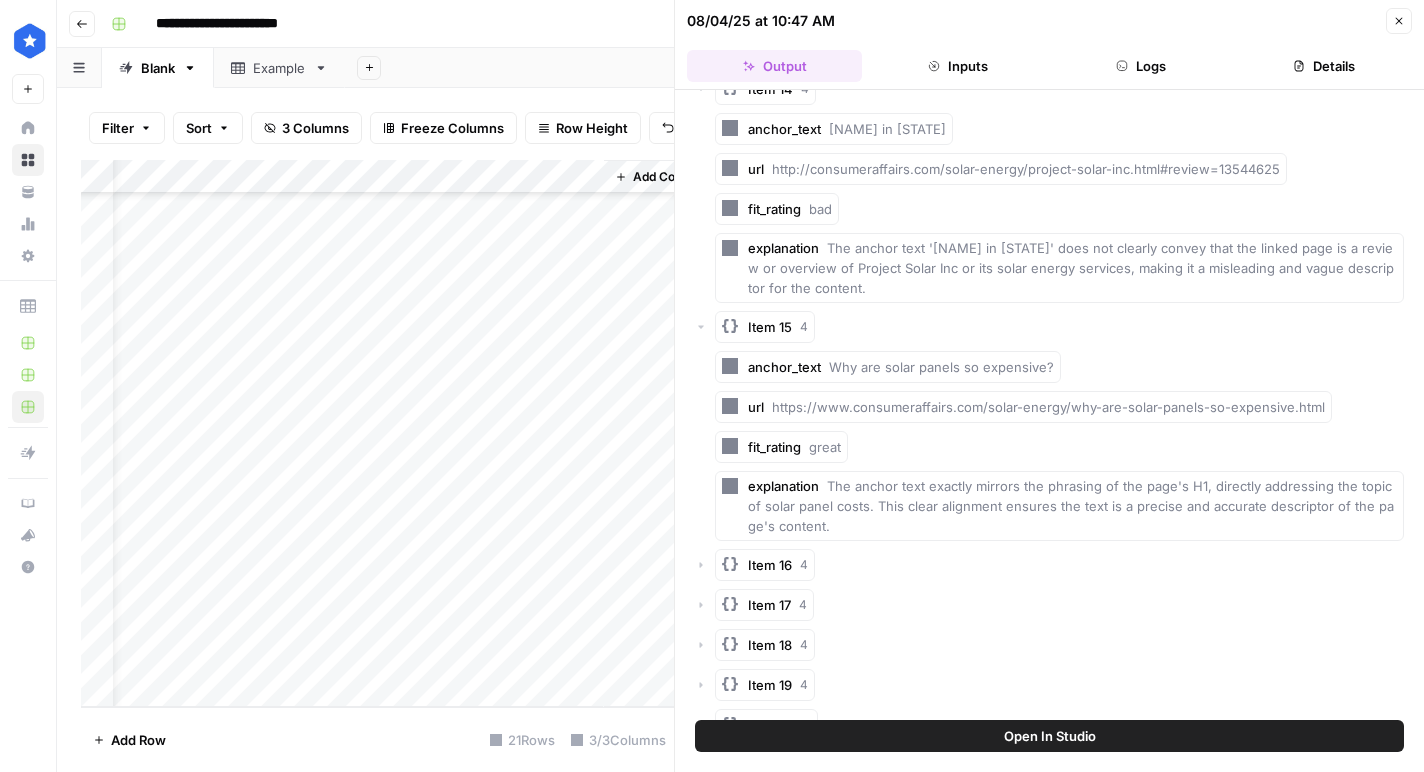 click on "Item 16" at bounding box center (770, 565) 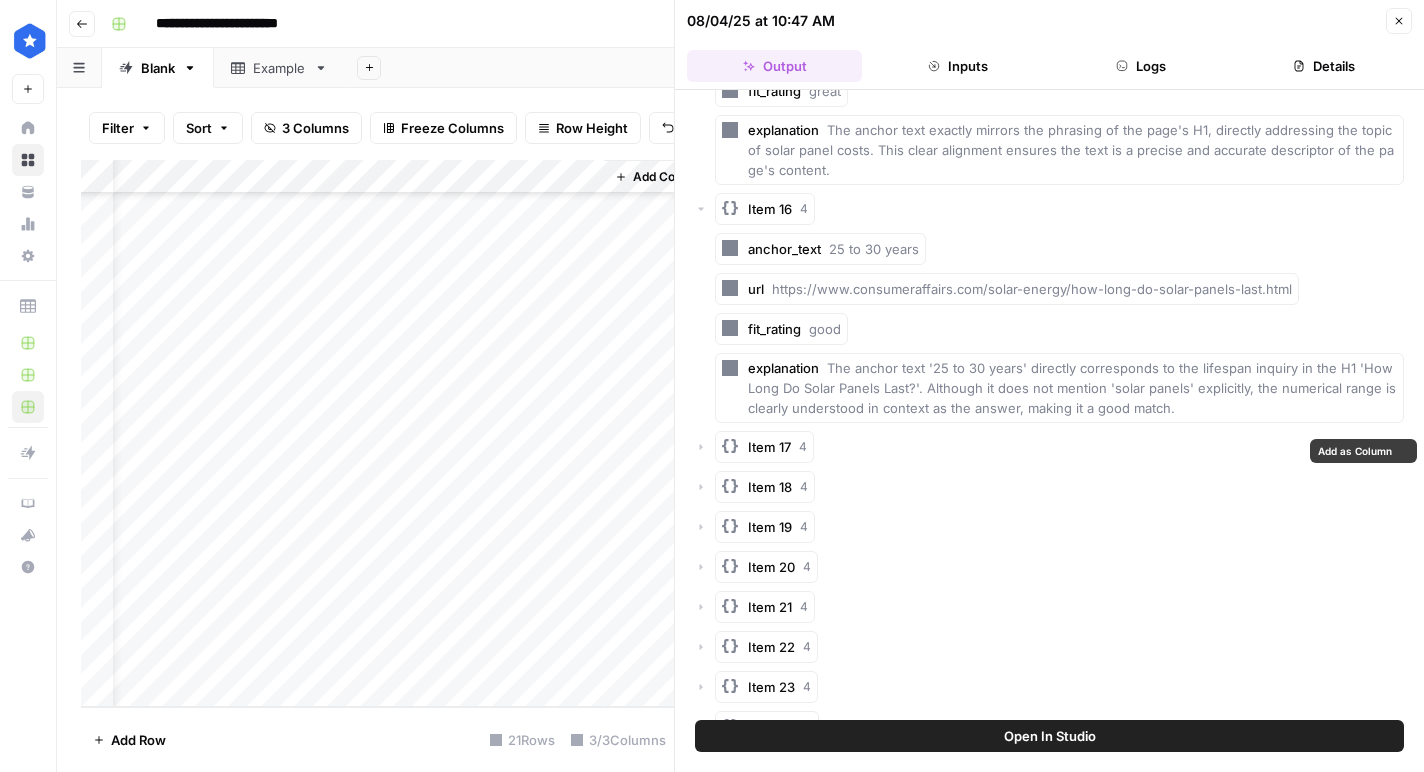 scroll, scrollTop: 3848, scrollLeft: 0, axis: vertical 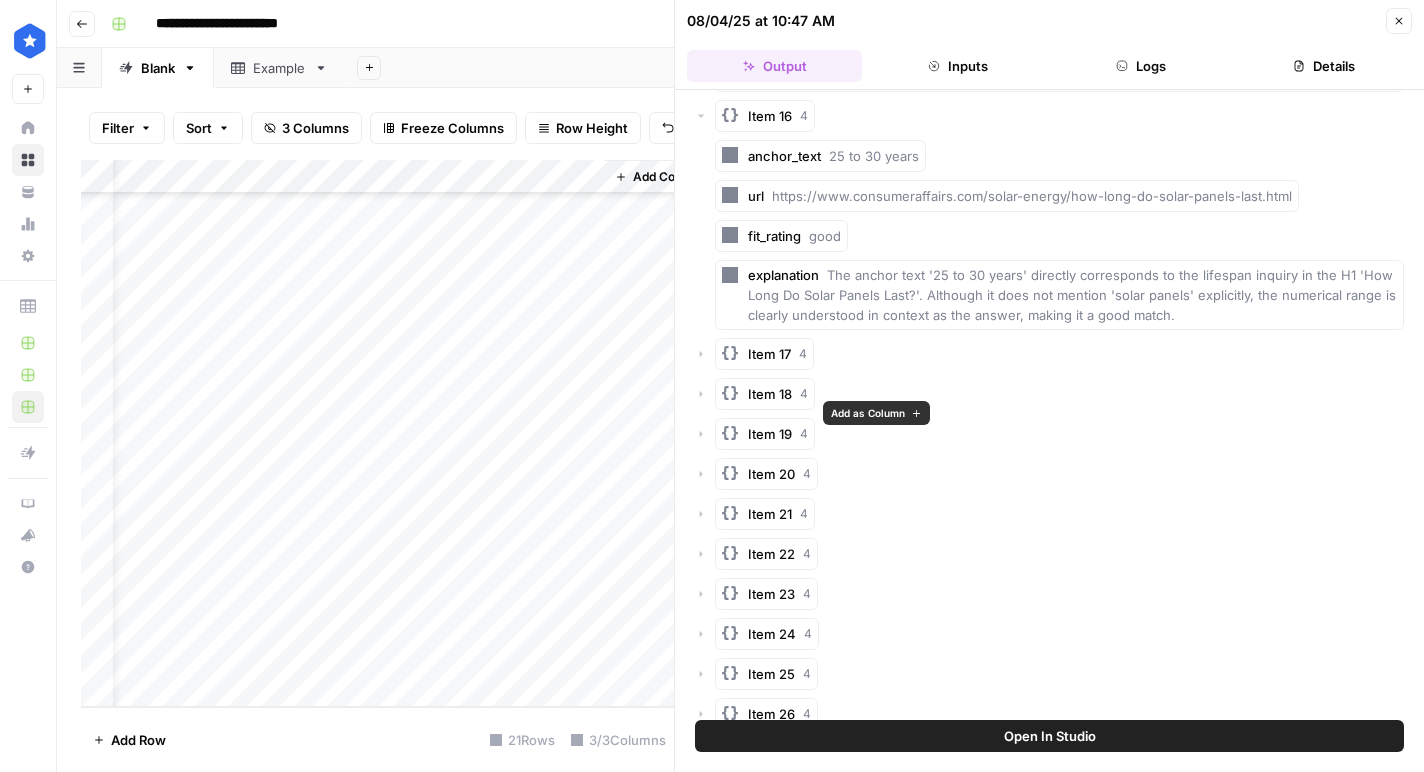click on "Item 17" at bounding box center (769, 354) 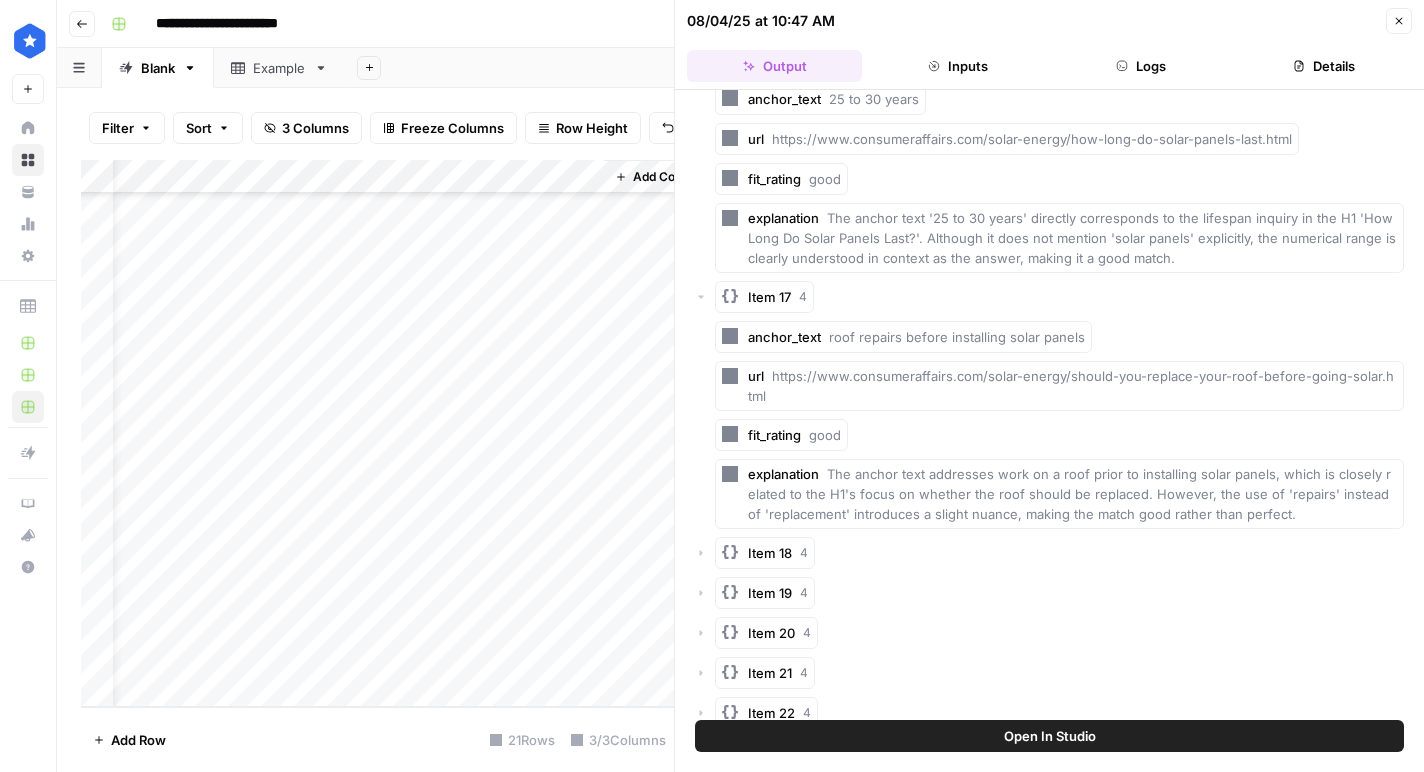 scroll, scrollTop: 3937, scrollLeft: 0, axis: vertical 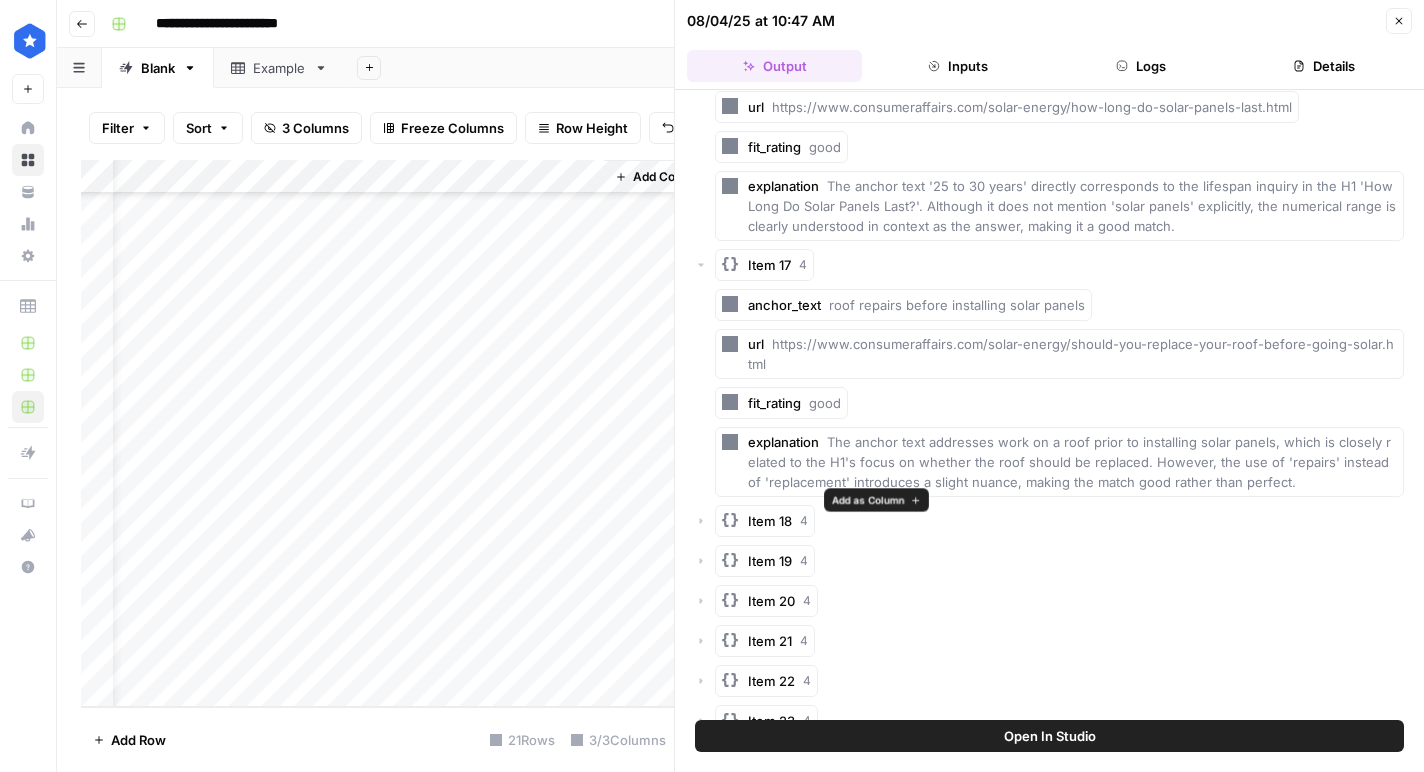 click on "Item 18" at bounding box center [770, 521] 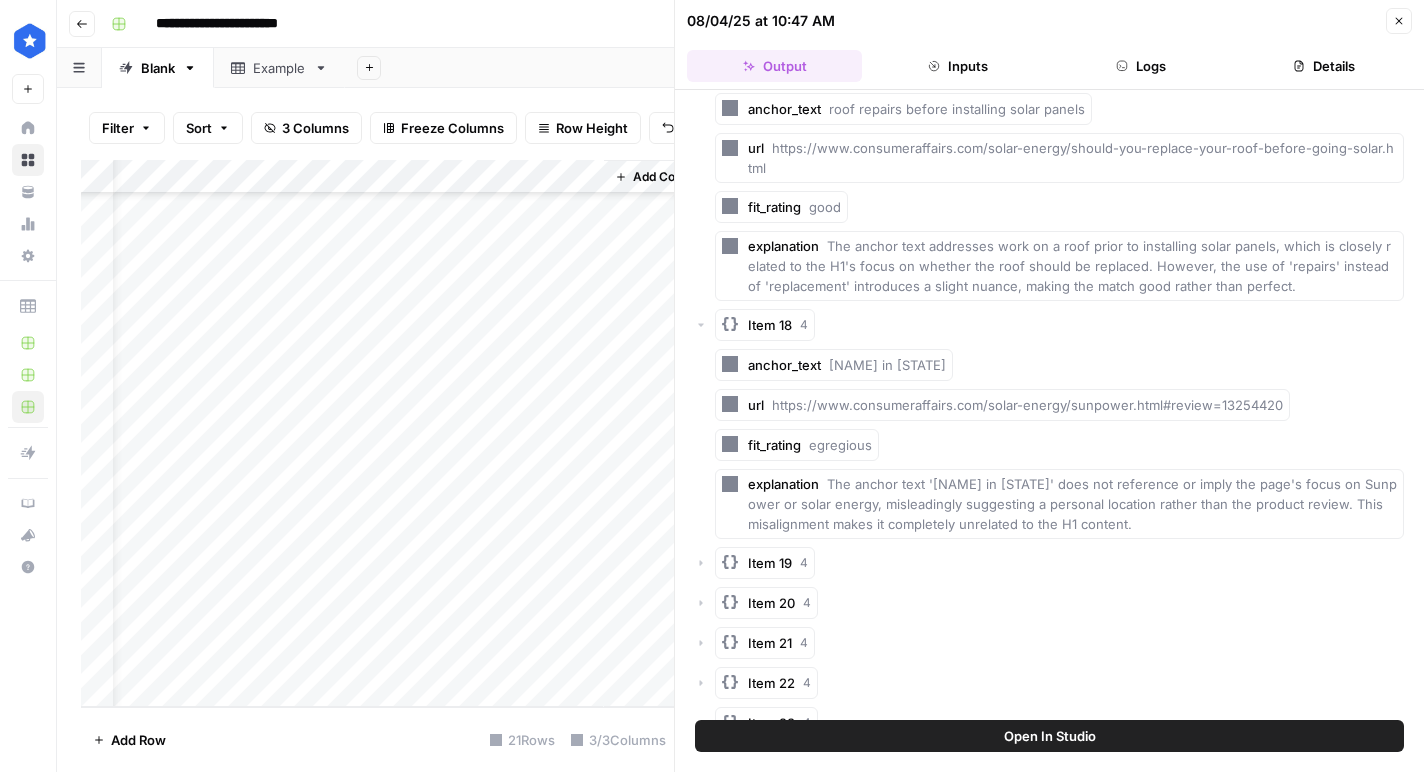 scroll, scrollTop: 4197, scrollLeft: 0, axis: vertical 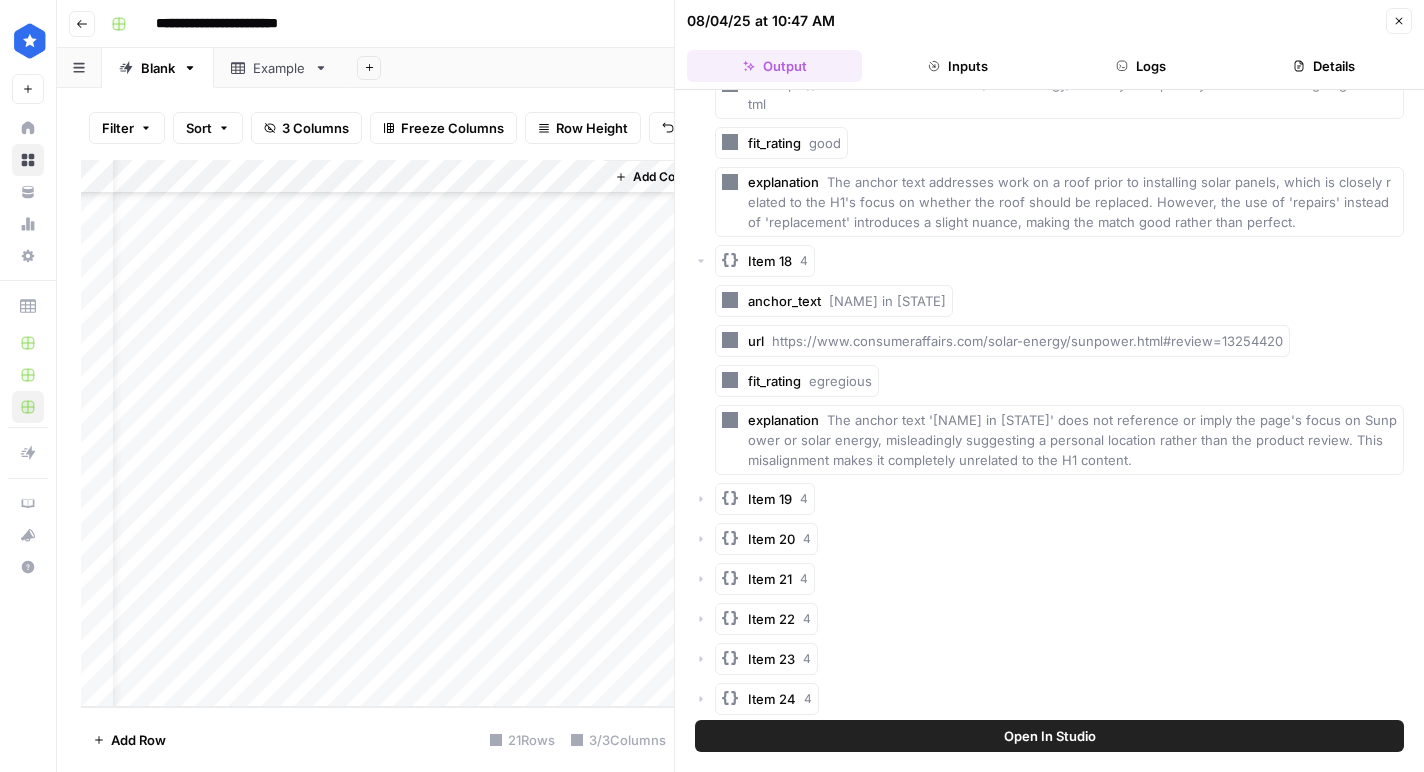 click on "Item 19" at bounding box center [770, 499] 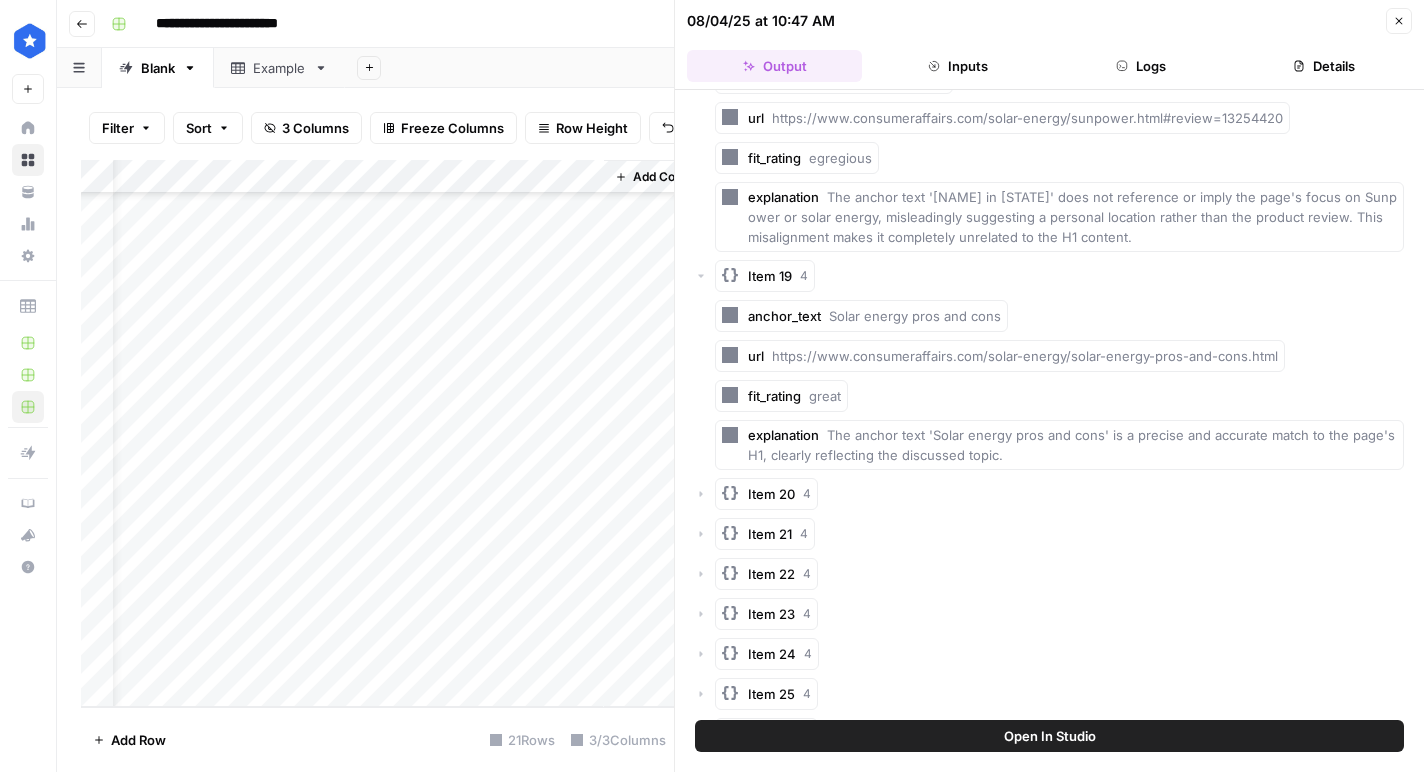 click on "Item 20" at bounding box center [771, 494] 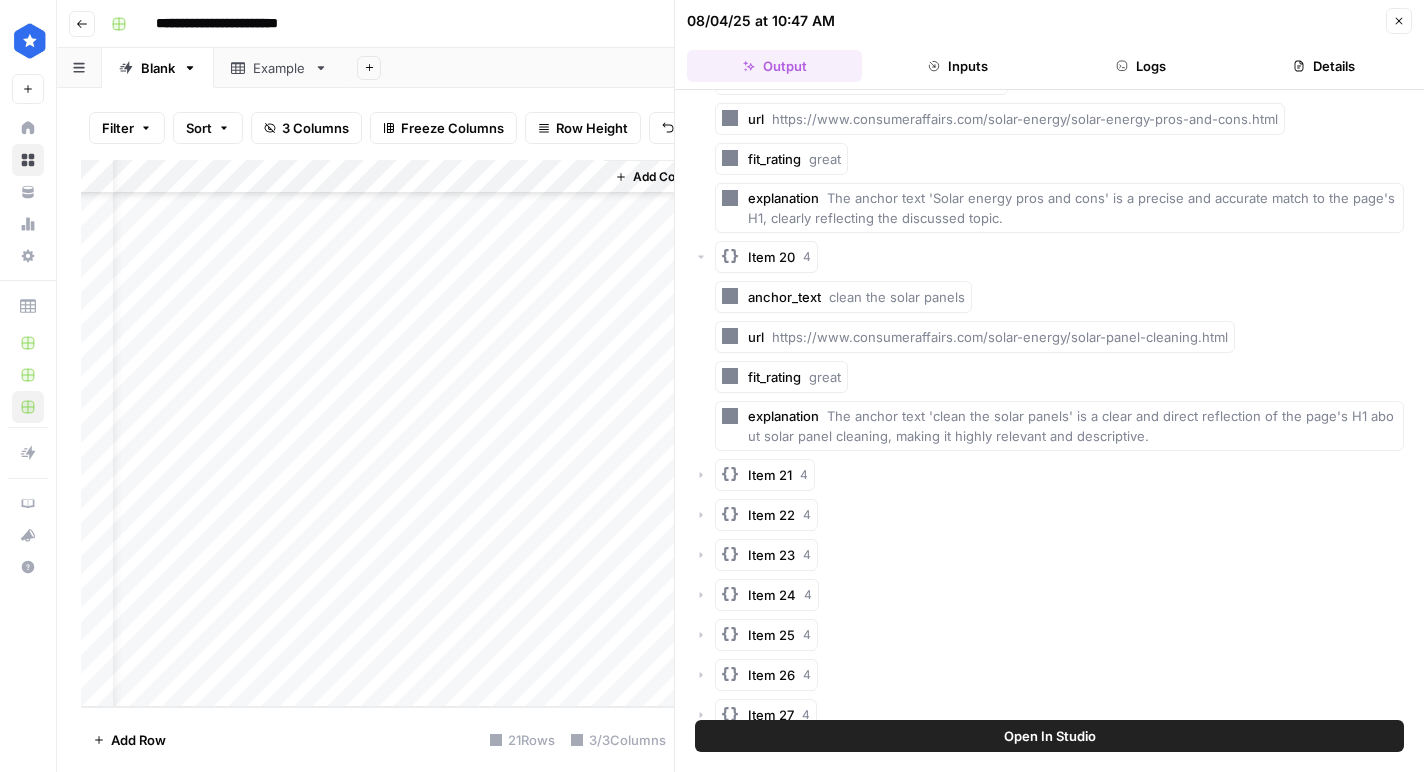 click on "Item 21" at bounding box center [770, 475] 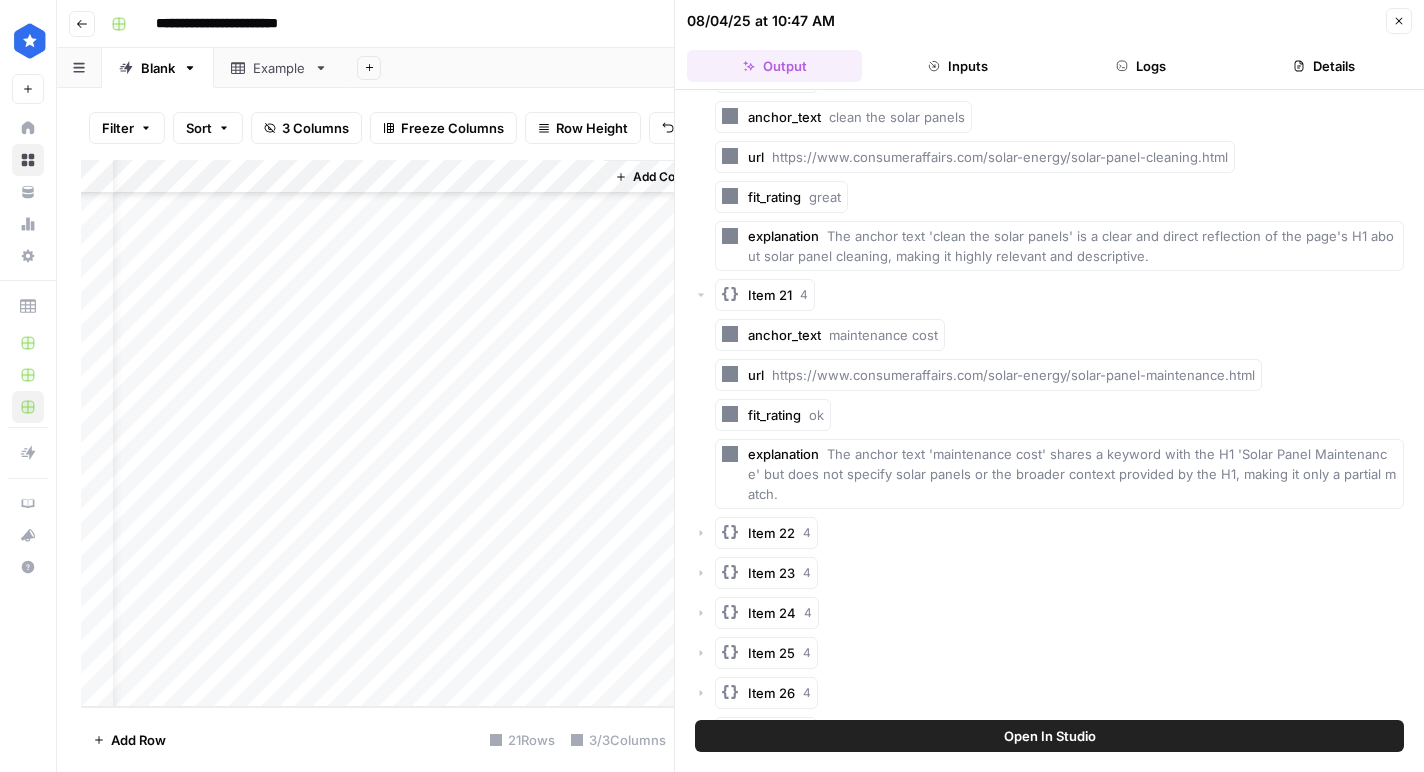 scroll, scrollTop: 4843, scrollLeft: 0, axis: vertical 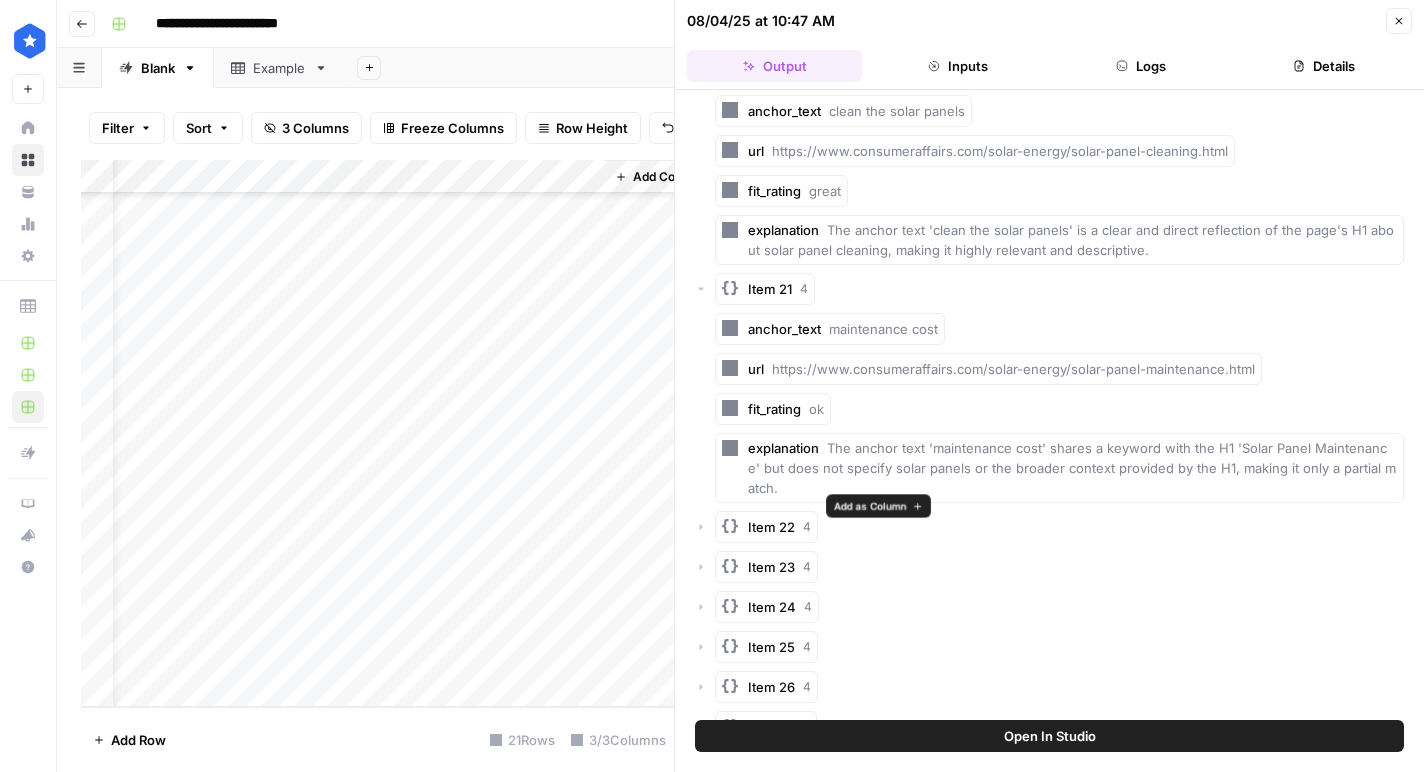 click on "Item 22" at bounding box center [771, 527] 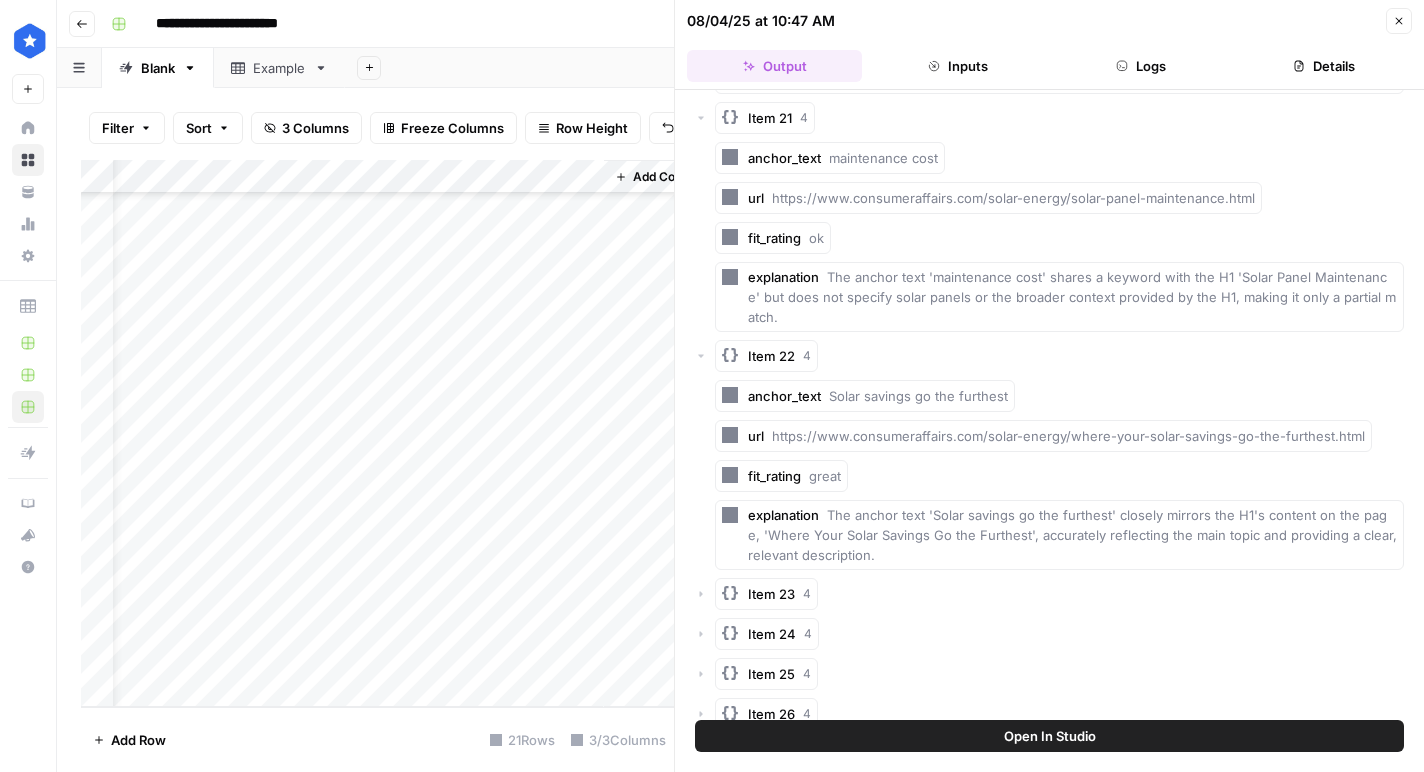 click on "Item 23 4" at bounding box center (766, 594) 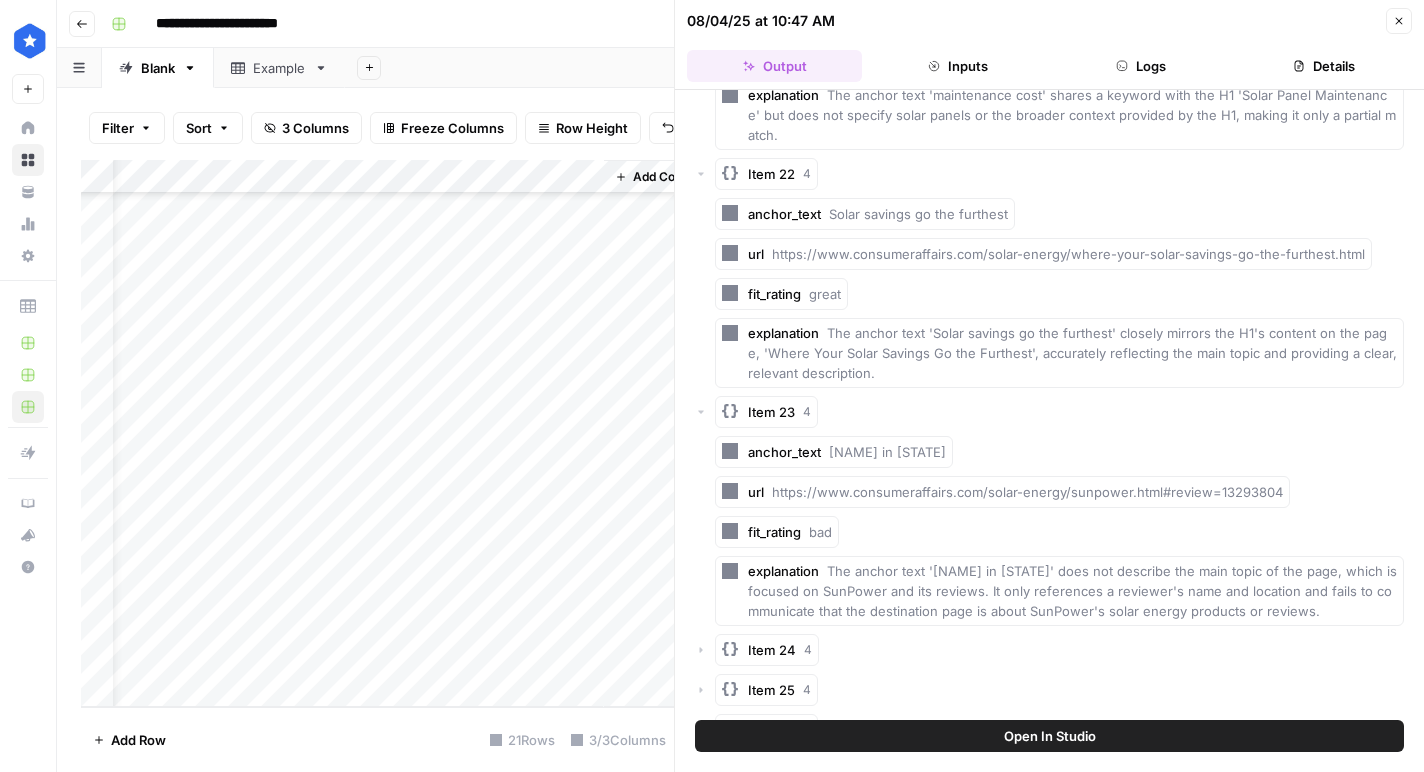 scroll, scrollTop: 5223, scrollLeft: 0, axis: vertical 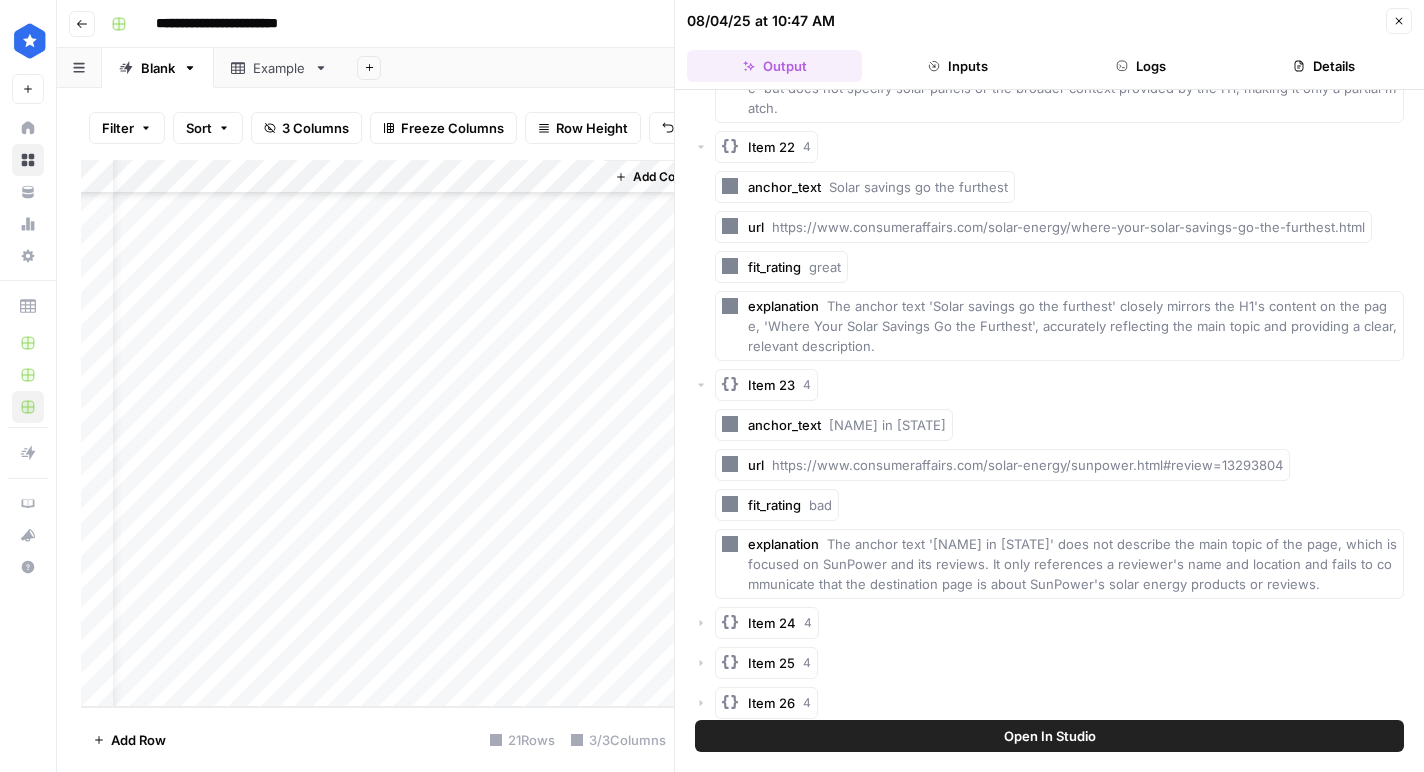 click on "Item 24" at bounding box center [772, 623] 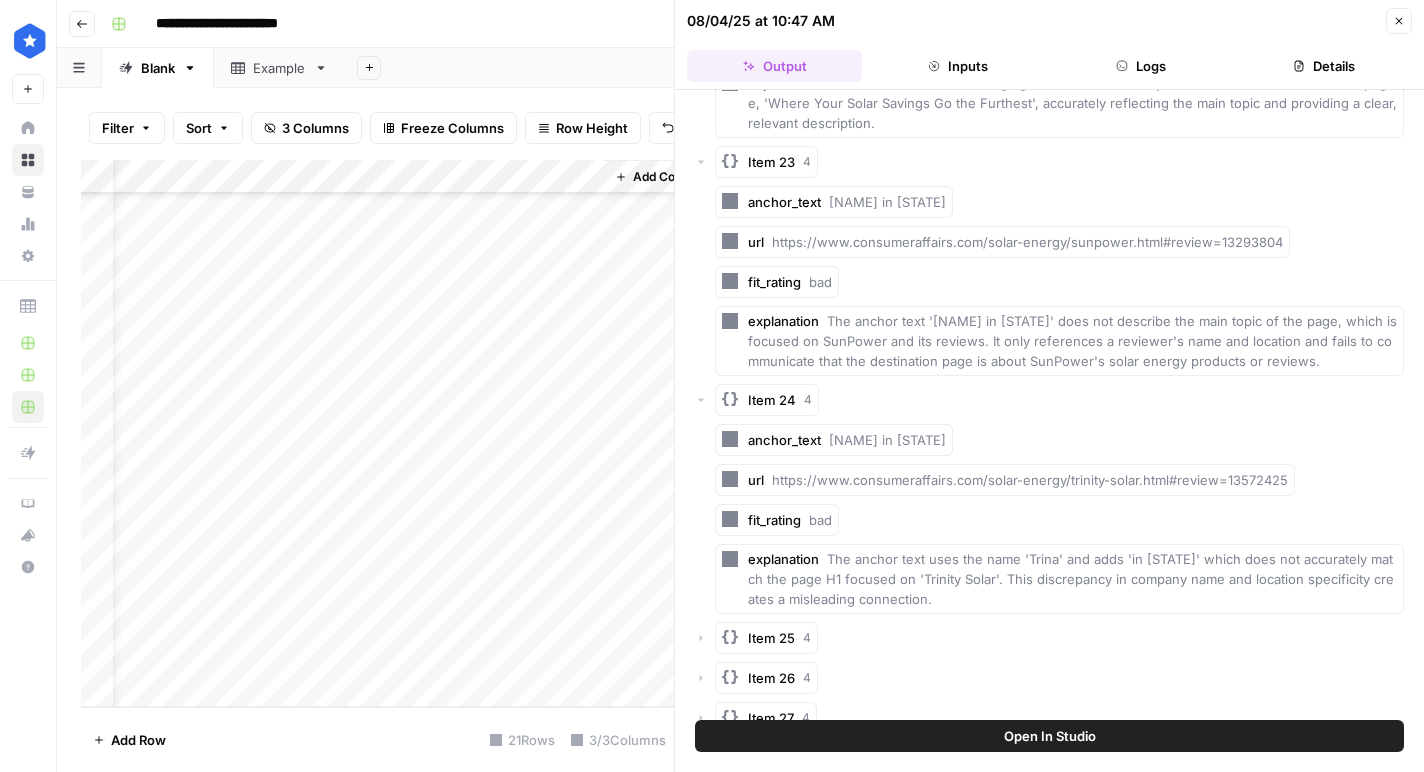 scroll, scrollTop: 5482, scrollLeft: 0, axis: vertical 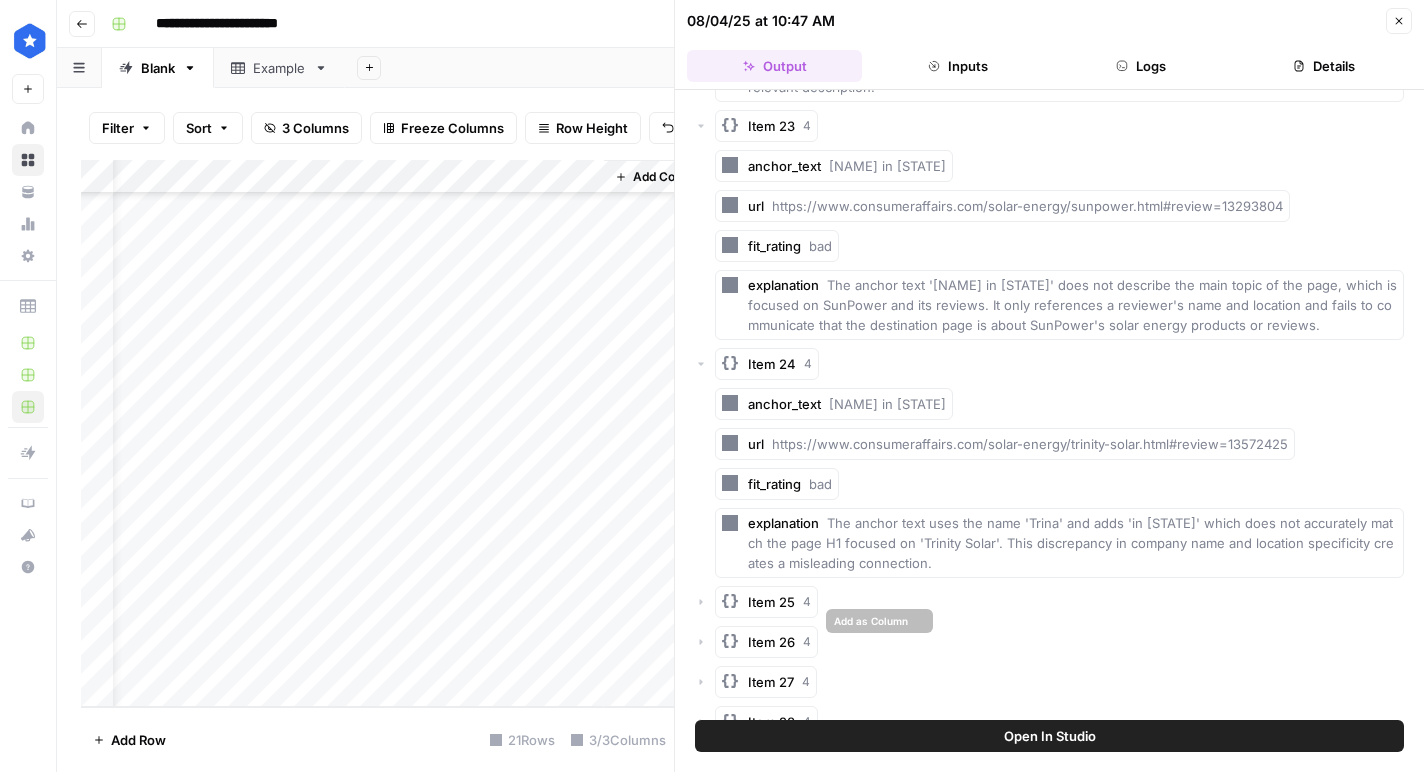 click on "Item 25 4" at bounding box center [779, 602] 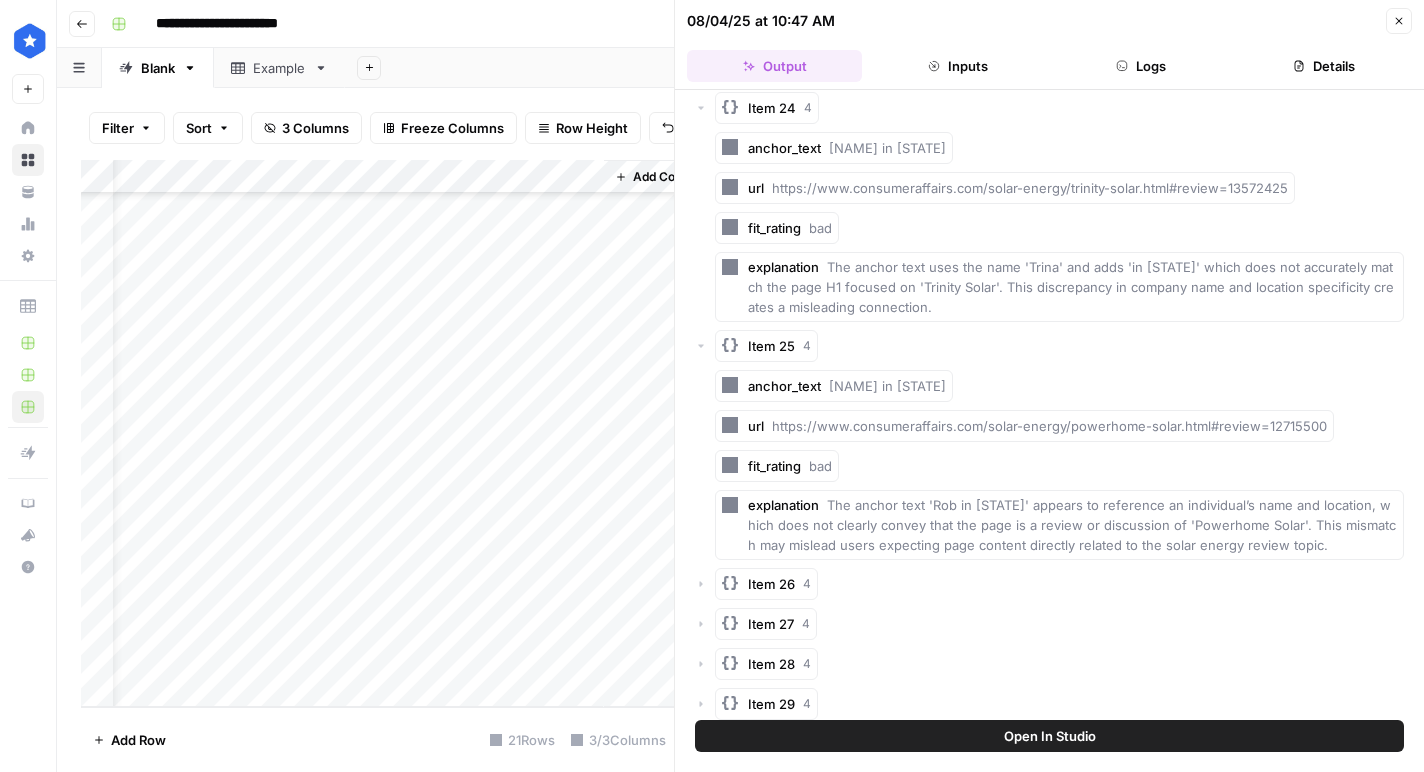 click on "Item 26 4" at bounding box center [766, 584] 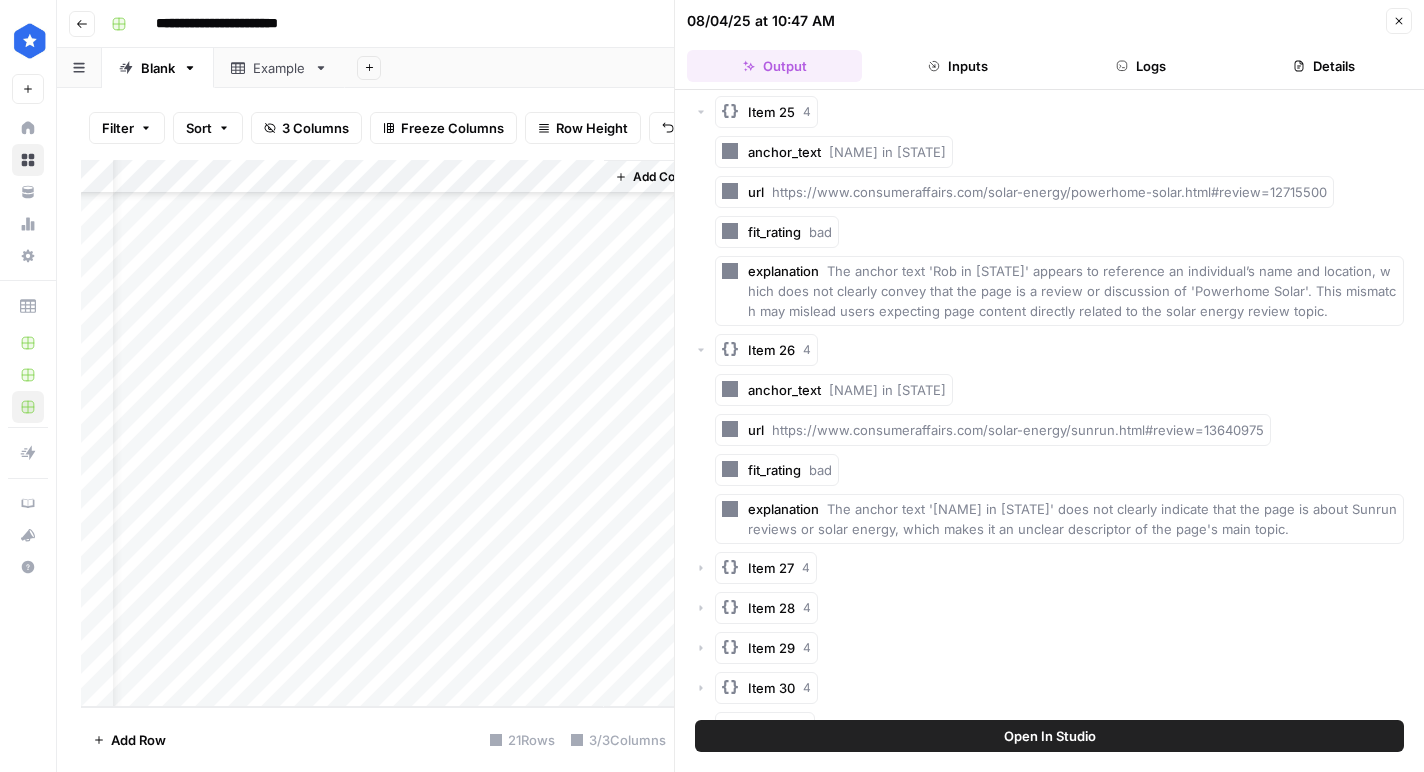click on "Item 27 4" at bounding box center [779, 568] 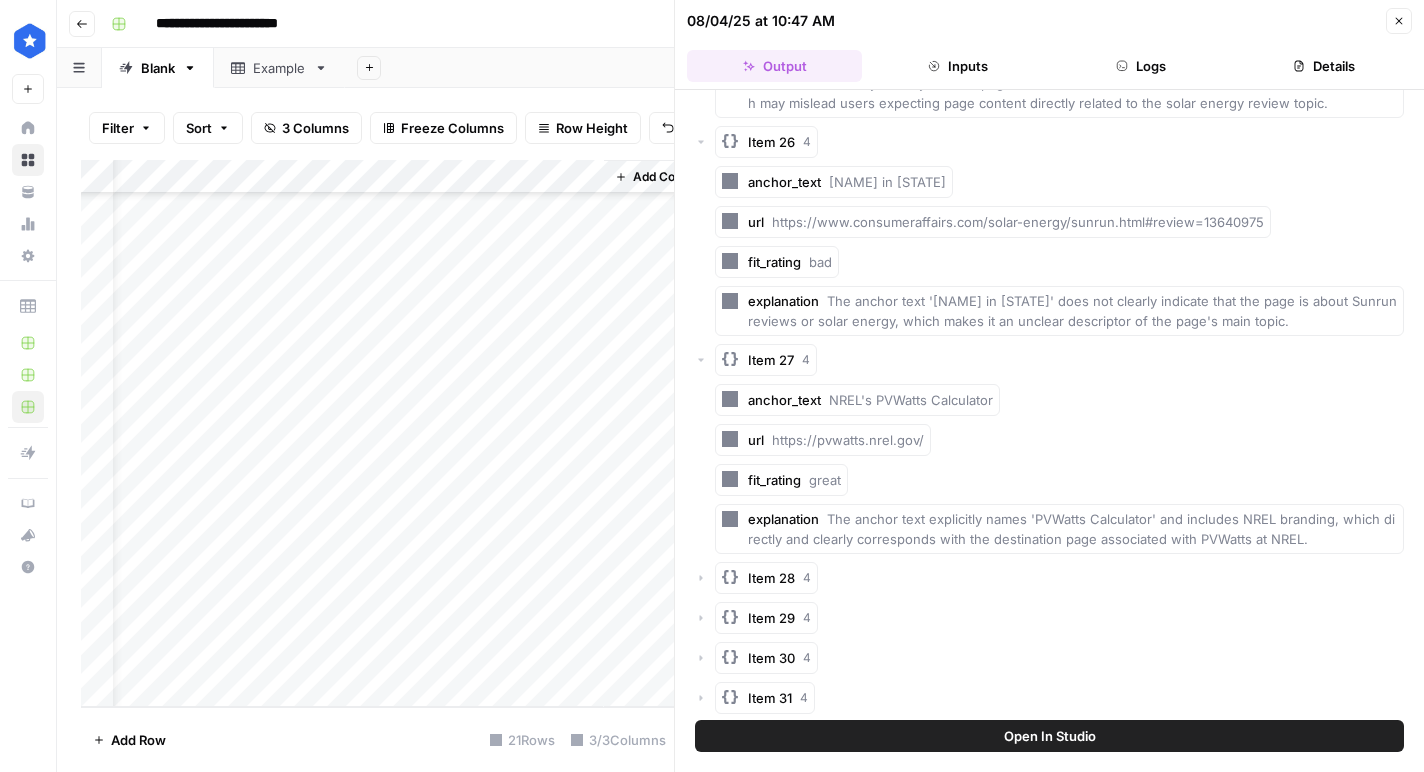 click on "Item 28" at bounding box center [771, 578] 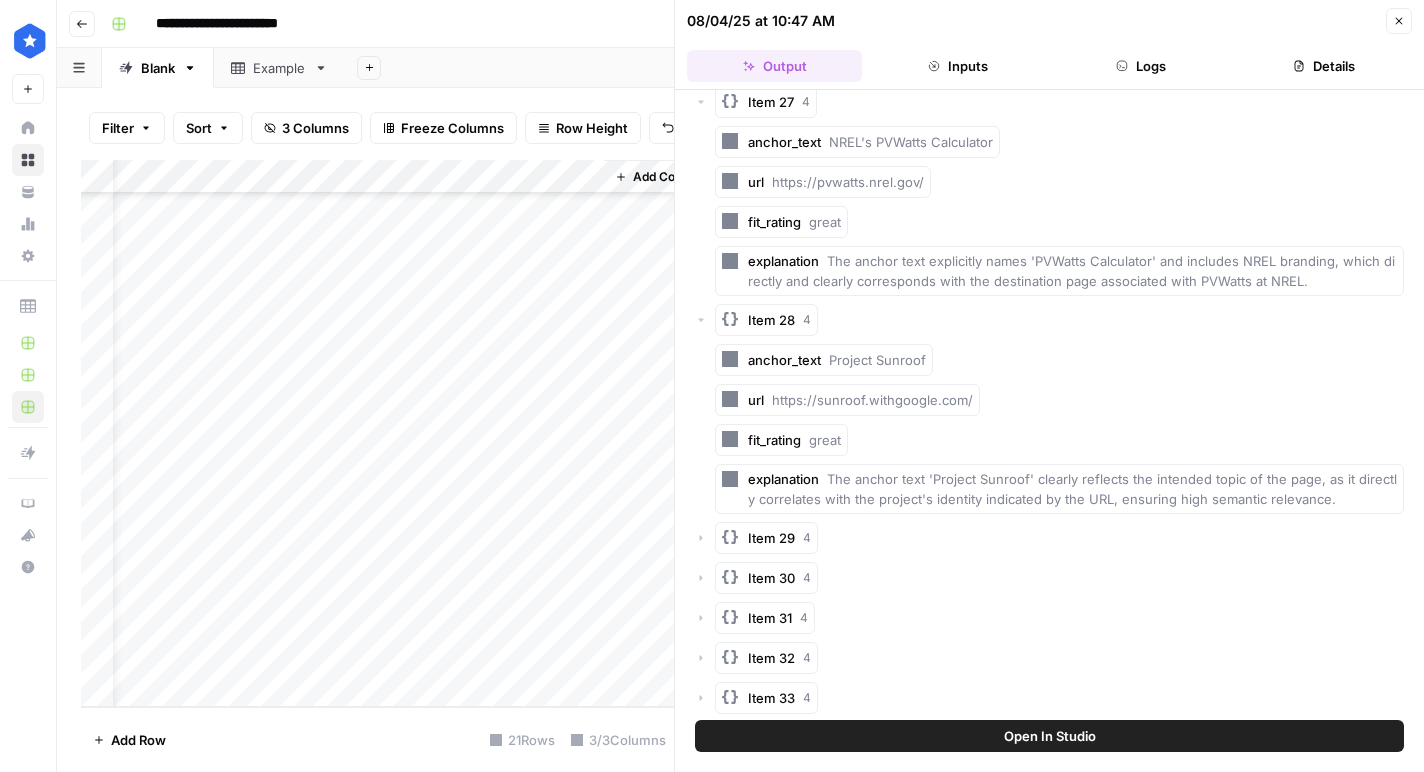 click on "Item 29" at bounding box center [771, 538] 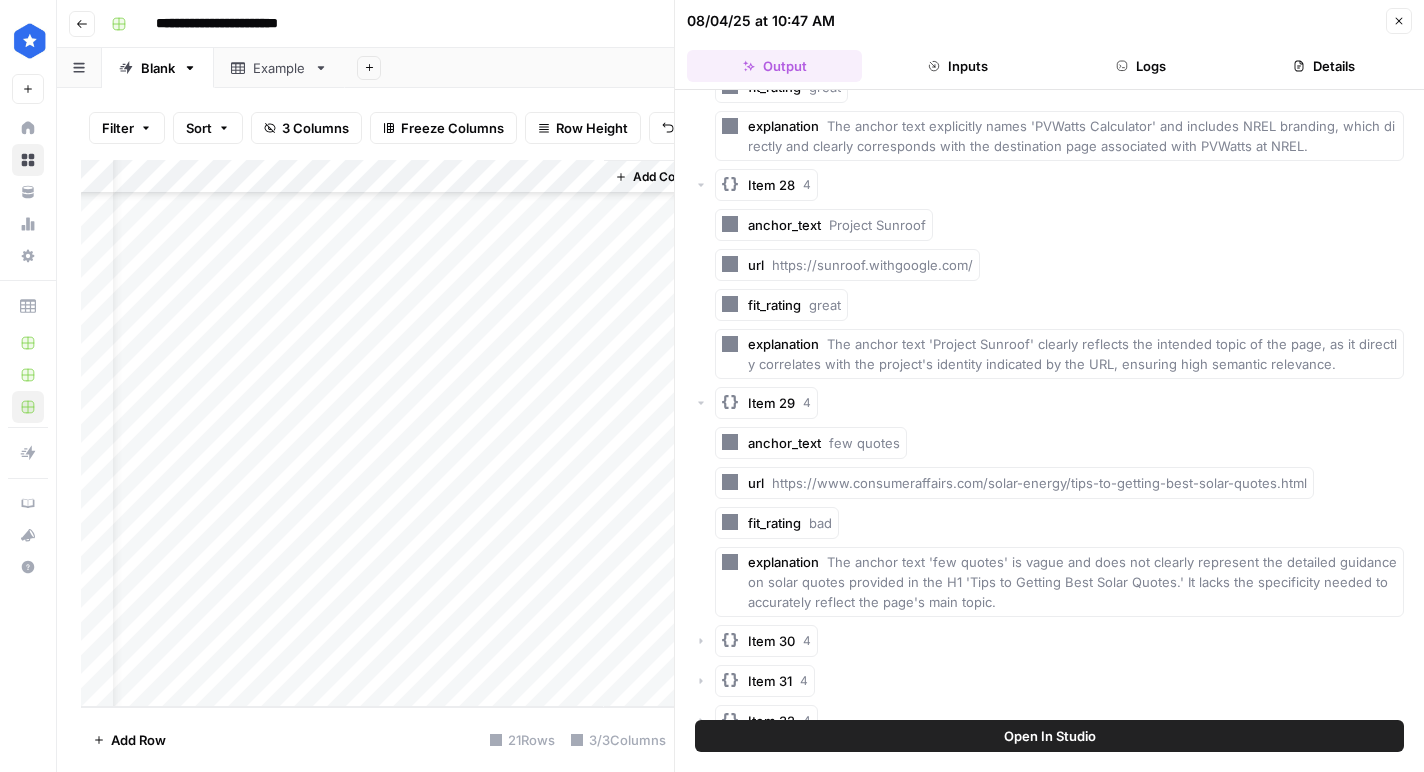 scroll, scrollTop: 6601, scrollLeft: 0, axis: vertical 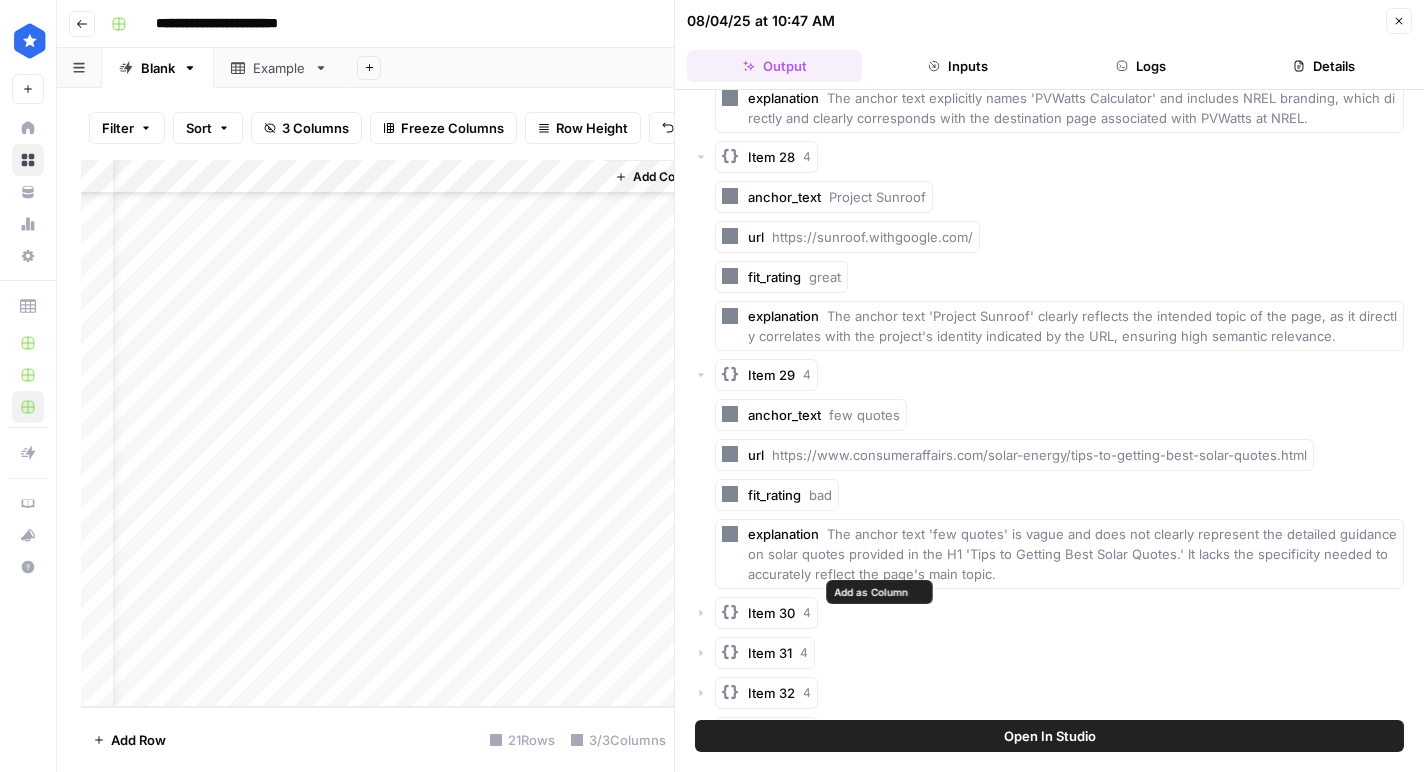 click on "Item 30" at bounding box center (771, 613) 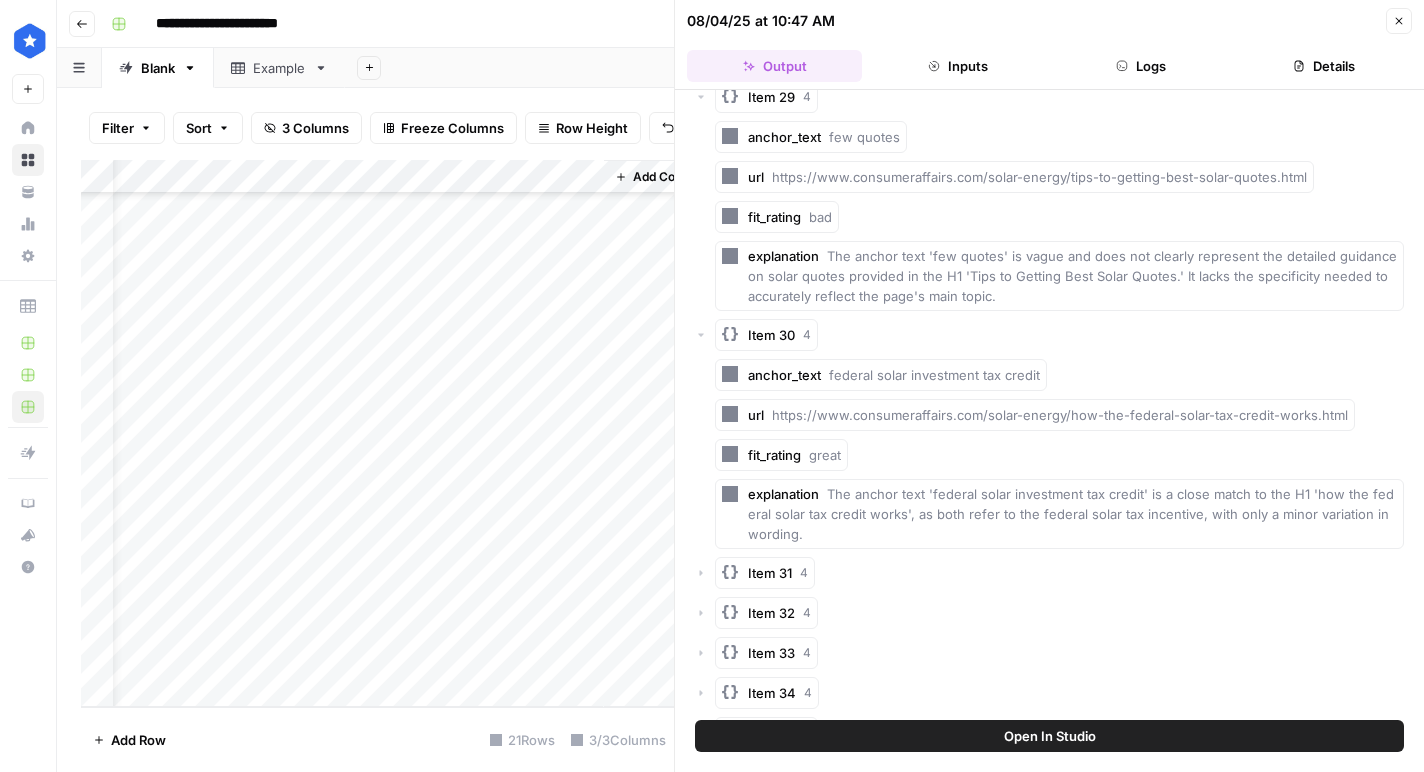 scroll, scrollTop: 6891, scrollLeft: 0, axis: vertical 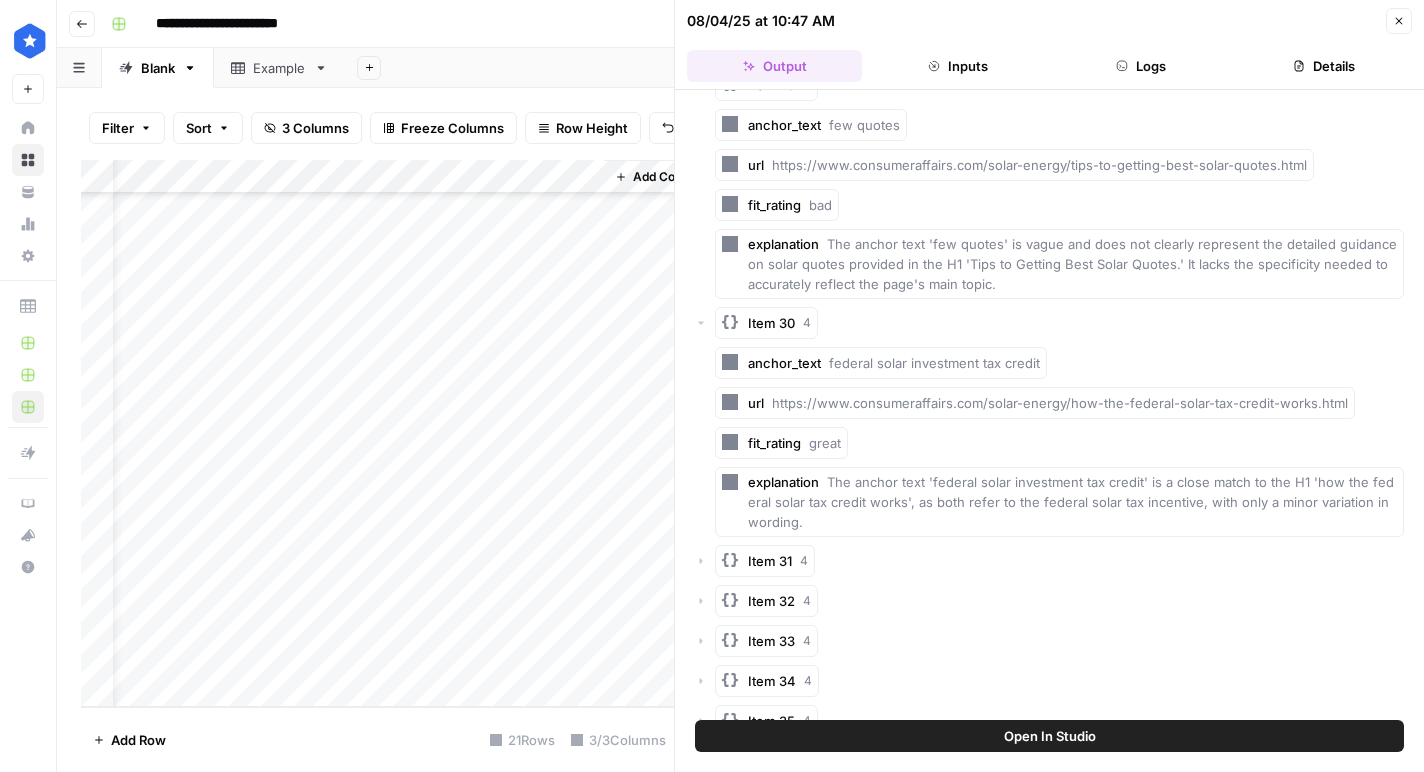 click on "Item 31" at bounding box center (770, 561) 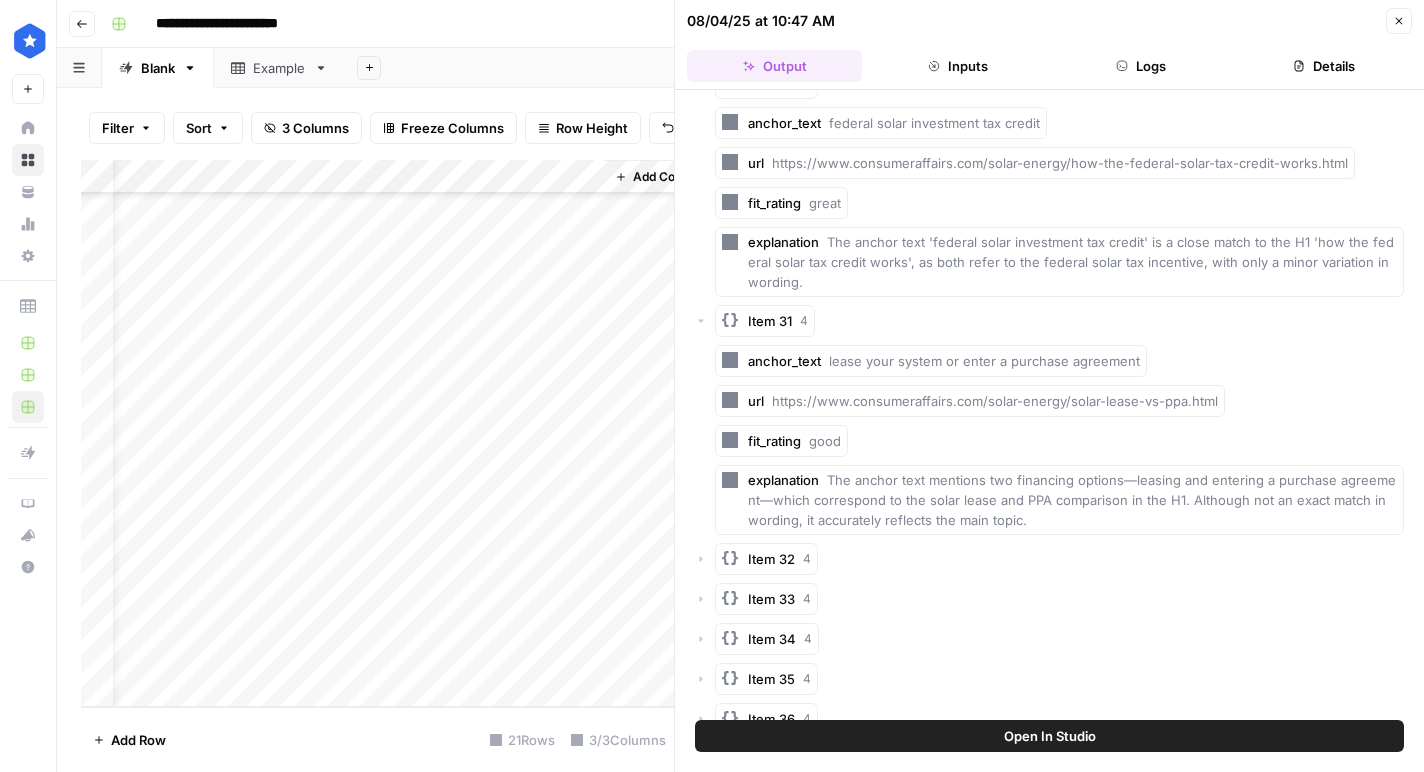 scroll, scrollTop: 7159, scrollLeft: 0, axis: vertical 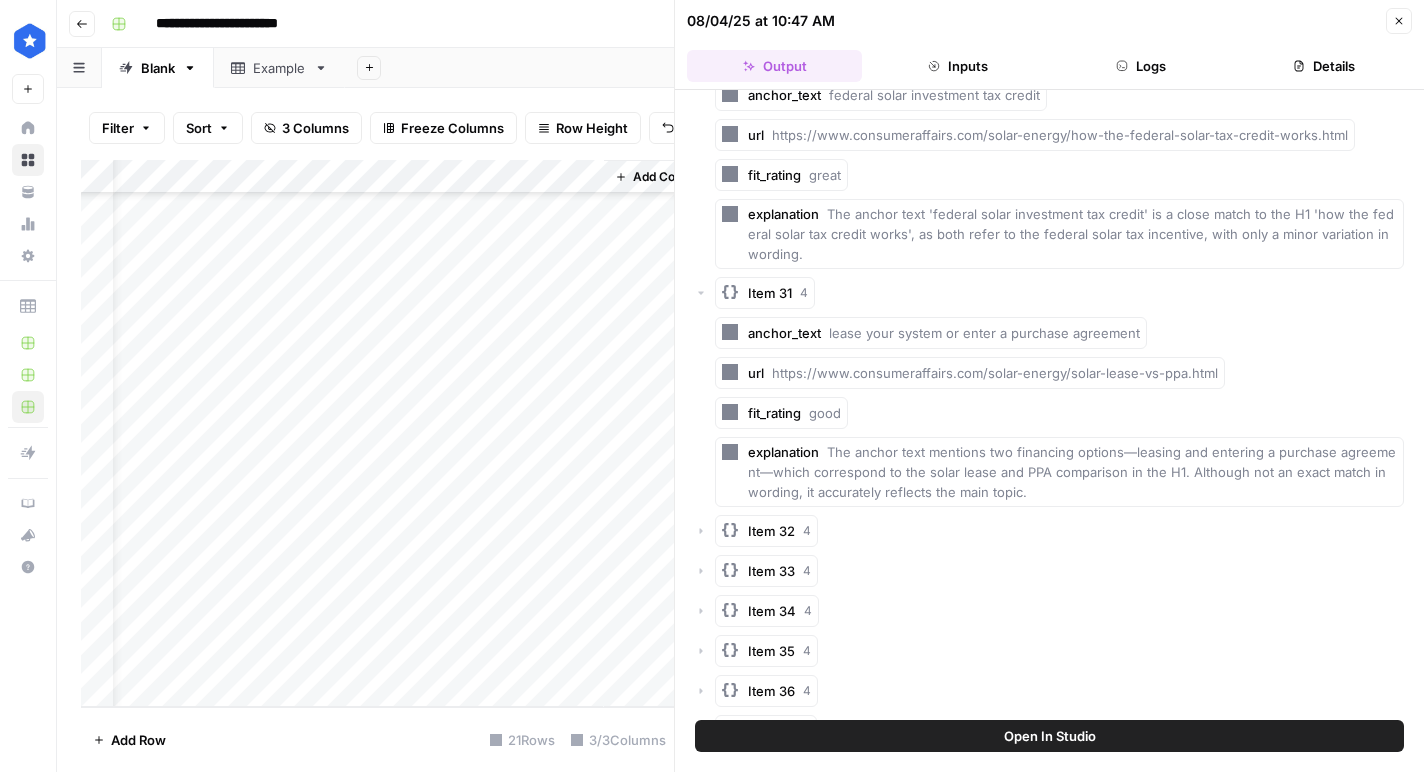 click on "Item 0 4 anchor_text Jump to insight url https://www.consumeraffairs.com/solar-energy/how-much-do-solar-panels-cost.html#cost-benefits fit_rating bad explanation The anchor text 'Jump to insight' is vague and does not clearly indicate the page's focus on solar panel costs or cost benefits. It does not provide users with a specific or relevant preview of the content, making it a poor descriptor of the page's main topic. Item 1 4 anchor_text Jump to insight url https://www.consumeraffairs.com/solar-energy/how-much-do-solar-panels-cost.html#financial-incentives fit_rating bad explanation The anchor text 'Jump to insight' does not clearly reflect the page's main topic of solar panel pricing and financial incentives, making it vague and uninformative for both users and search engines. Item 2 4 anchor_text Jump to insight url https://www.consumeraffairs.com/solar-energy/how-much-do-solar-panels-cost.html#how-to-pay fit_rating bad explanation Item 3 4 anchor_text cost of a solar storage battery url fit_rating great" at bounding box center (1049, -2775) 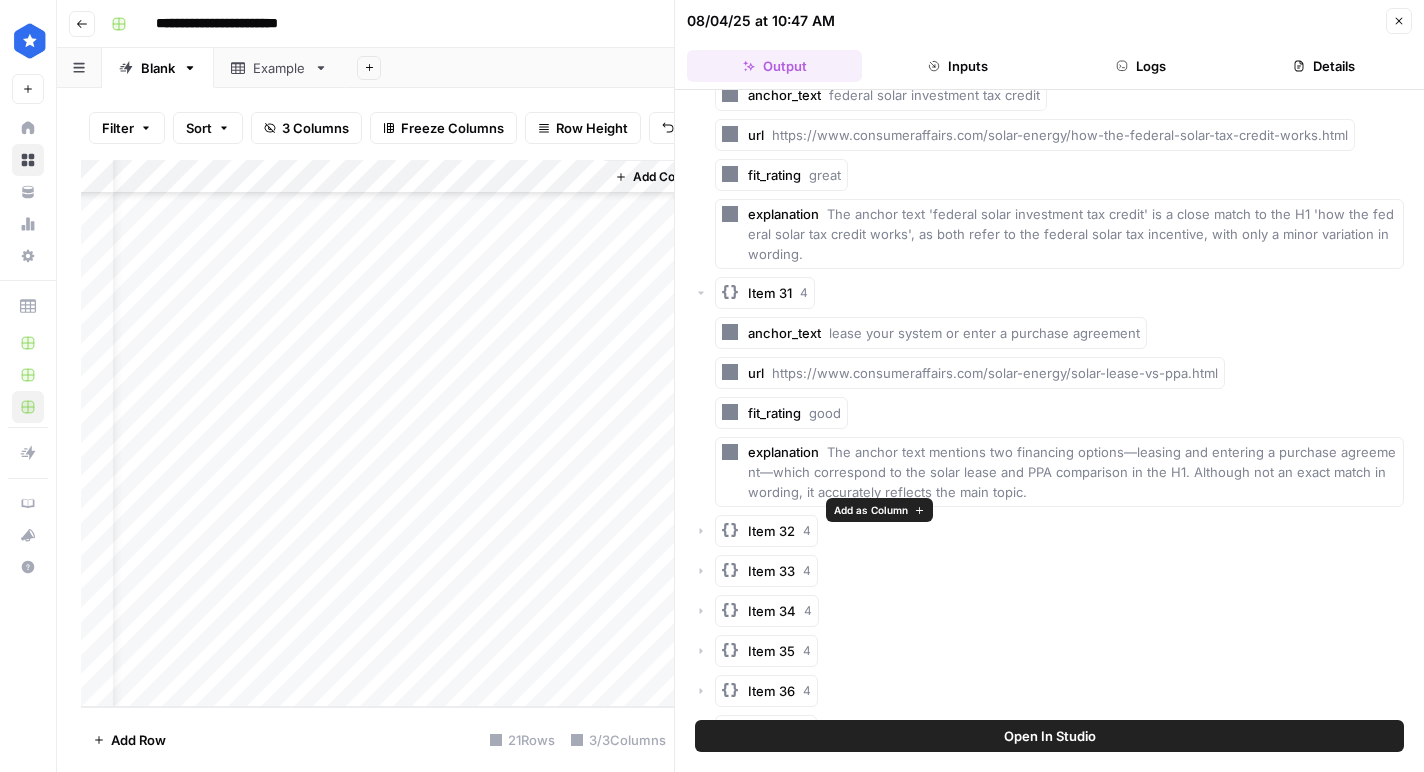 click on "Item 32" at bounding box center (771, 531) 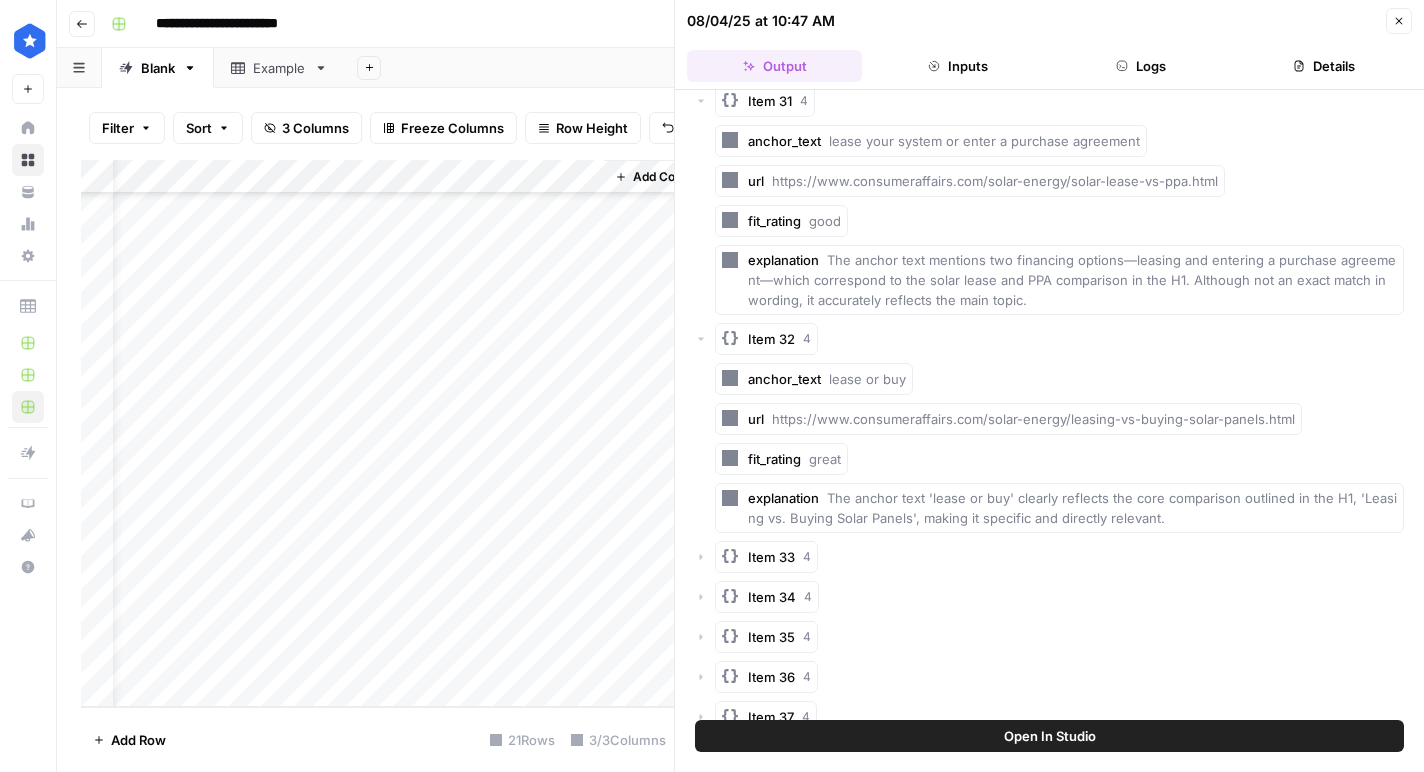 scroll, scrollTop: 7386, scrollLeft: 0, axis: vertical 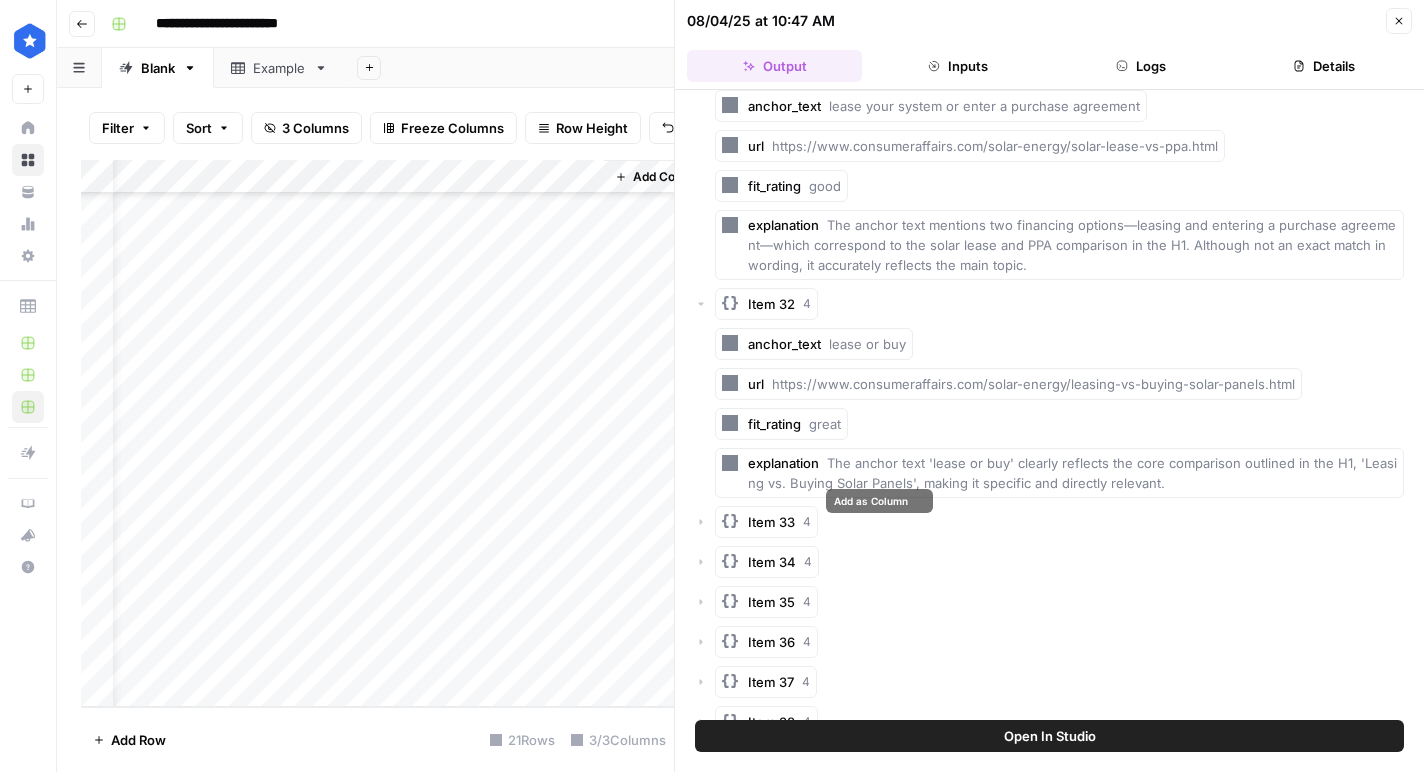 click on "Item 33" at bounding box center [771, 522] 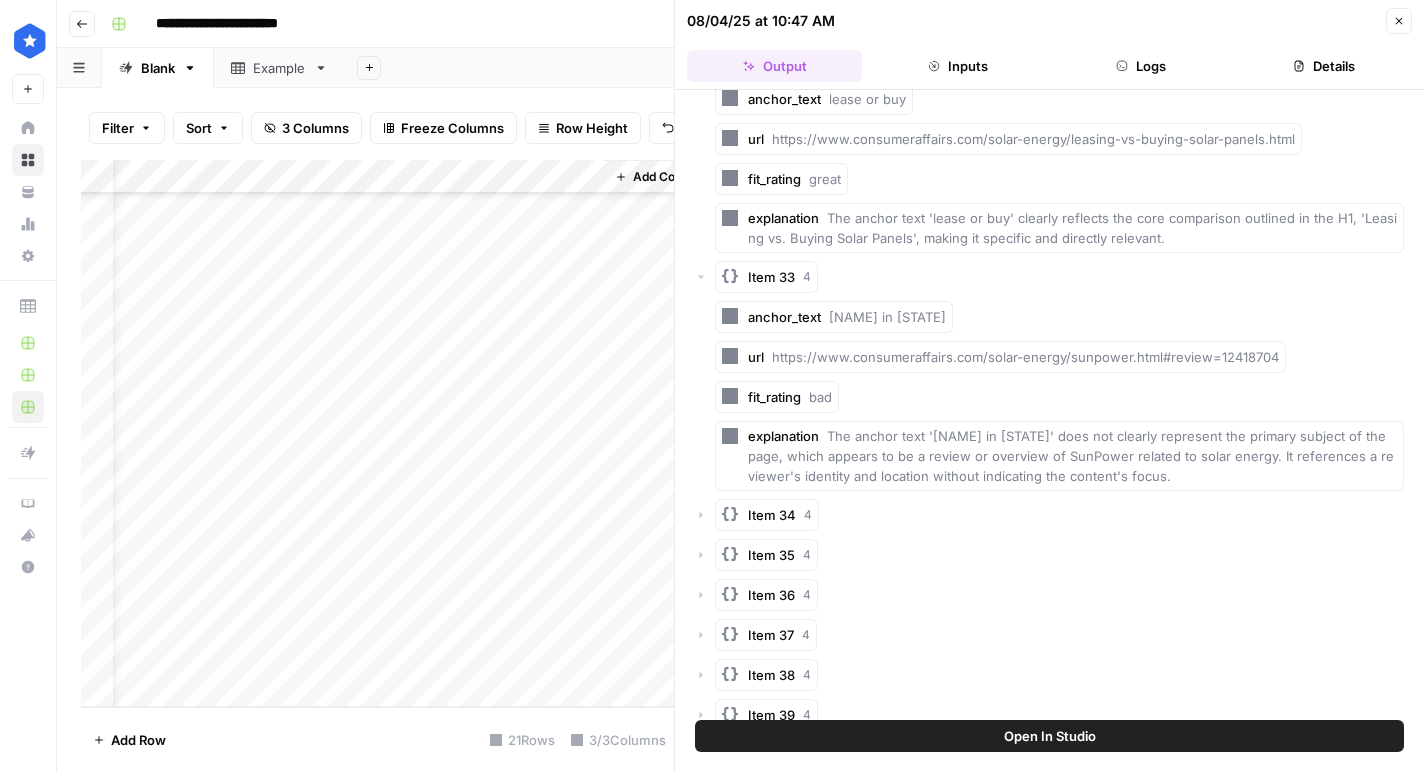 scroll, scrollTop: 7744, scrollLeft: 0, axis: vertical 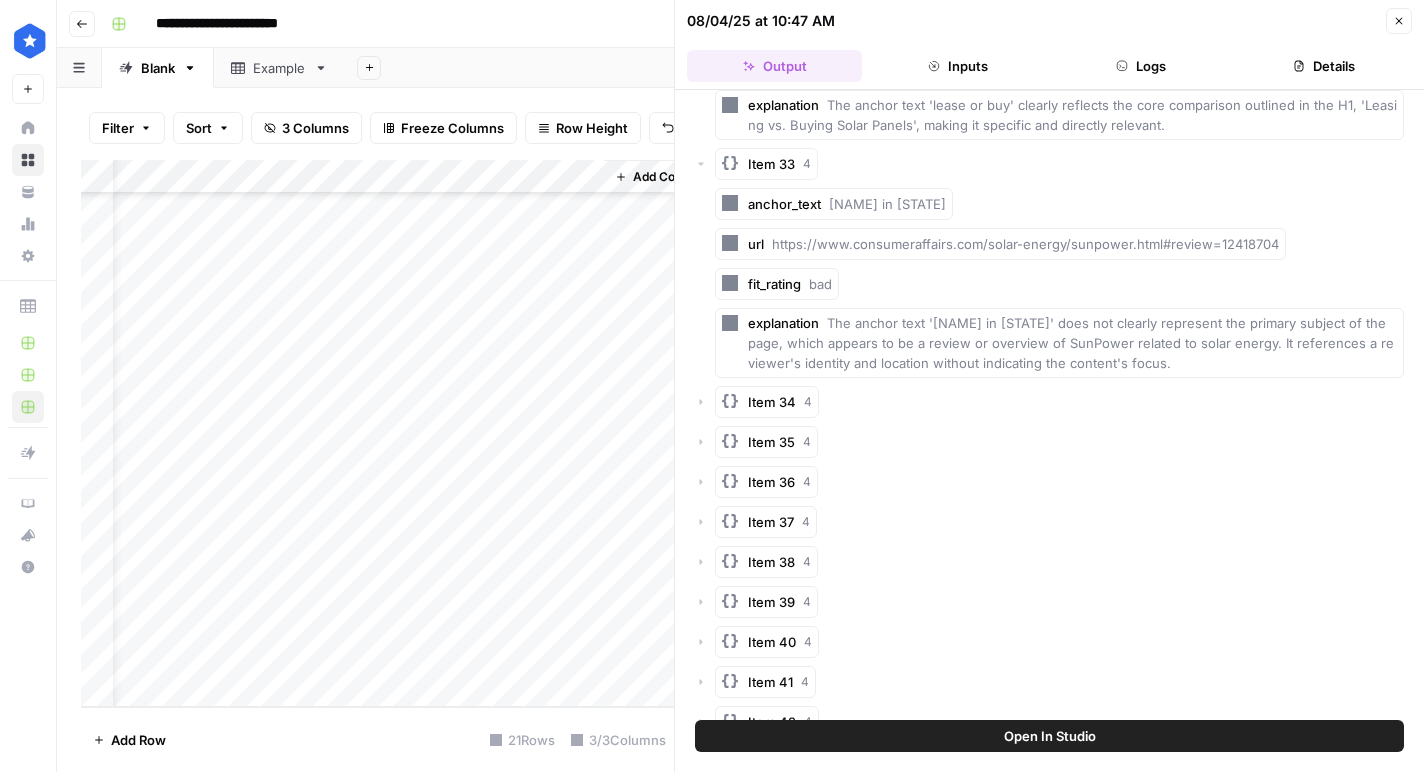 click on "Item 34" at bounding box center [772, 402] 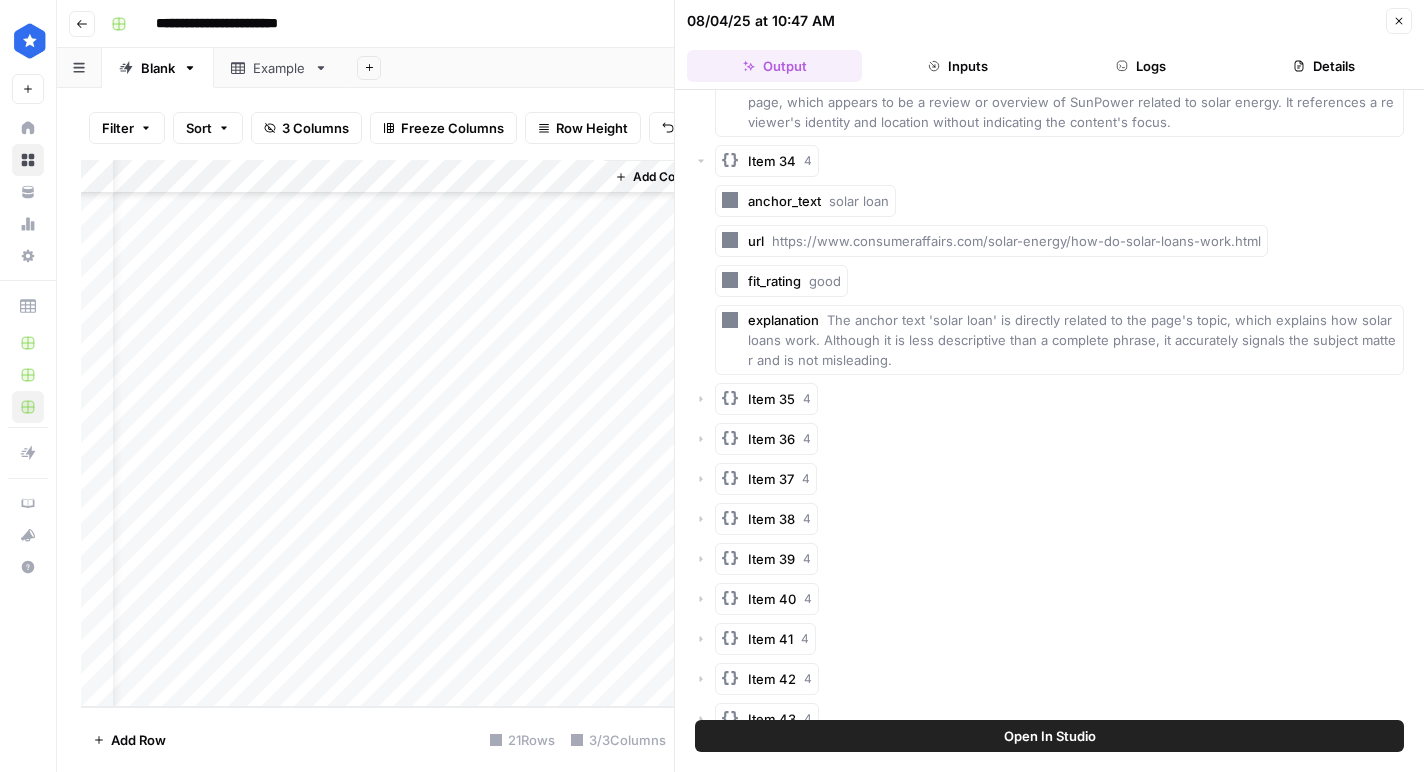 scroll, scrollTop: 7996, scrollLeft: 0, axis: vertical 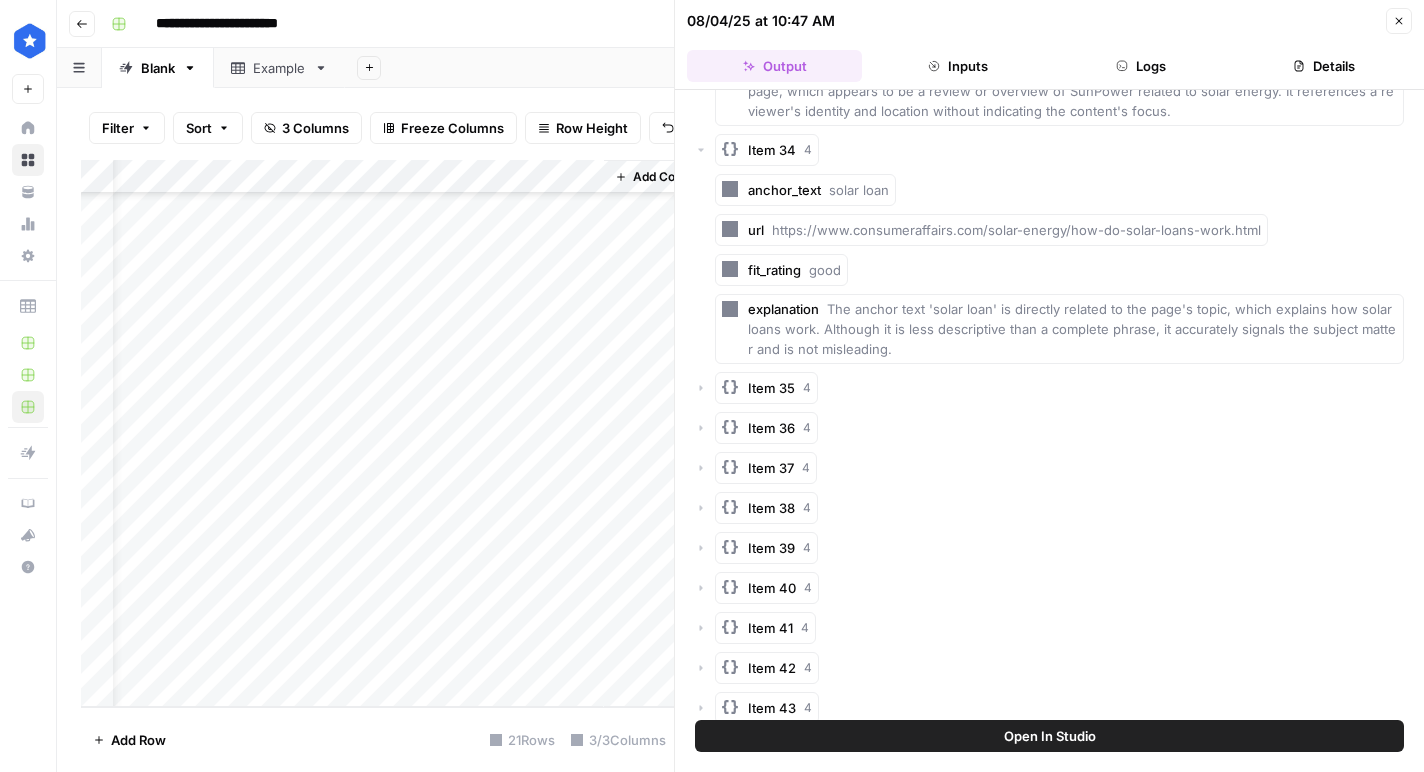click on "Item 35" at bounding box center [771, 388] 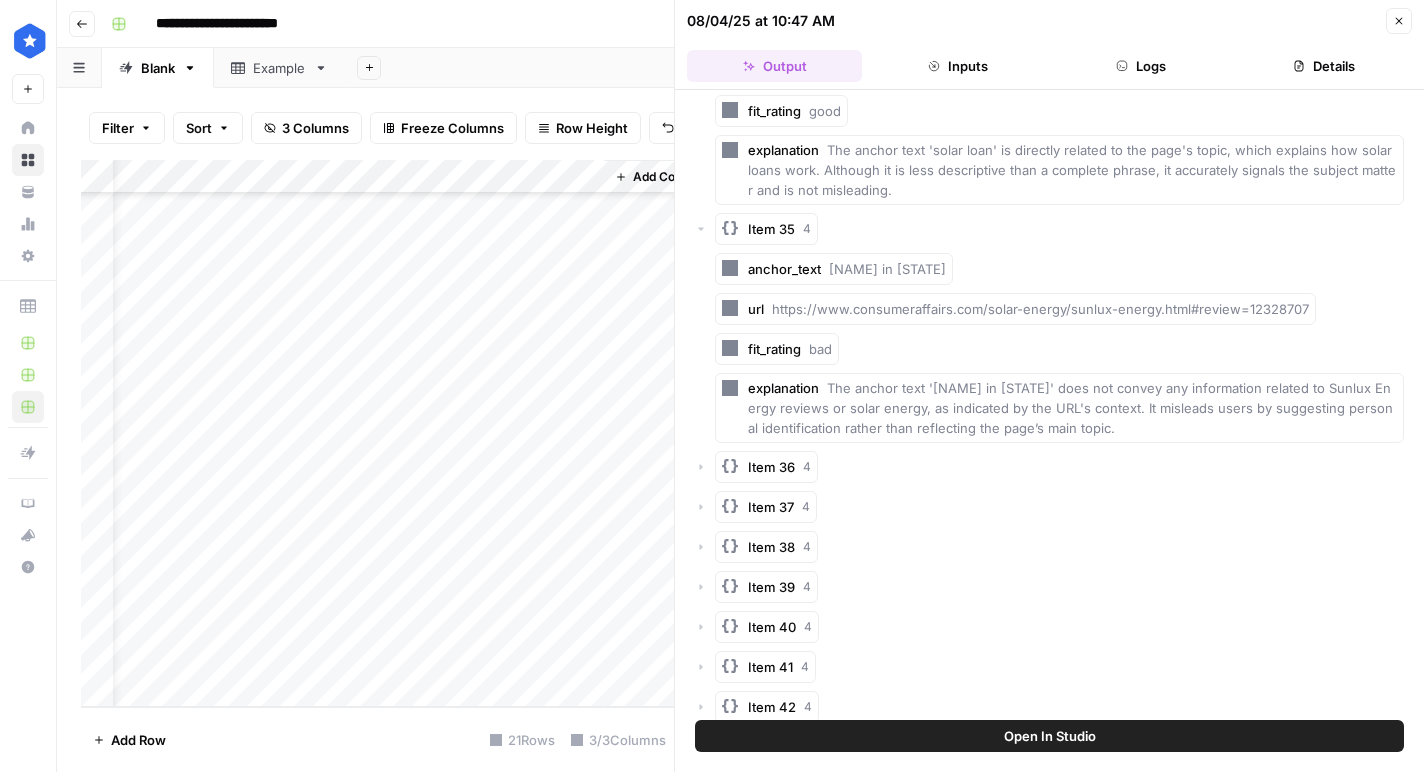 scroll, scrollTop: 8182, scrollLeft: 0, axis: vertical 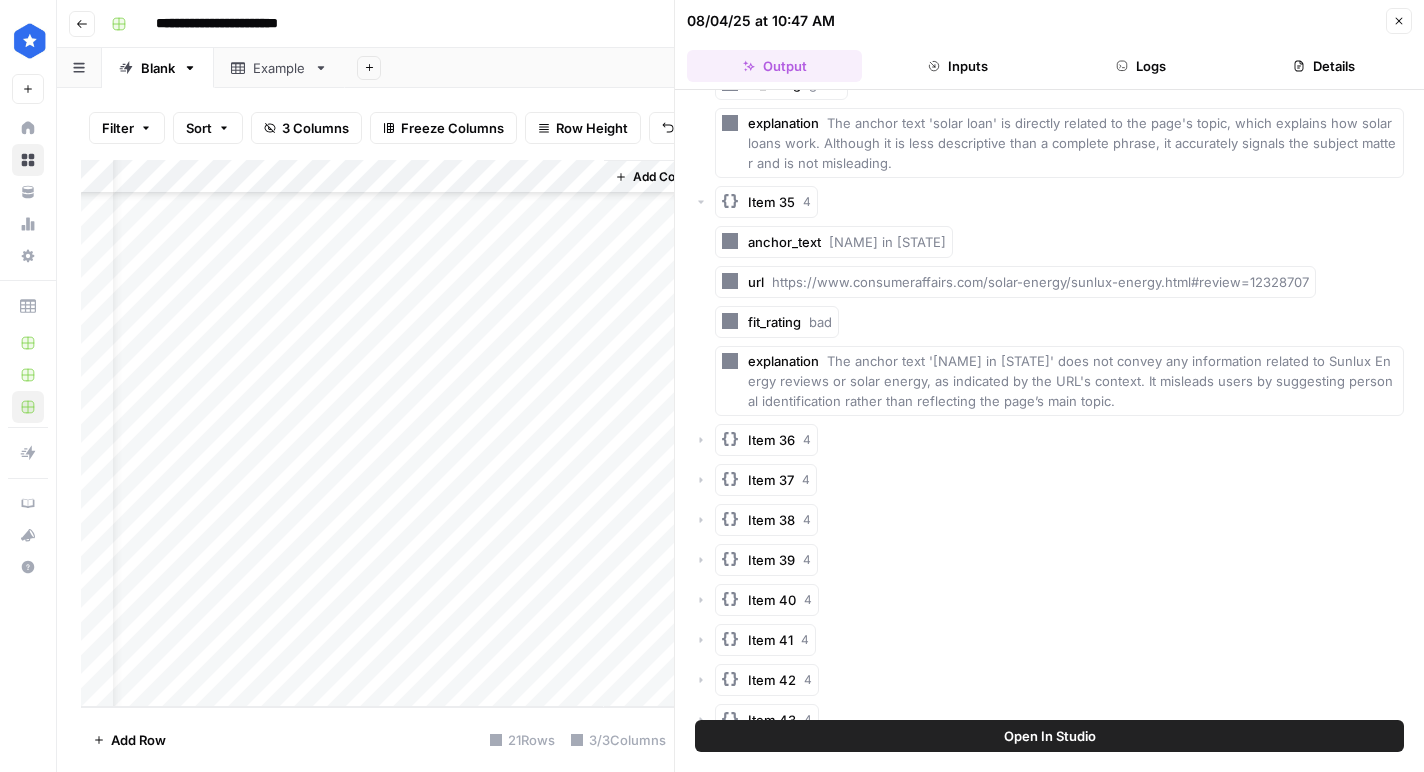 click on "Item 36" at bounding box center [771, 440] 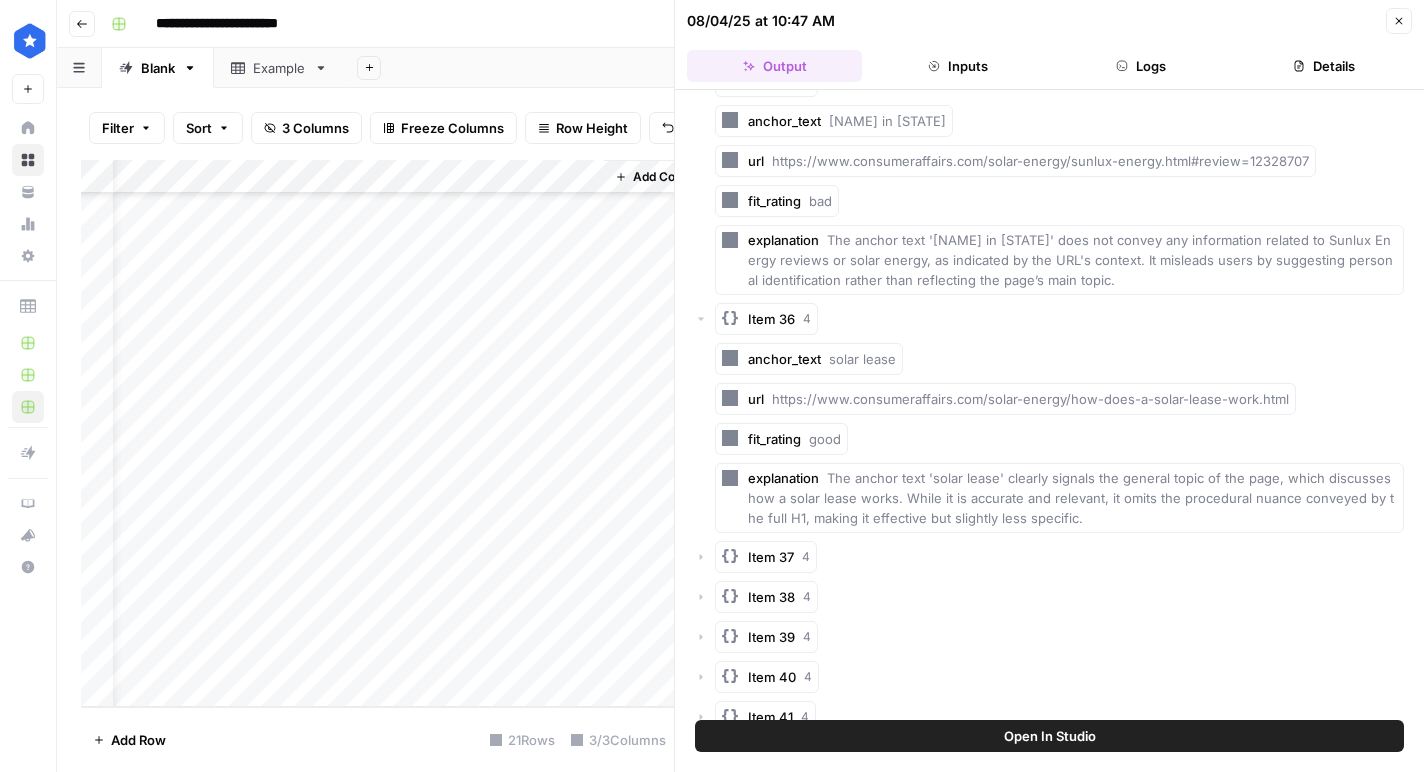 click on "Item 37" at bounding box center (771, 557) 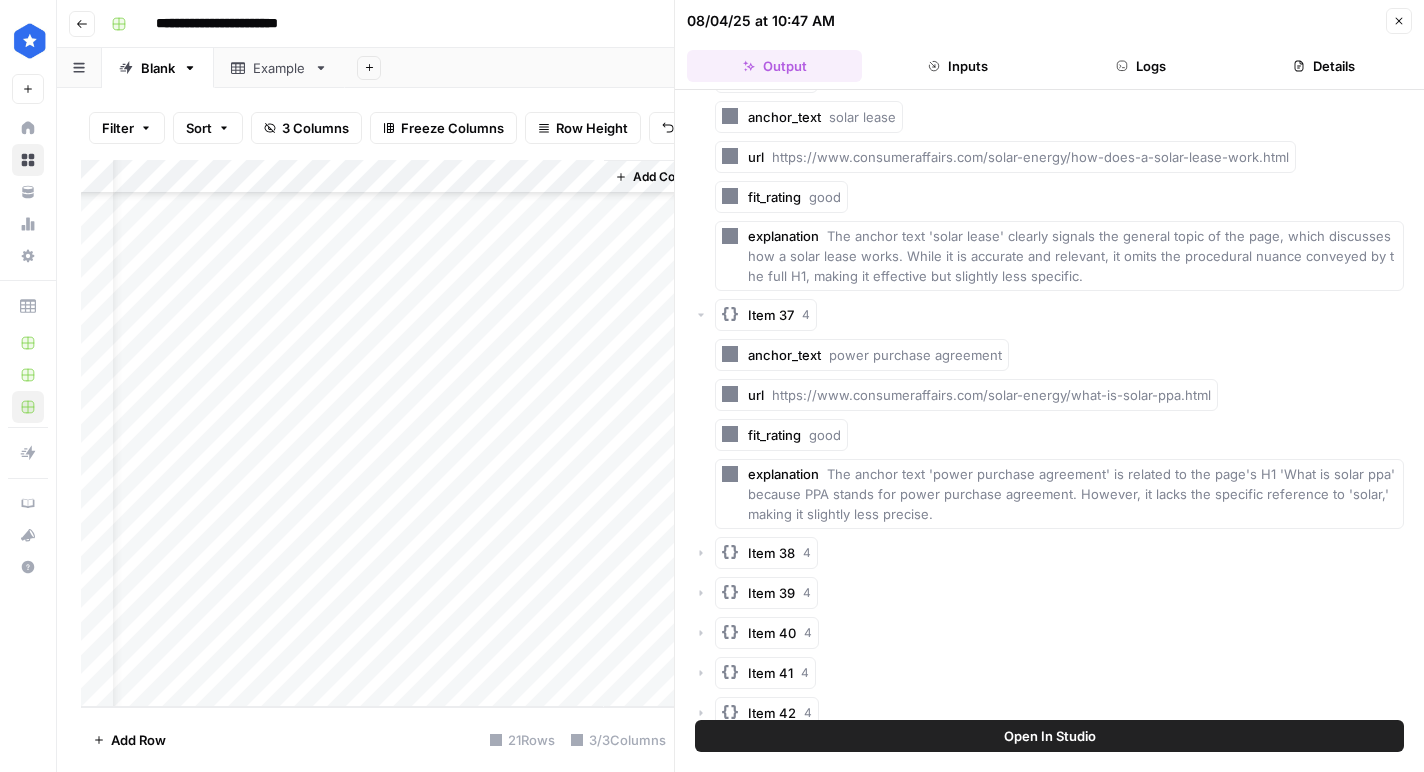 scroll, scrollTop: 8585, scrollLeft: 0, axis: vertical 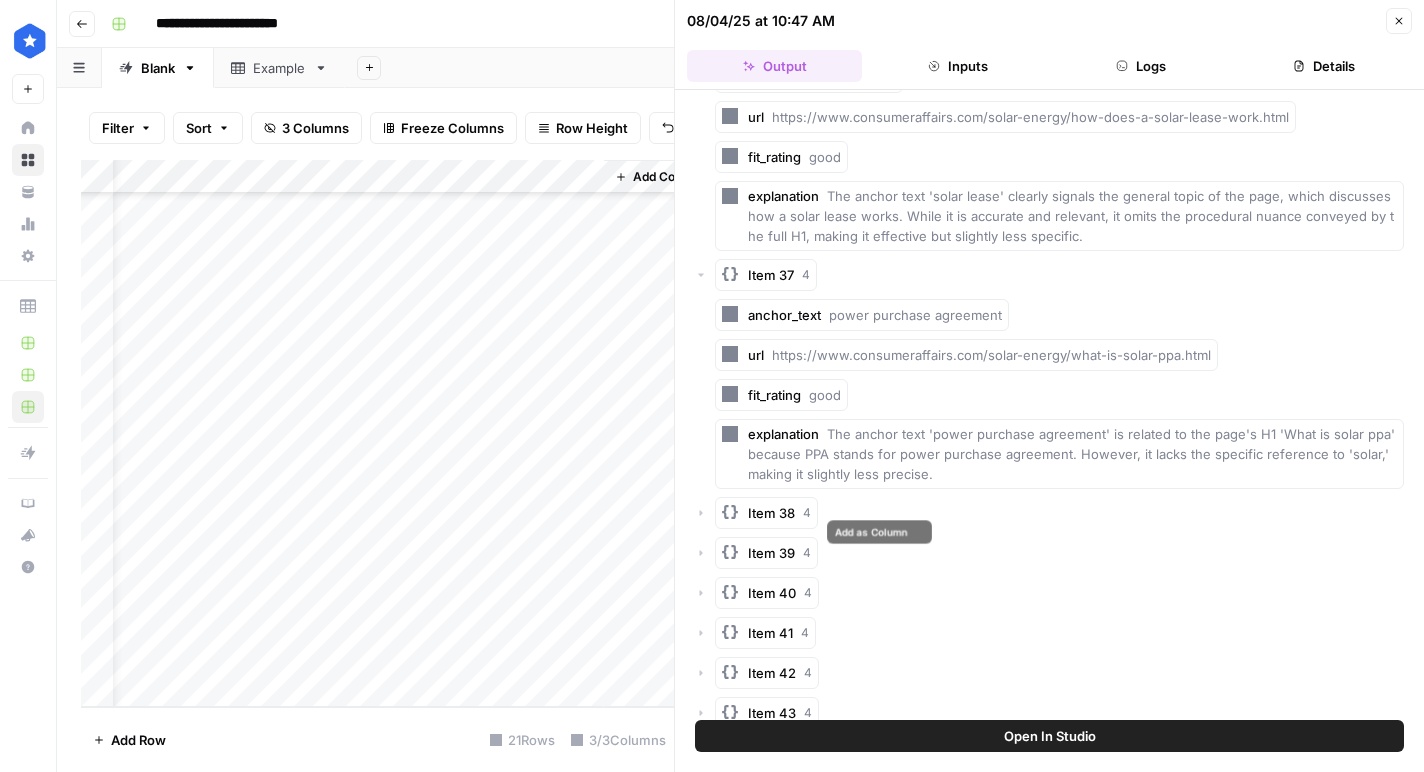 click on "Item 38" at bounding box center [771, 513] 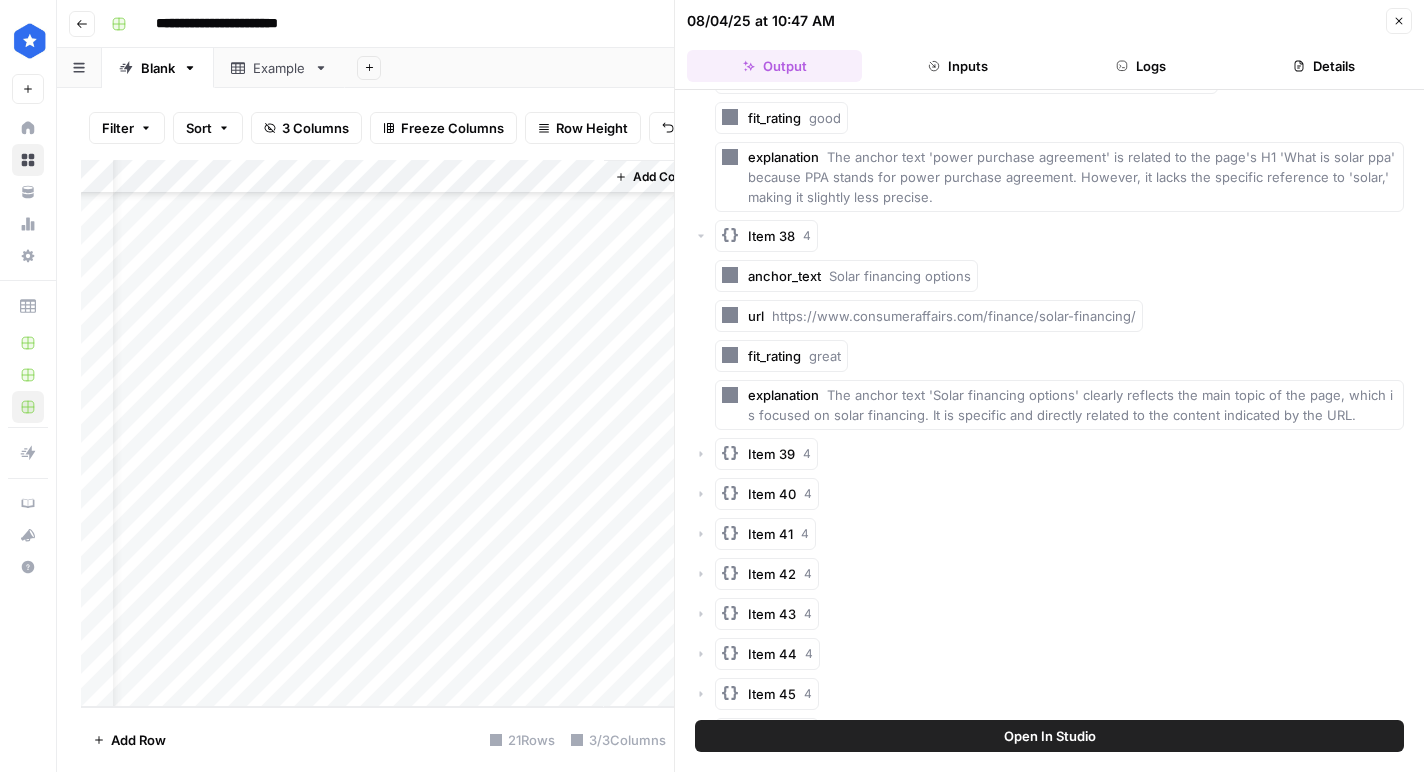 scroll, scrollTop: 8892, scrollLeft: 0, axis: vertical 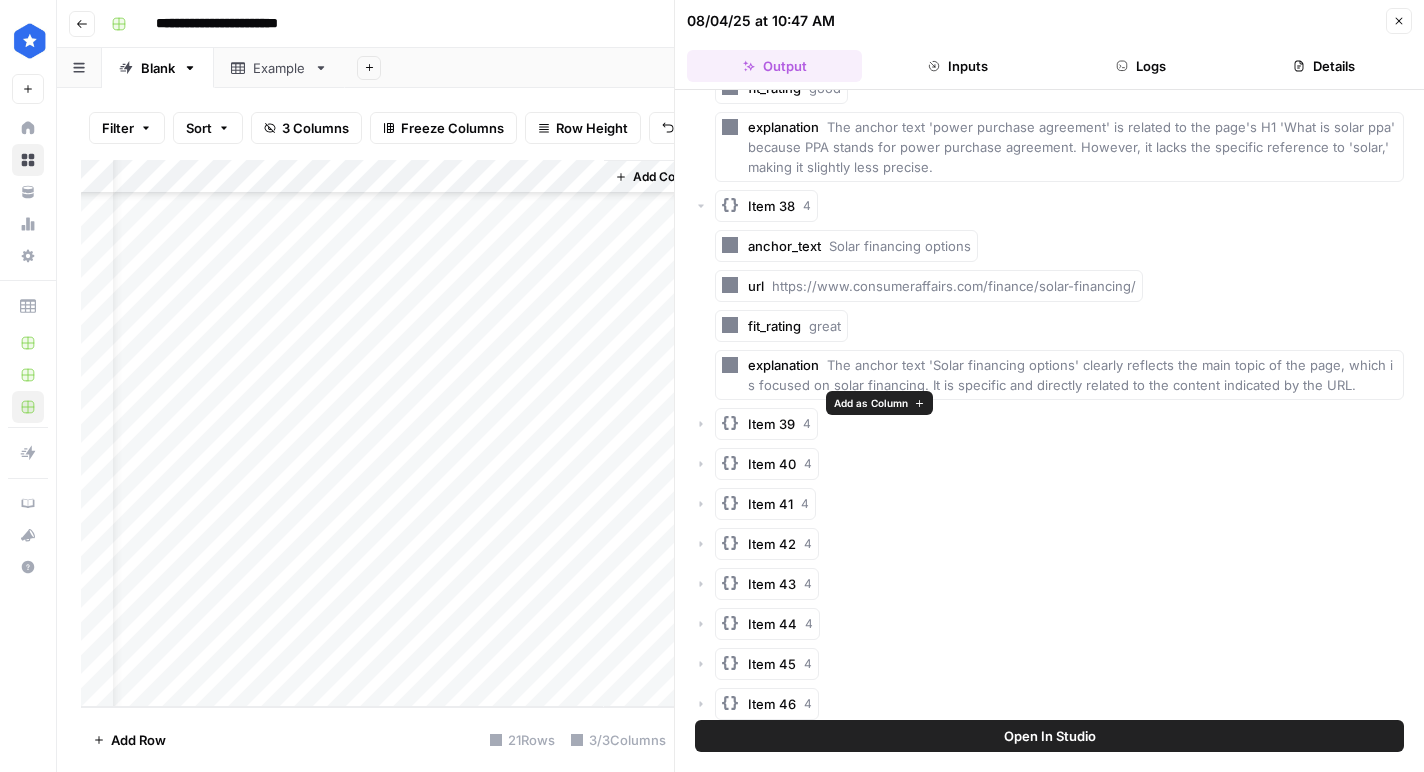 click on "Item 39" at bounding box center [771, 424] 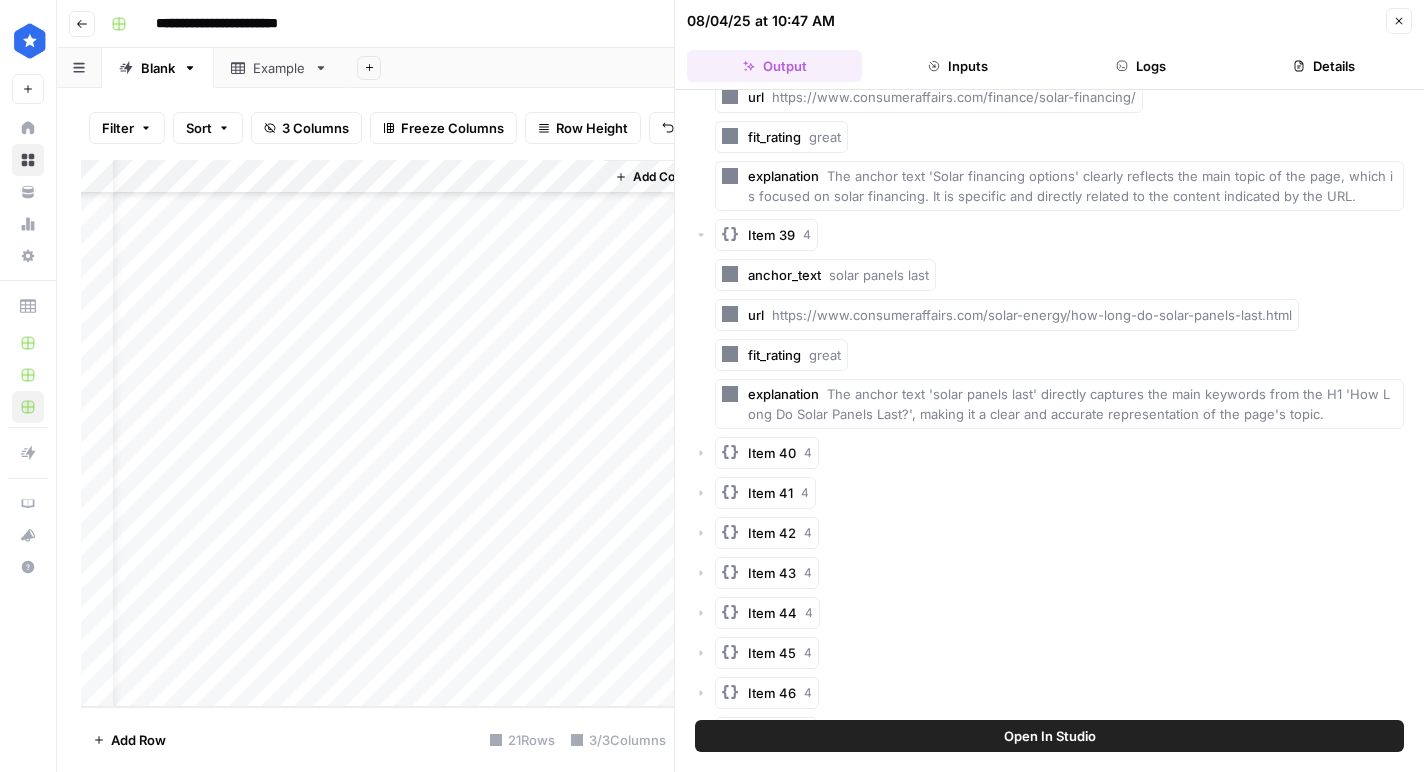 scroll, scrollTop: 9130, scrollLeft: 0, axis: vertical 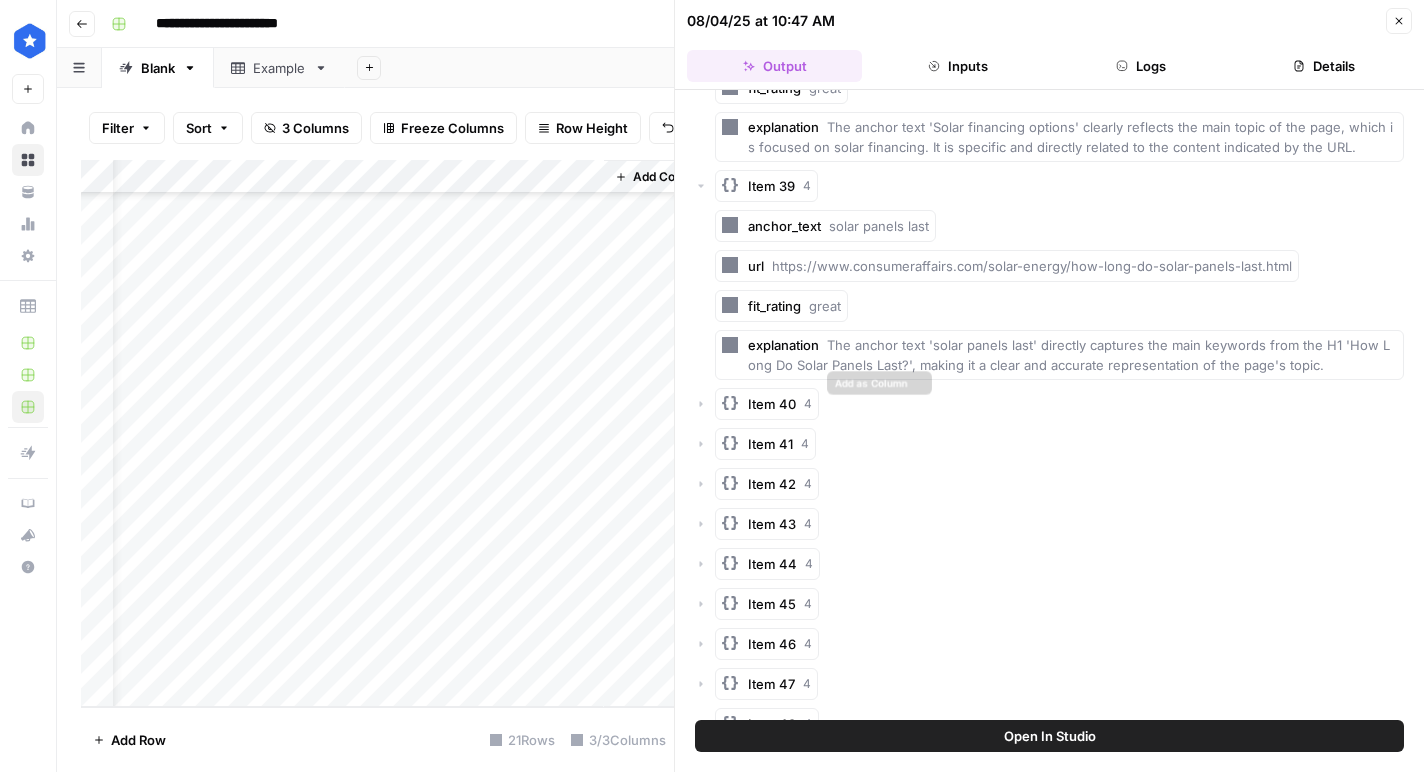 click on "Item 40" at bounding box center (772, 404) 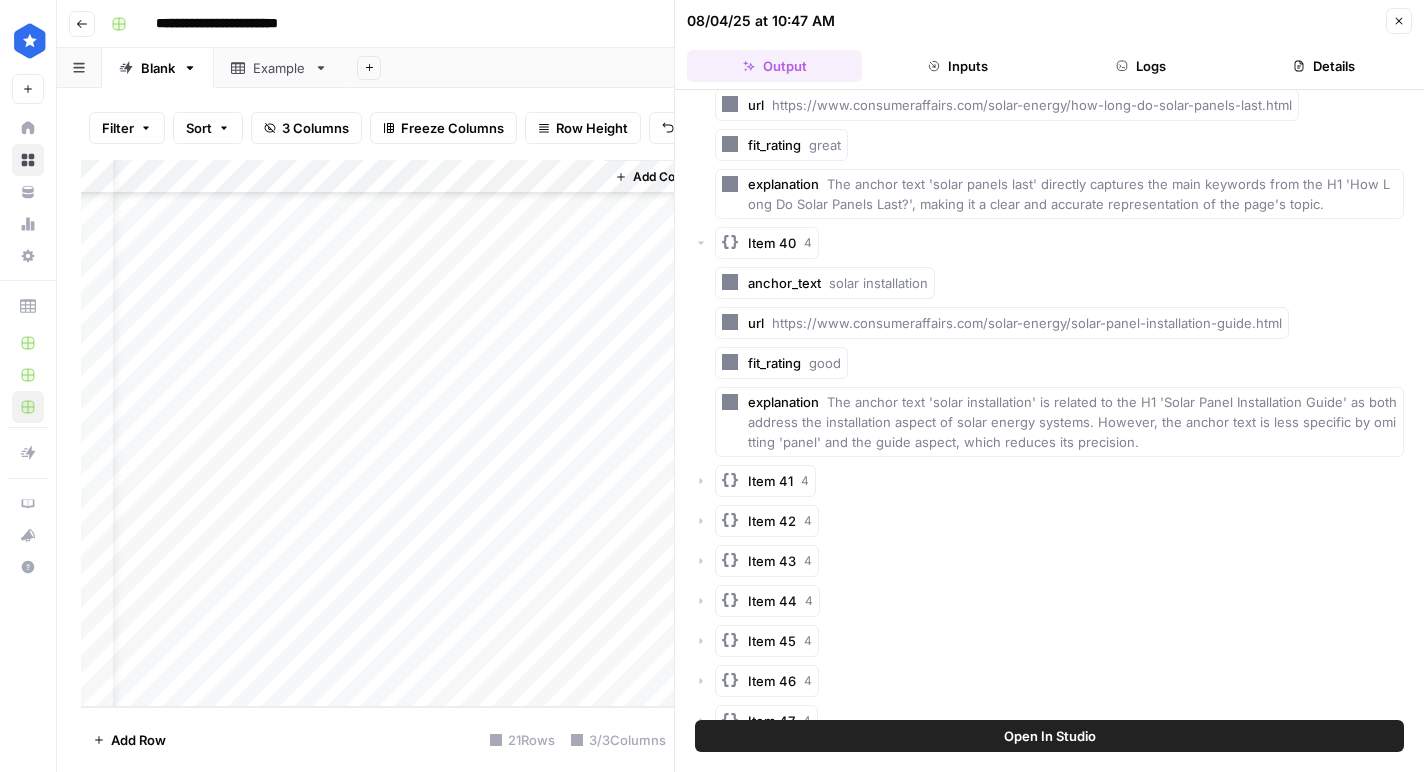 scroll, scrollTop: 9308, scrollLeft: 0, axis: vertical 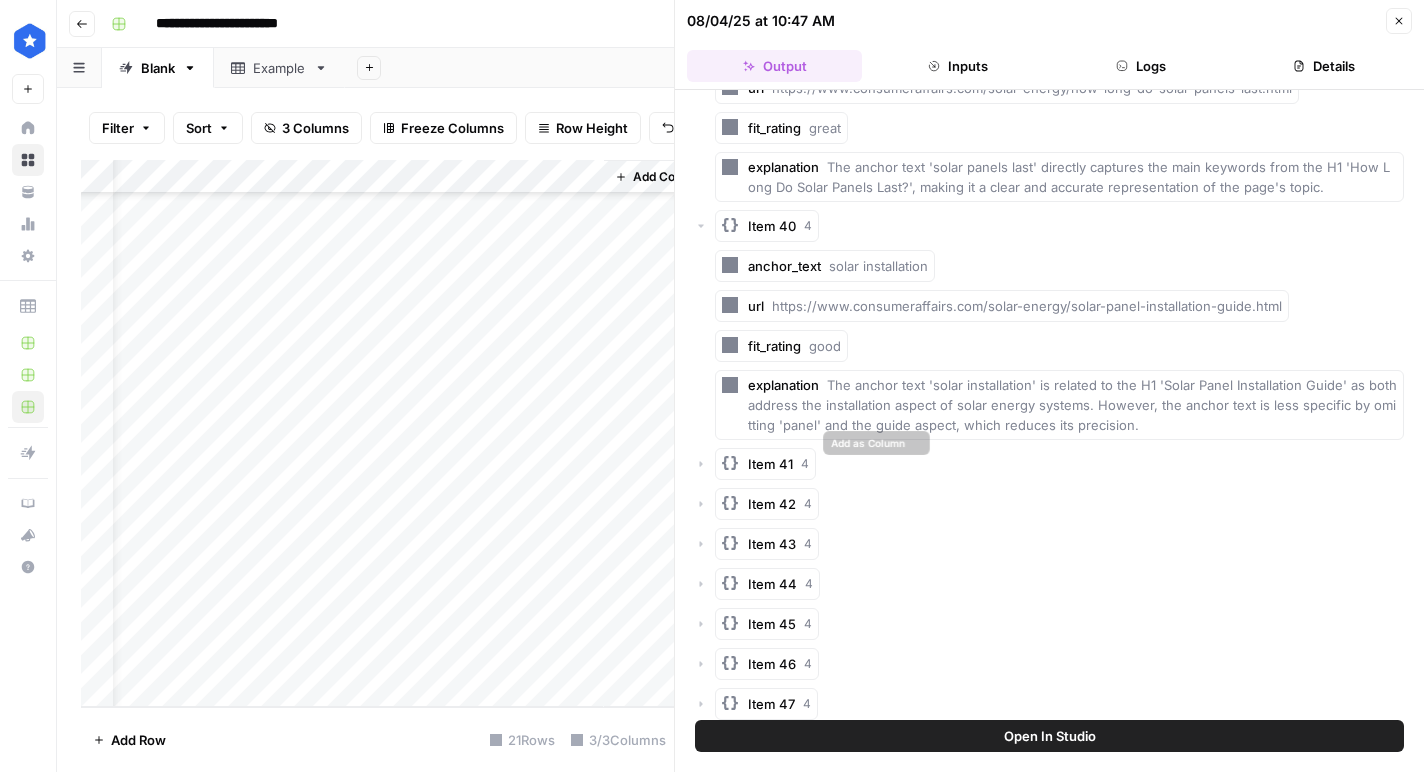 click on "Item 41" at bounding box center (770, 464) 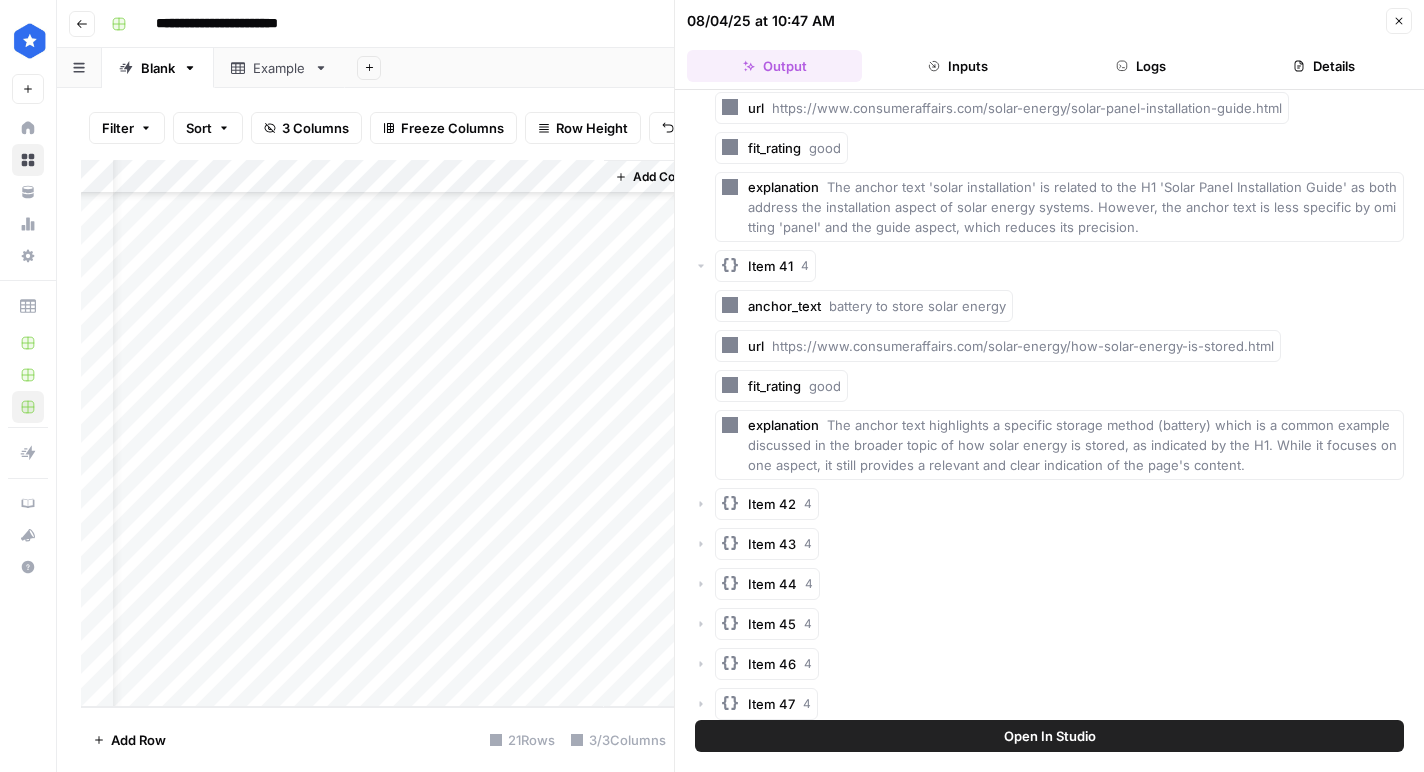 scroll, scrollTop: 9508, scrollLeft: 0, axis: vertical 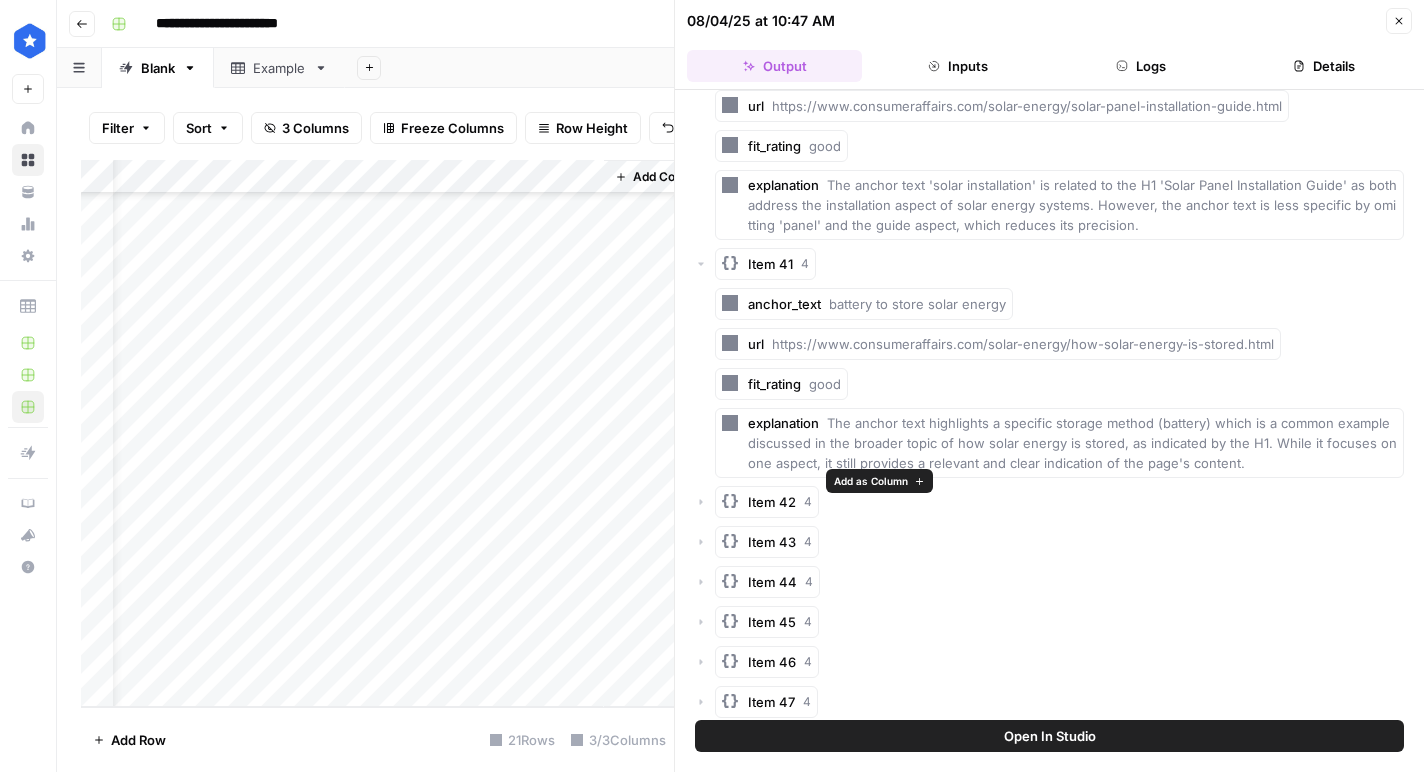 click on "Item 42" at bounding box center [772, 502] 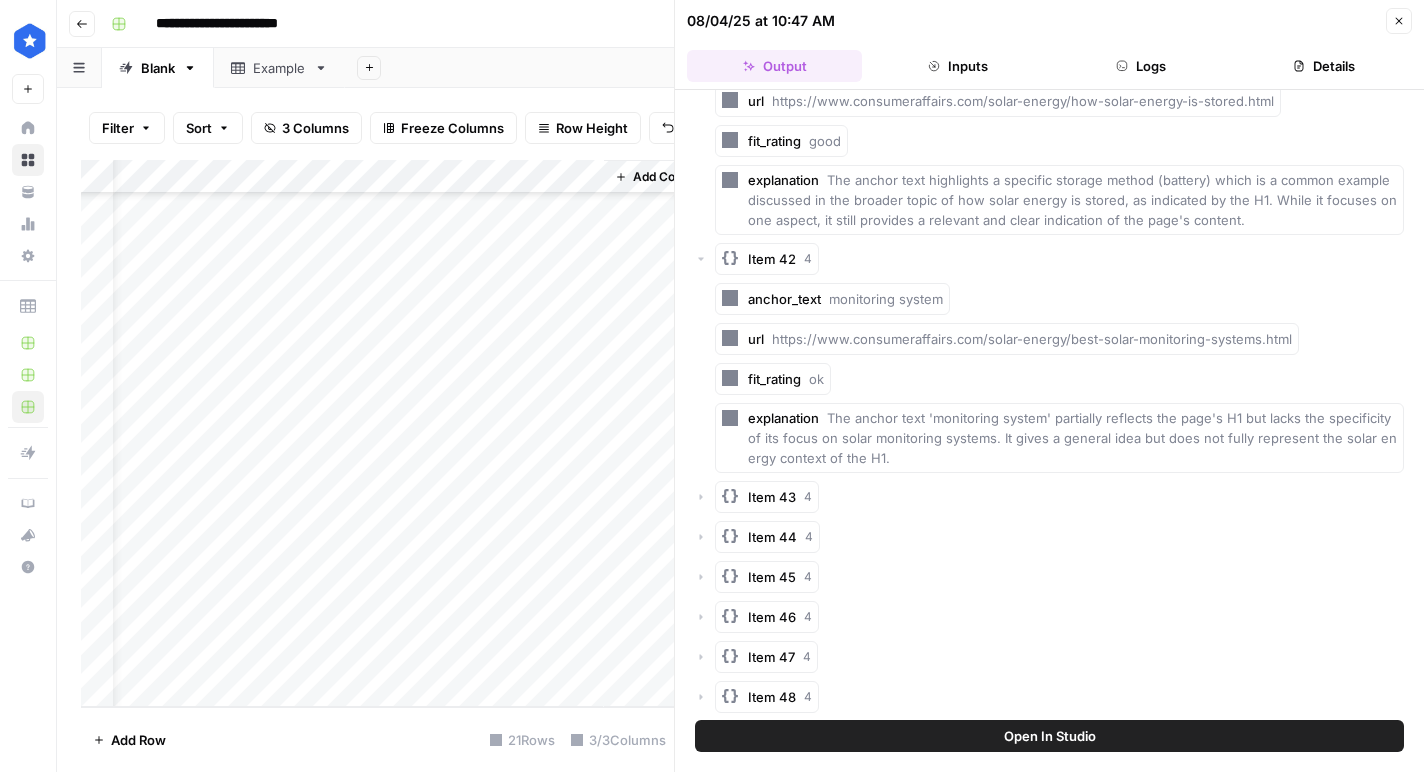 scroll, scrollTop: 9752, scrollLeft: 0, axis: vertical 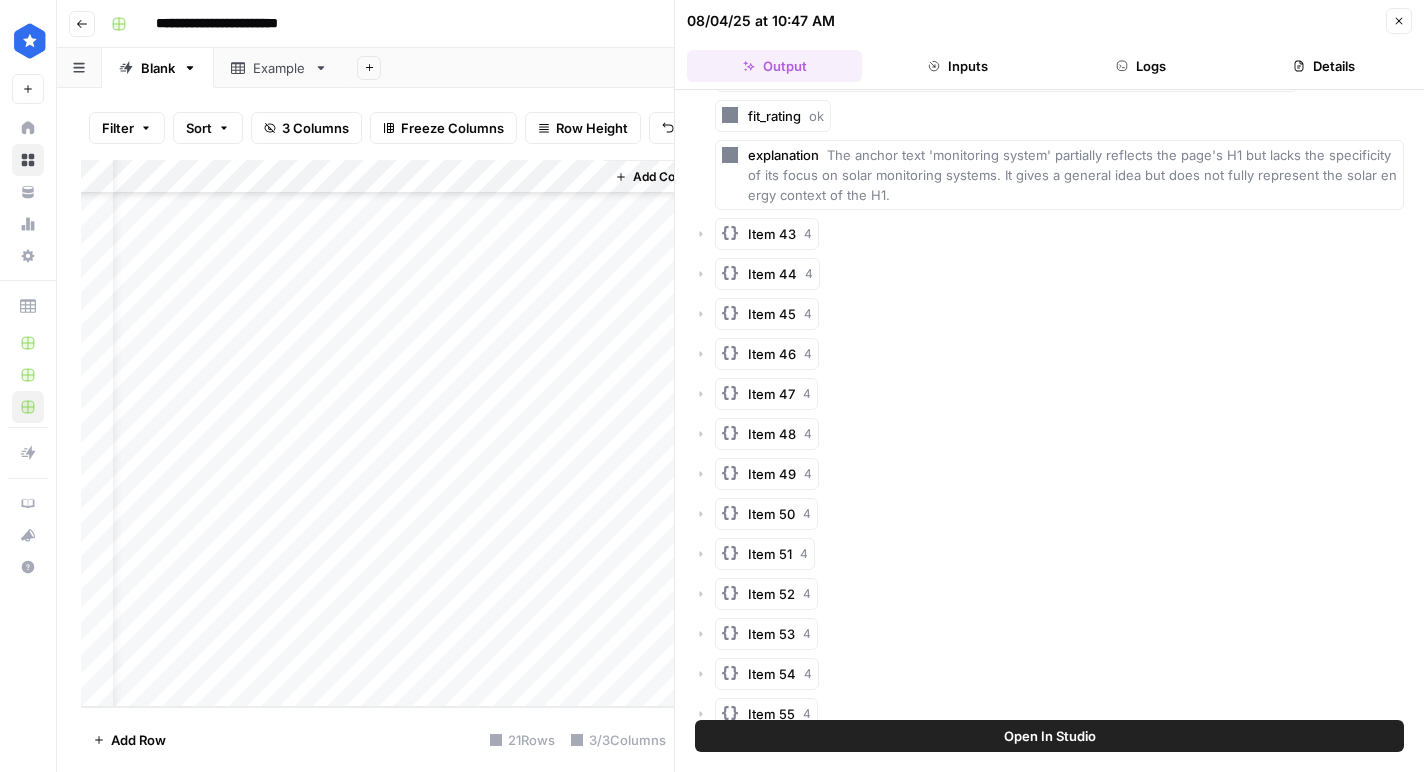 click on "Item 43" at bounding box center (772, 234) 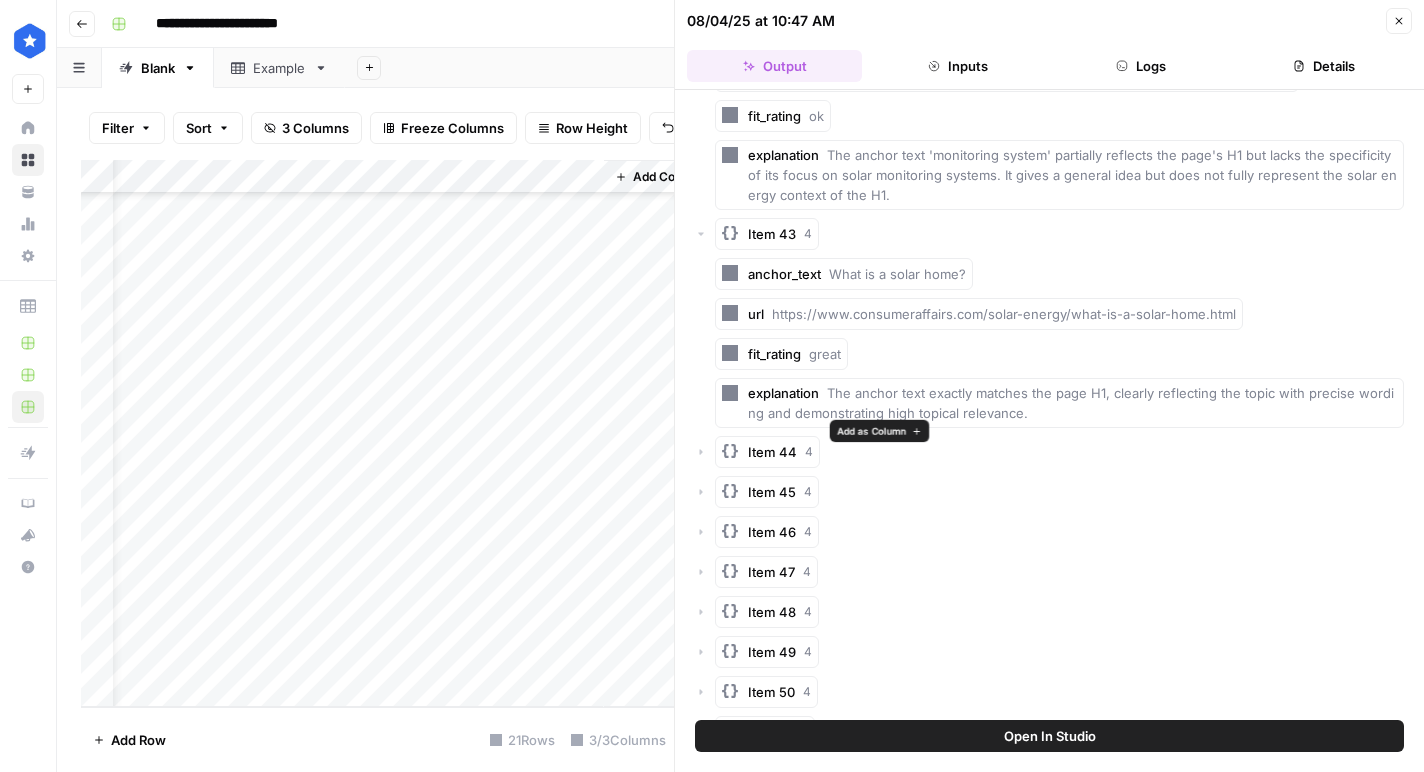 click on "Item 44" at bounding box center (772, 452) 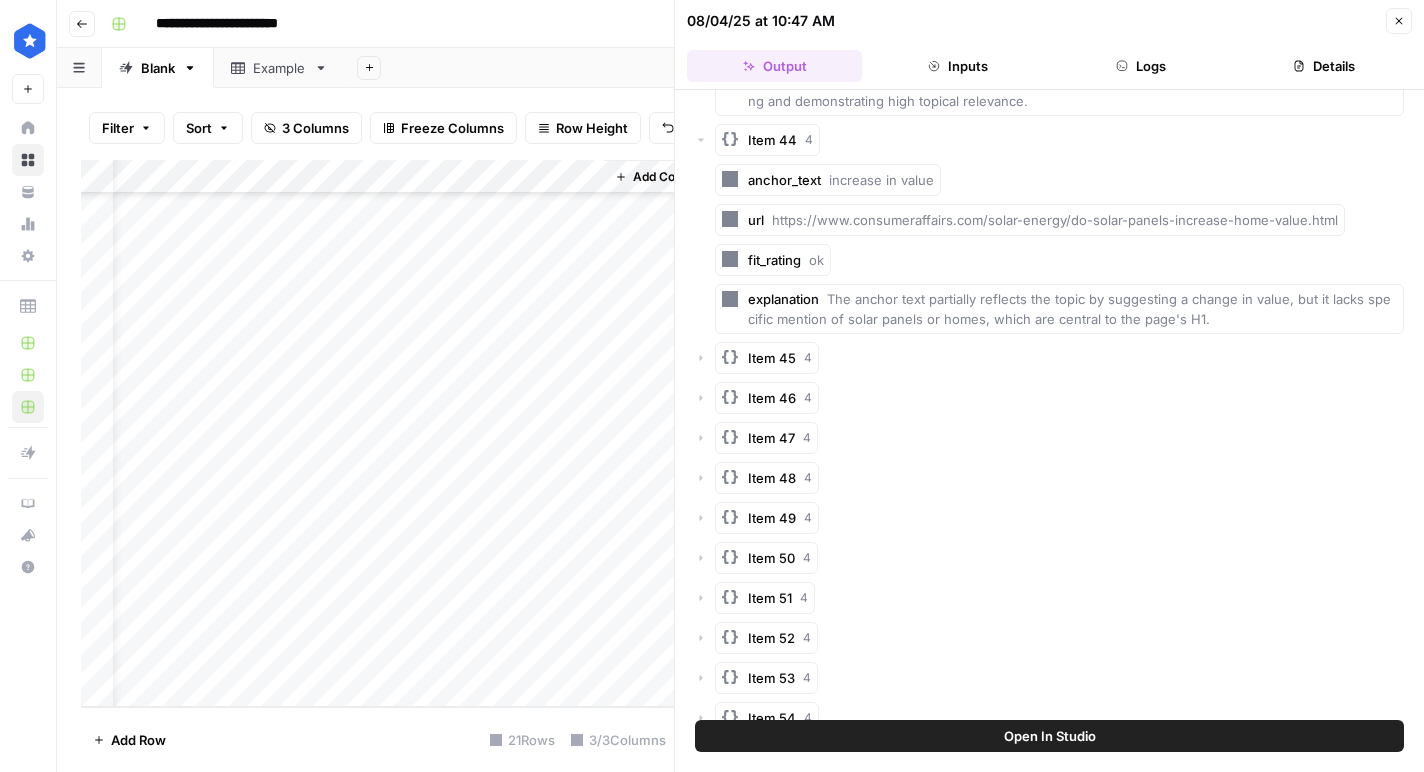scroll, scrollTop: 10370, scrollLeft: 0, axis: vertical 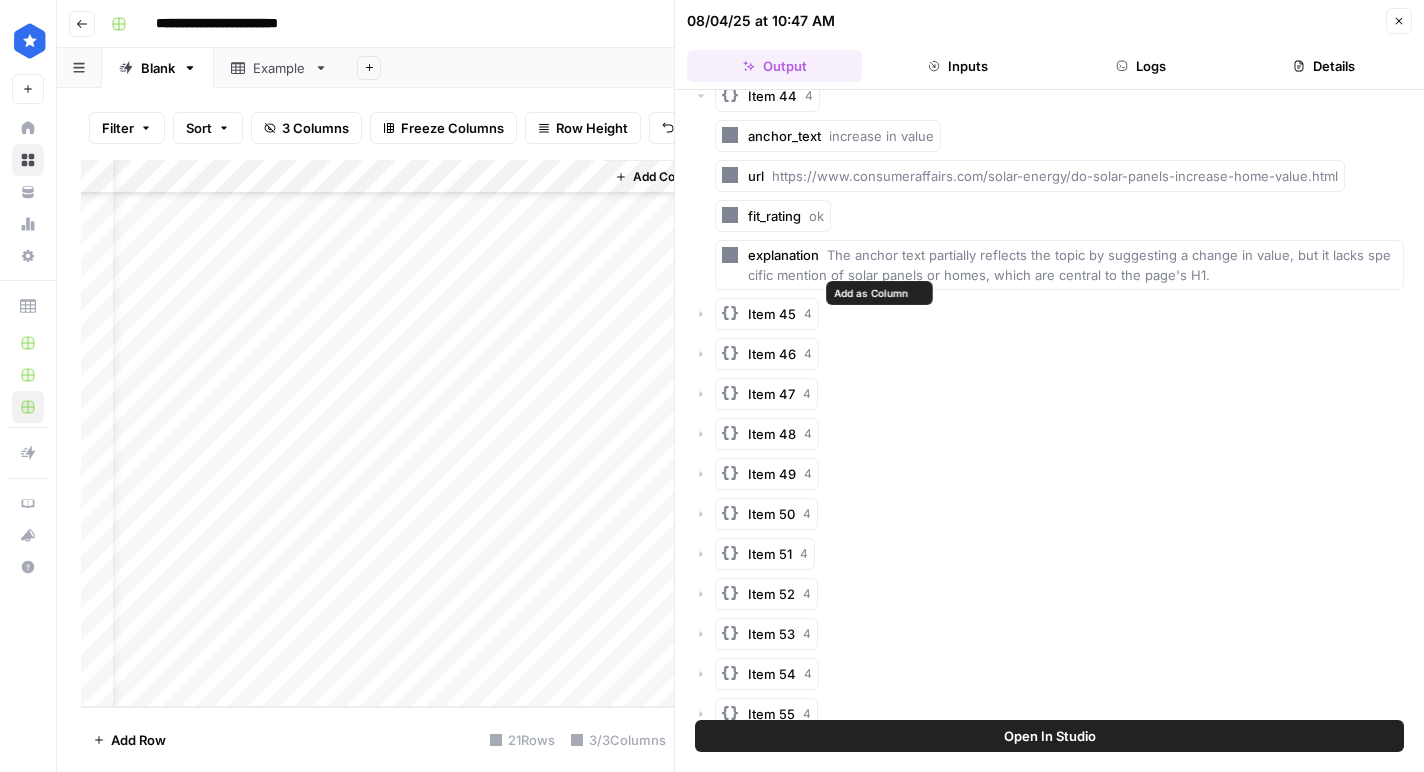 click on "Item 45" at bounding box center (772, 314) 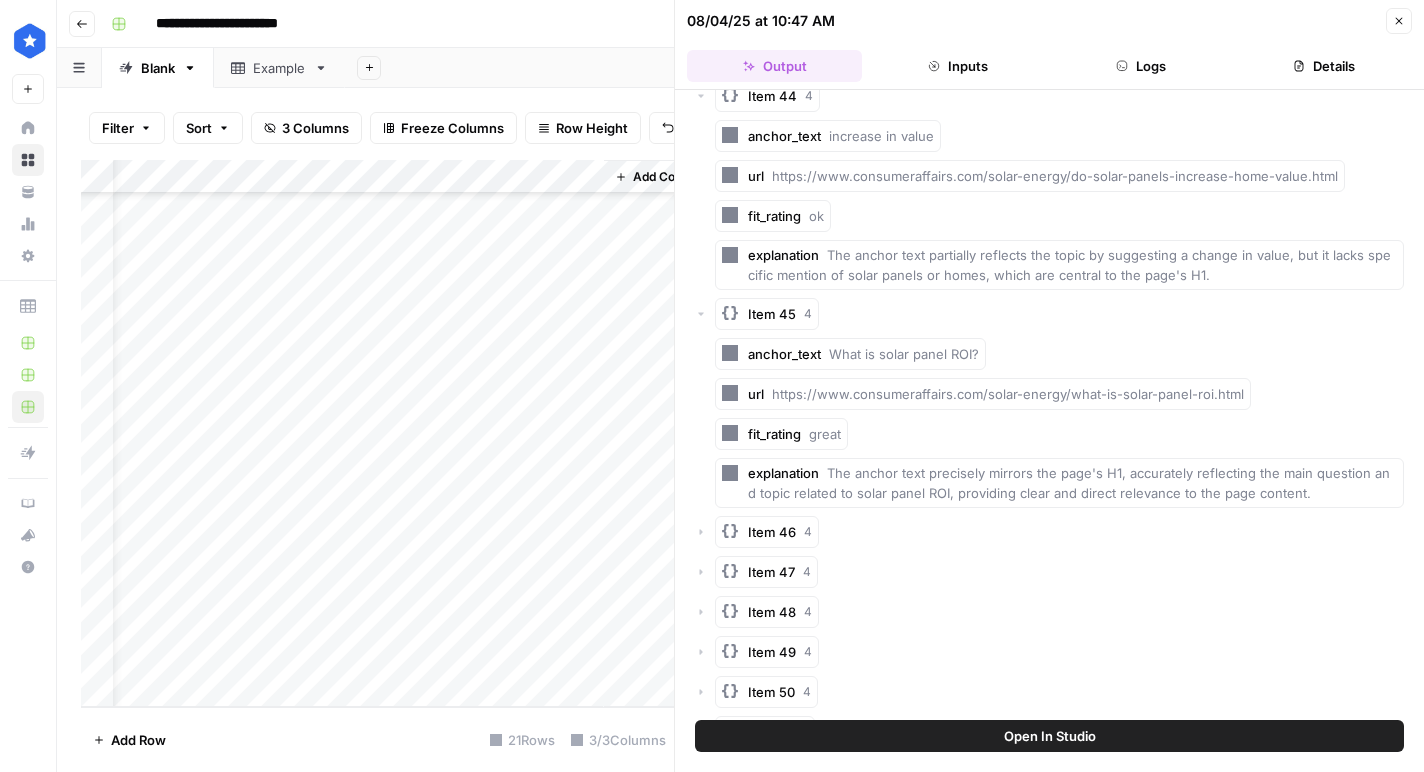 scroll, scrollTop: 10437, scrollLeft: 0, axis: vertical 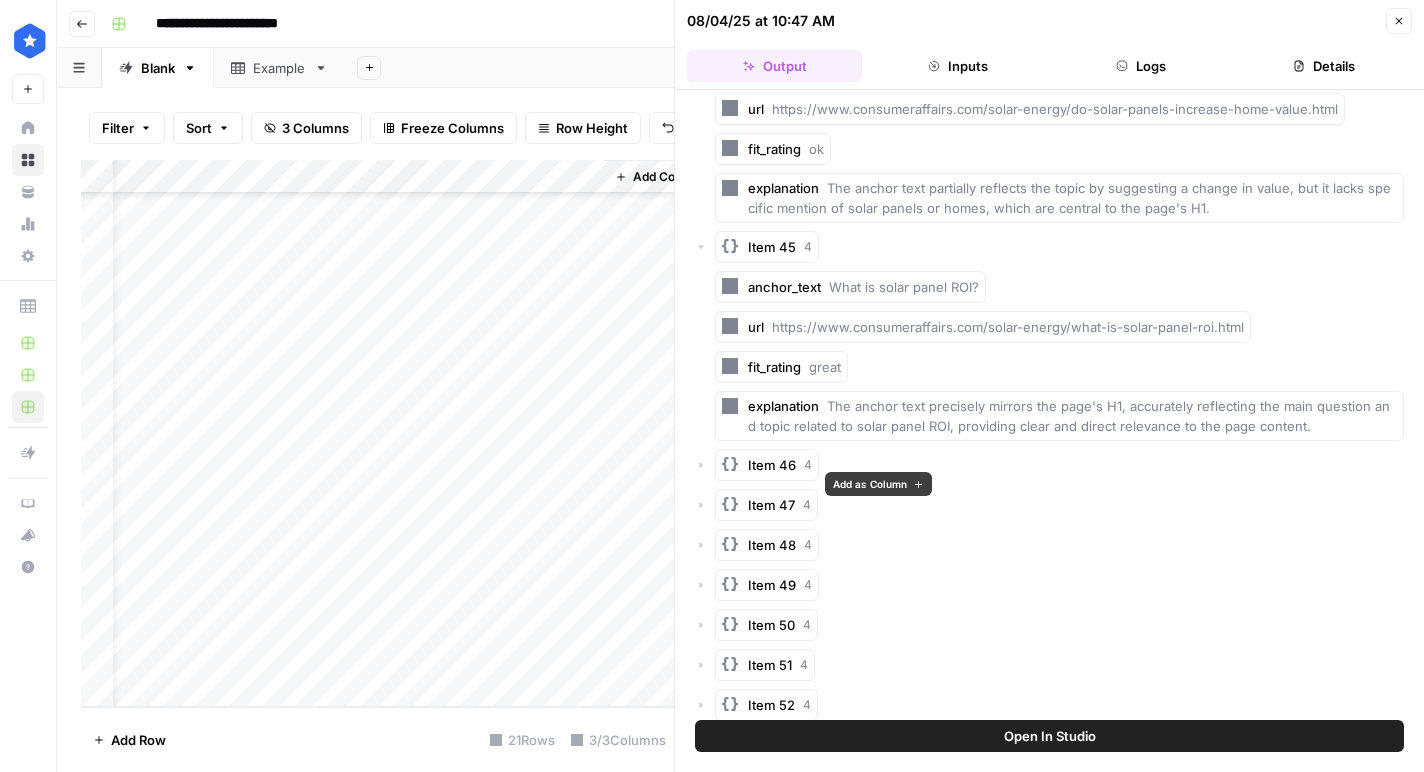 click on "Item 46" at bounding box center [772, 465] 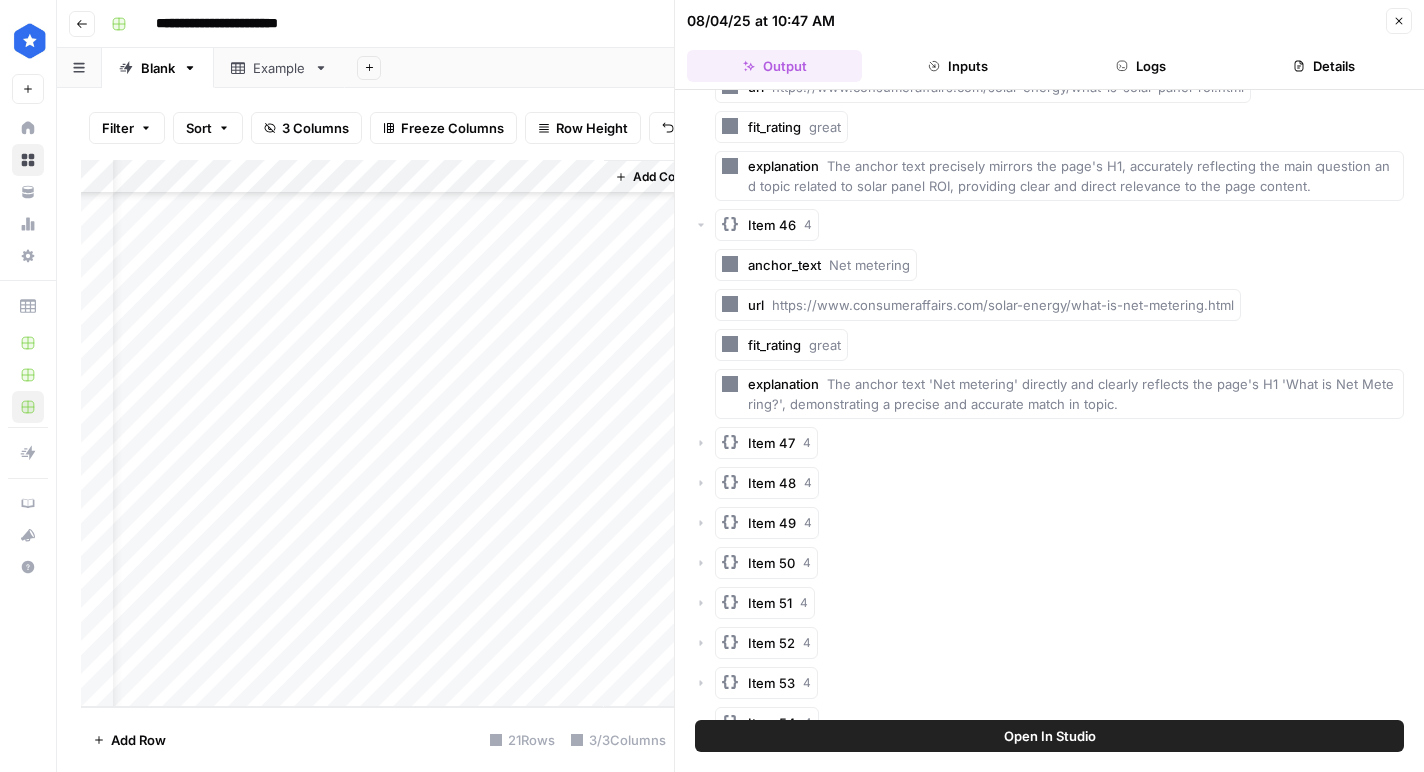 click on "Item 47" at bounding box center (771, 443) 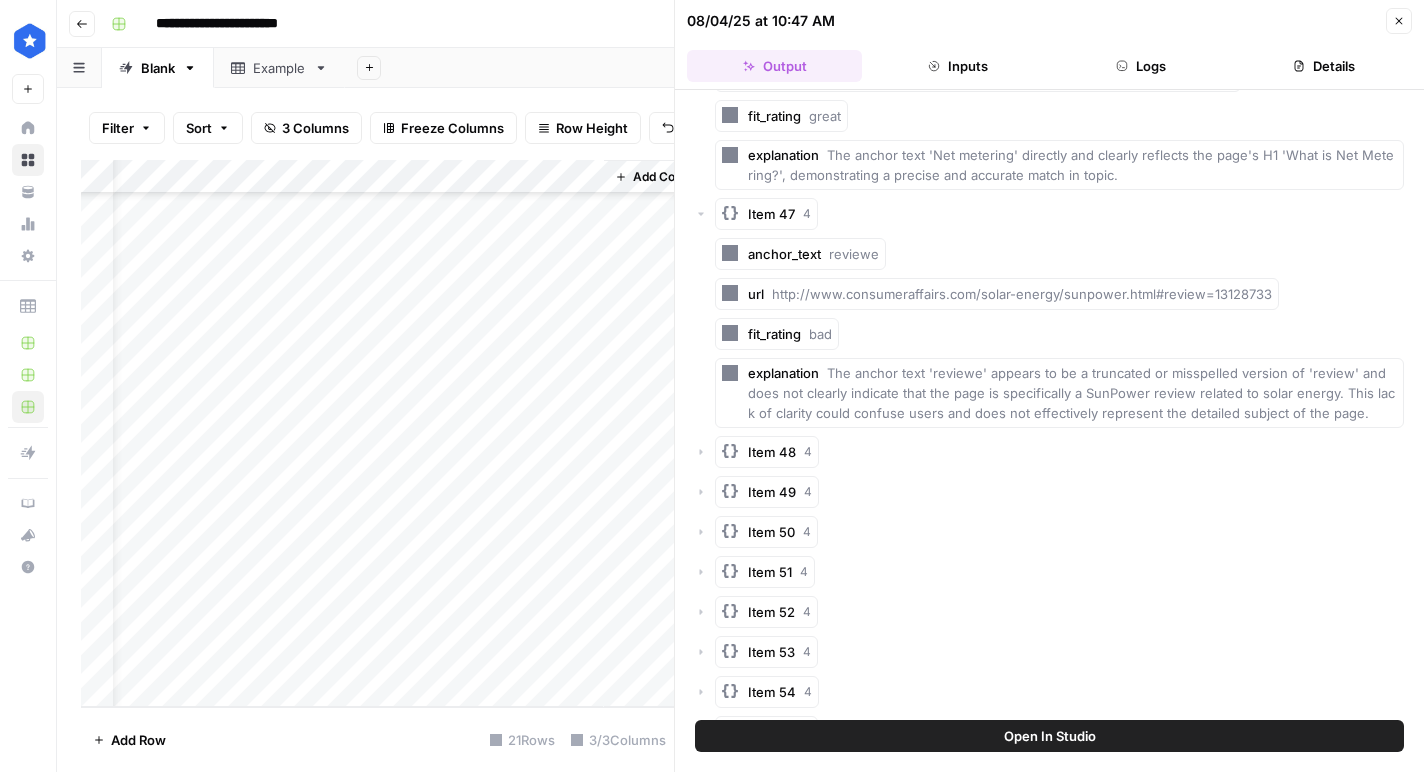 scroll, scrollTop: 10909, scrollLeft: 0, axis: vertical 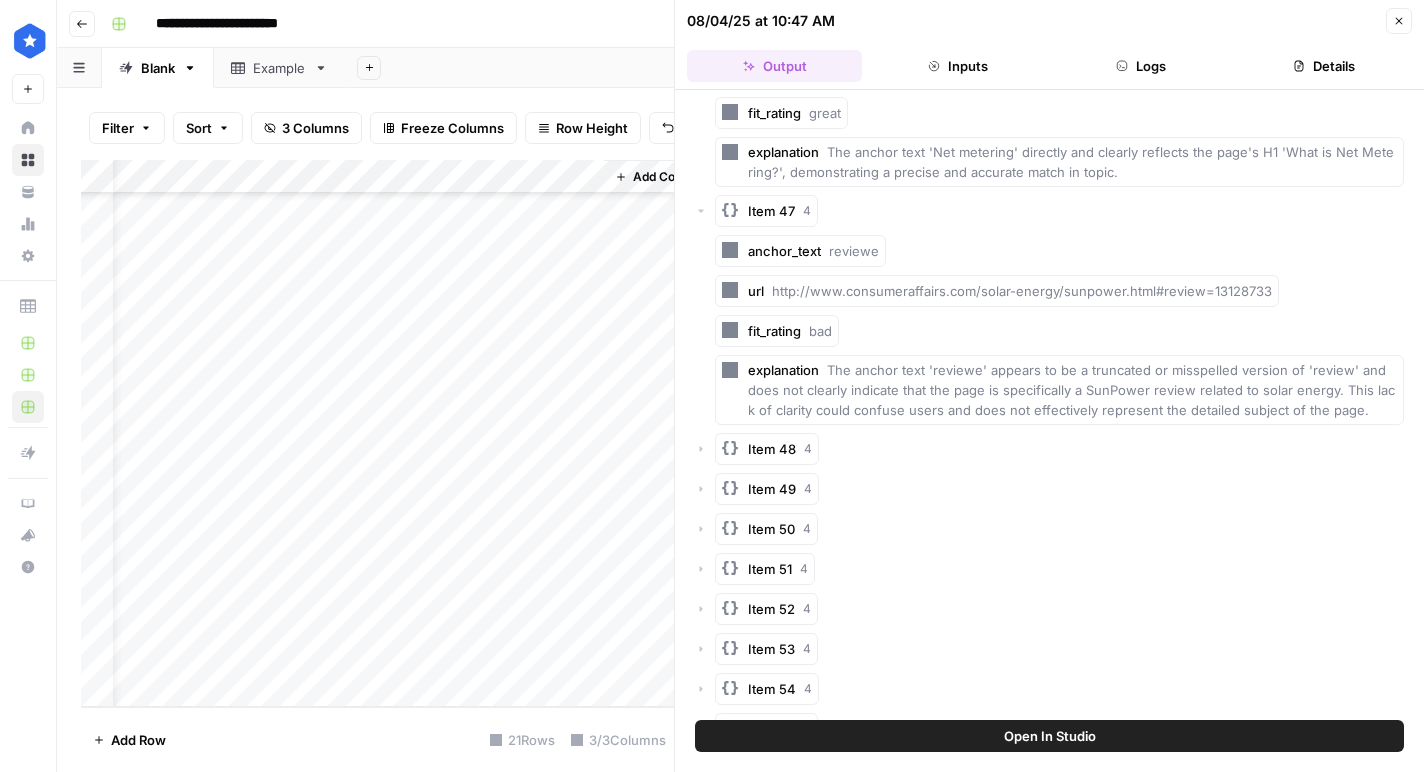 click on "http://www.consumeraffairs.com/solar-energy/sunpower.html#review=13128733" at bounding box center [1022, 291] 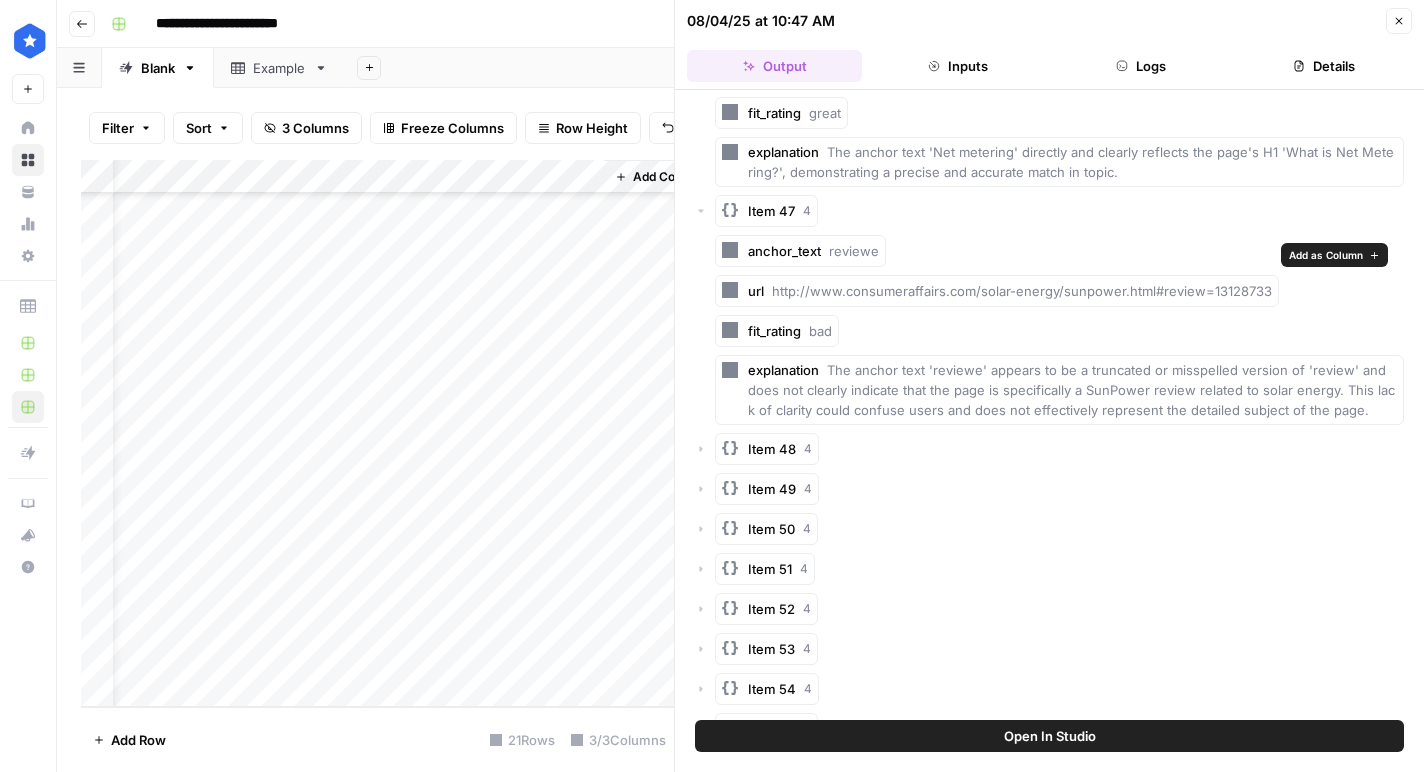scroll, scrollTop: 10924, scrollLeft: 0, axis: vertical 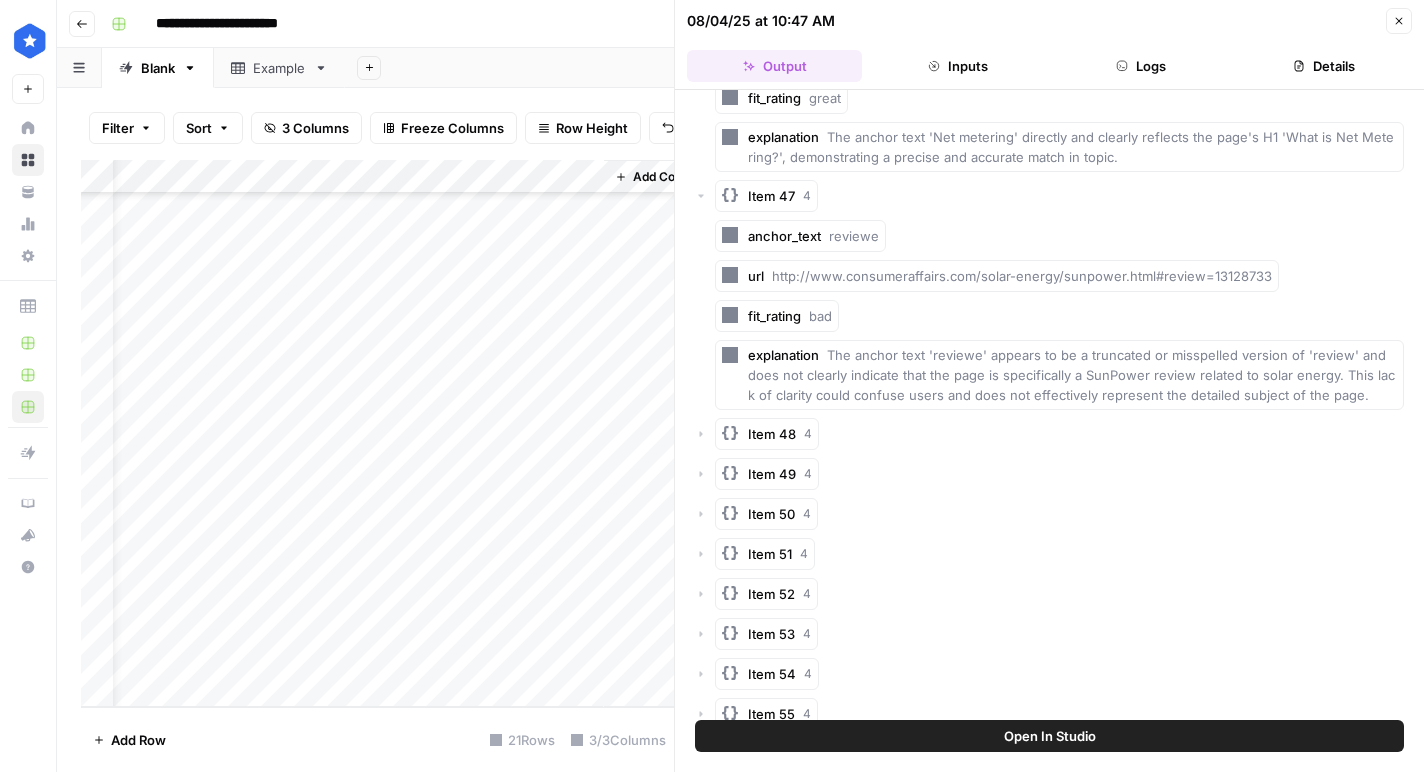 click on "Item 48 4" at bounding box center [767, 434] 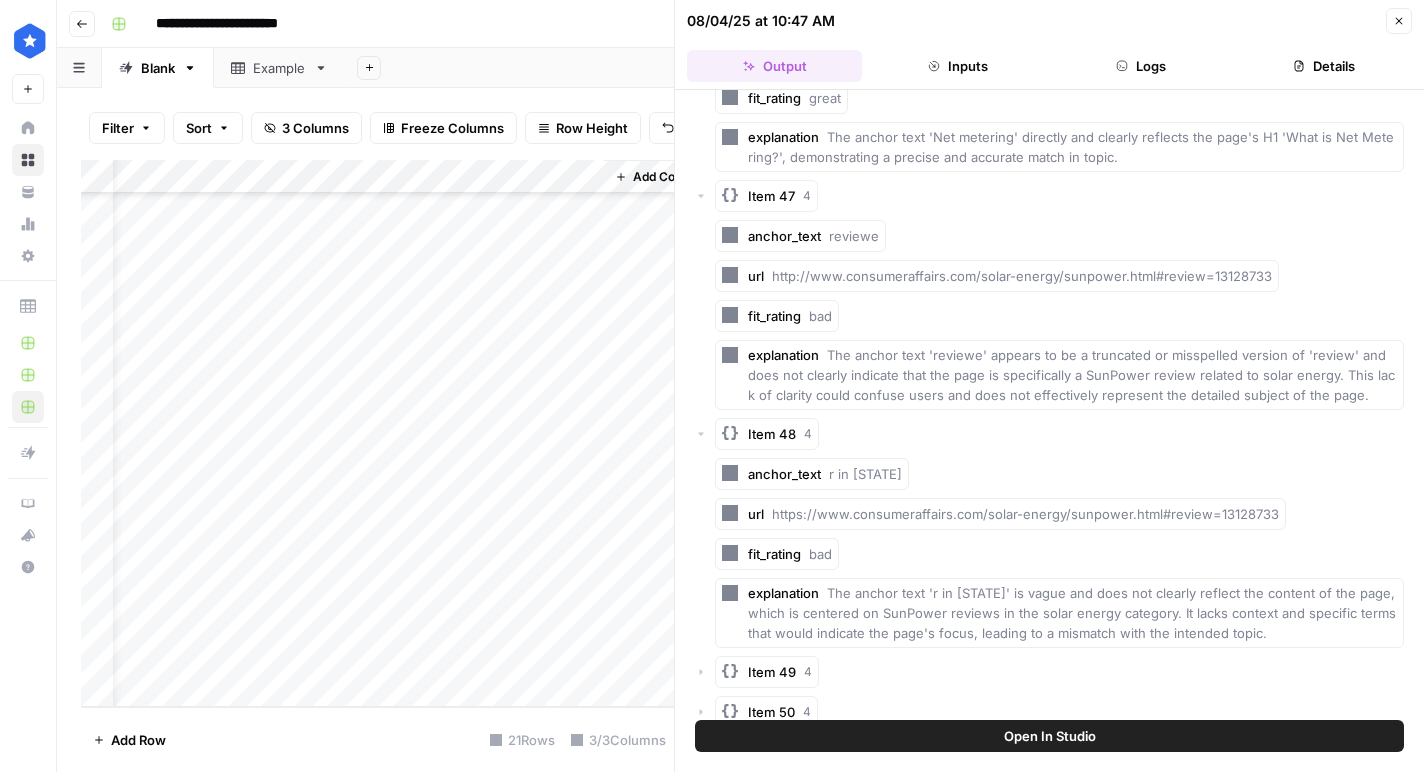 click on "Item 48" at bounding box center [772, 434] 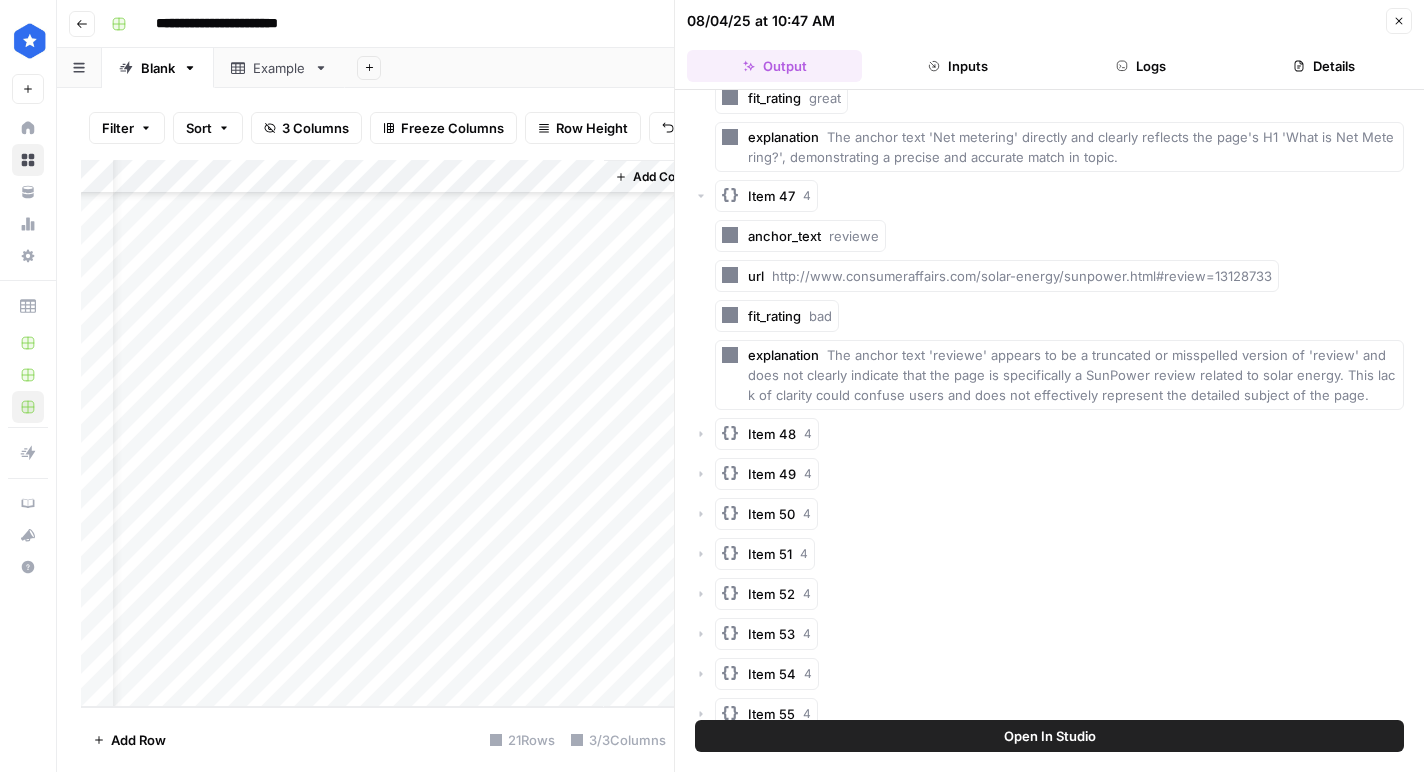 click on "Item 48" at bounding box center [772, 434] 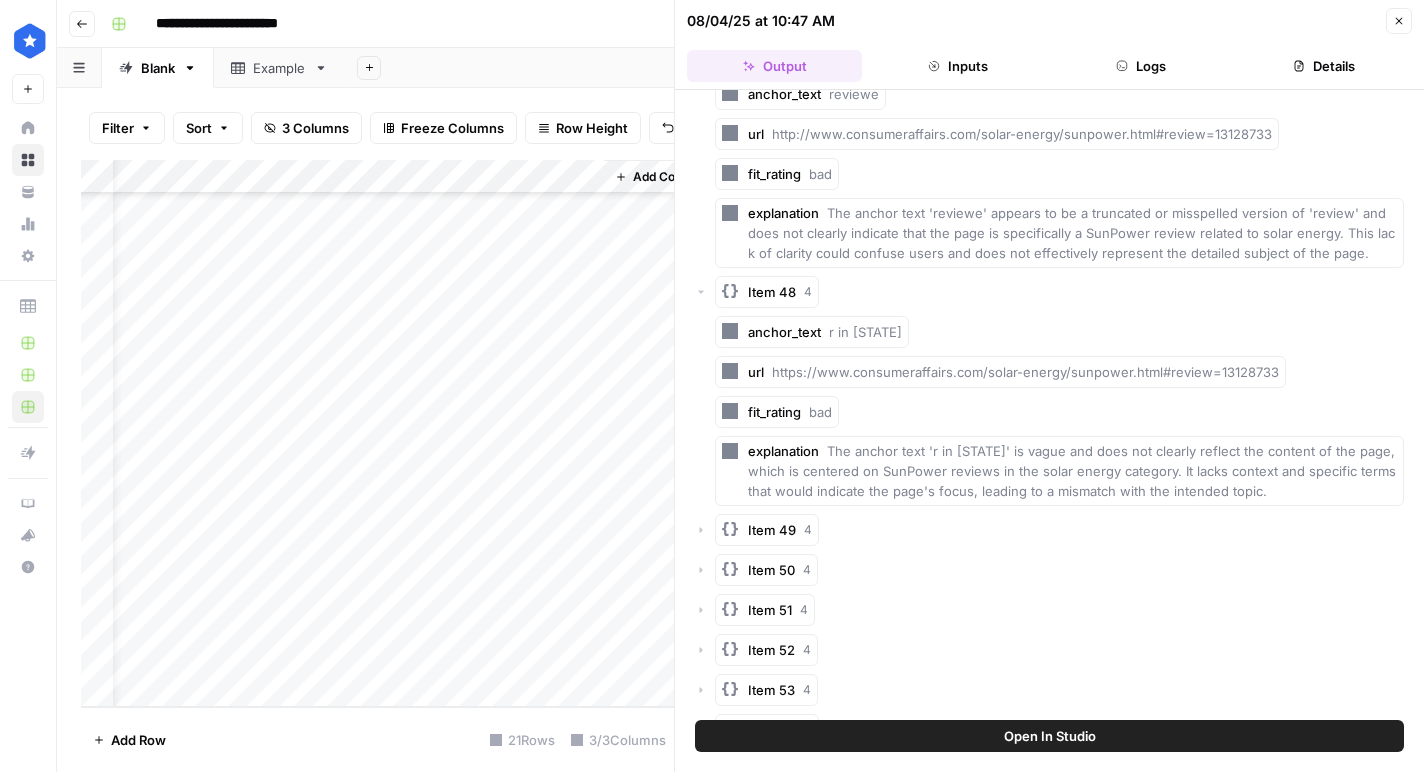scroll, scrollTop: 11078, scrollLeft: 0, axis: vertical 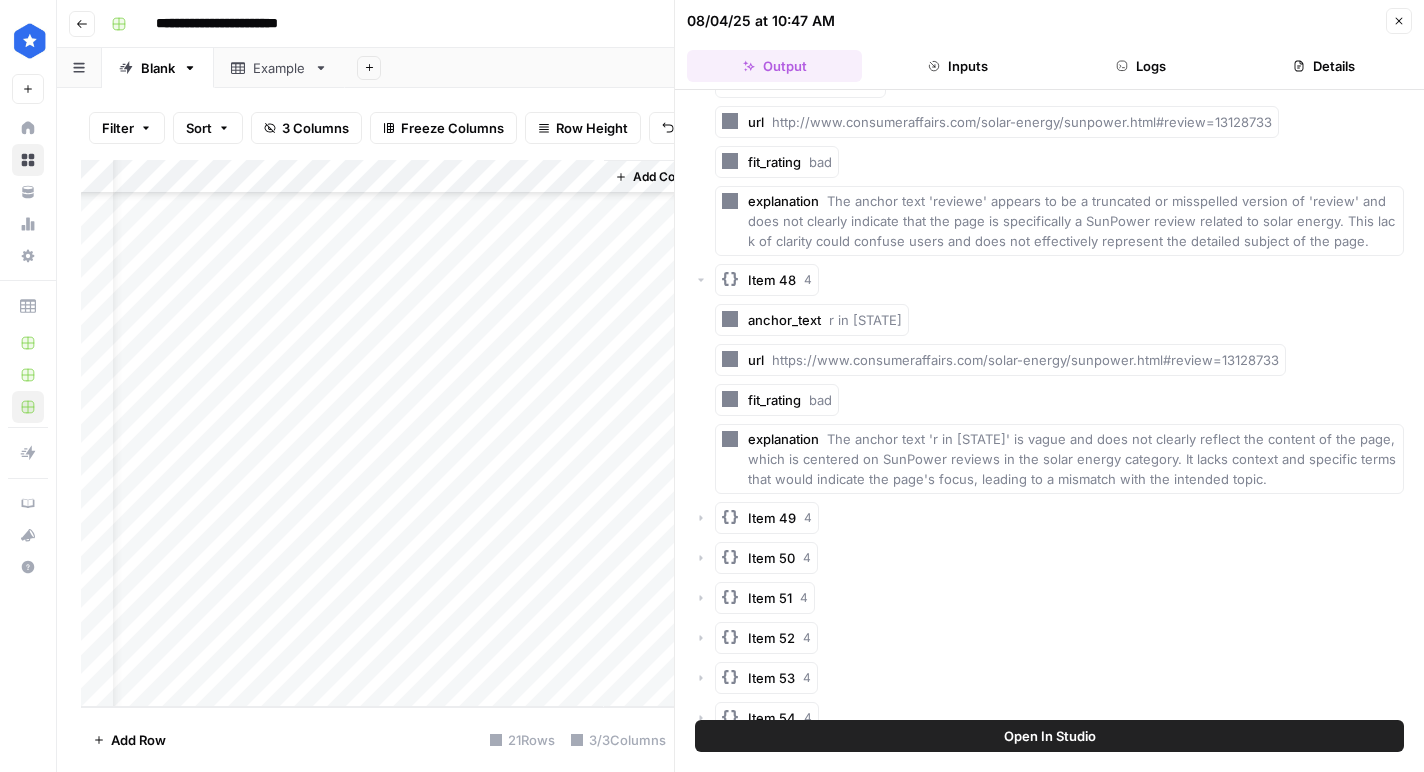 click on "Item 49" at bounding box center (772, 518) 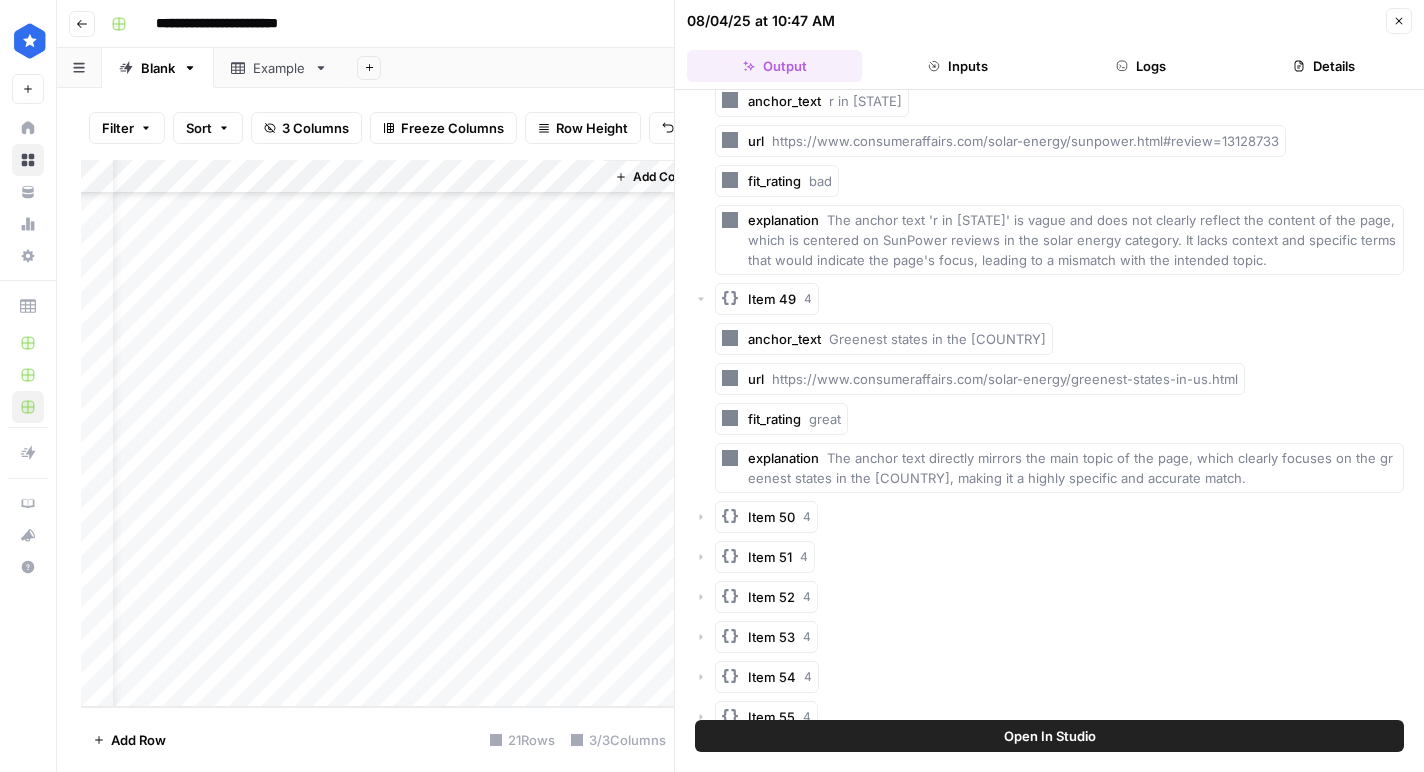 scroll, scrollTop: 11300, scrollLeft: 0, axis: vertical 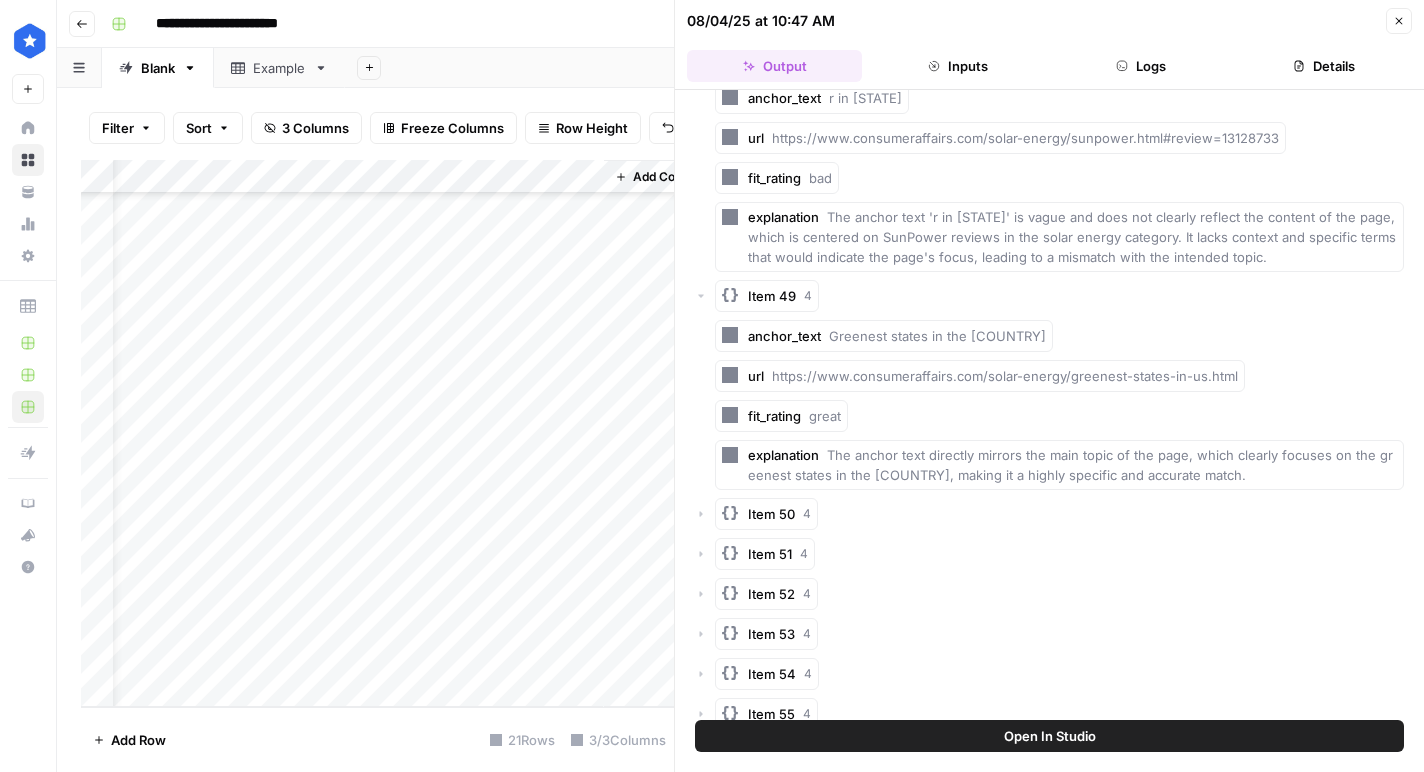 click on "Item 50" at bounding box center [771, 514] 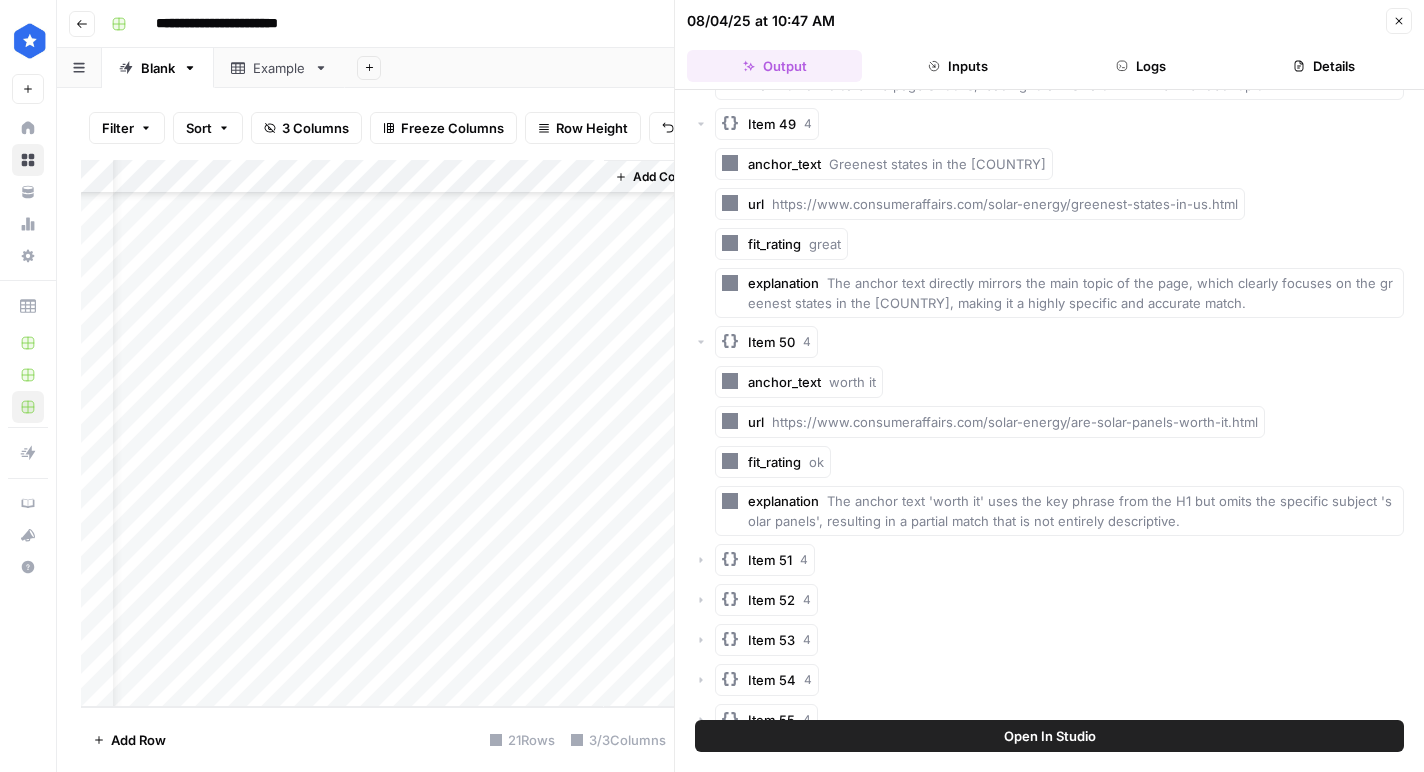 scroll, scrollTop: 11478, scrollLeft: 0, axis: vertical 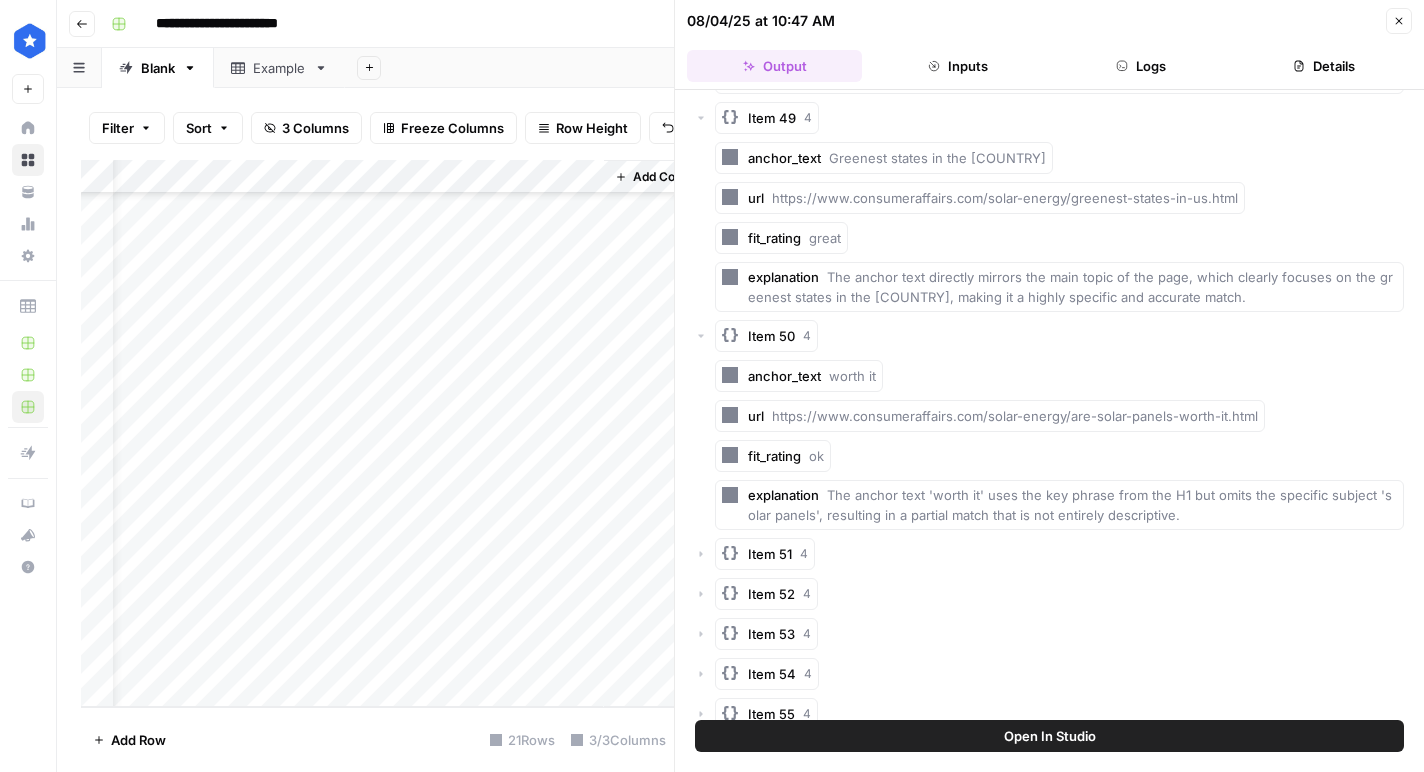 click on "Item 51" at bounding box center [770, 554] 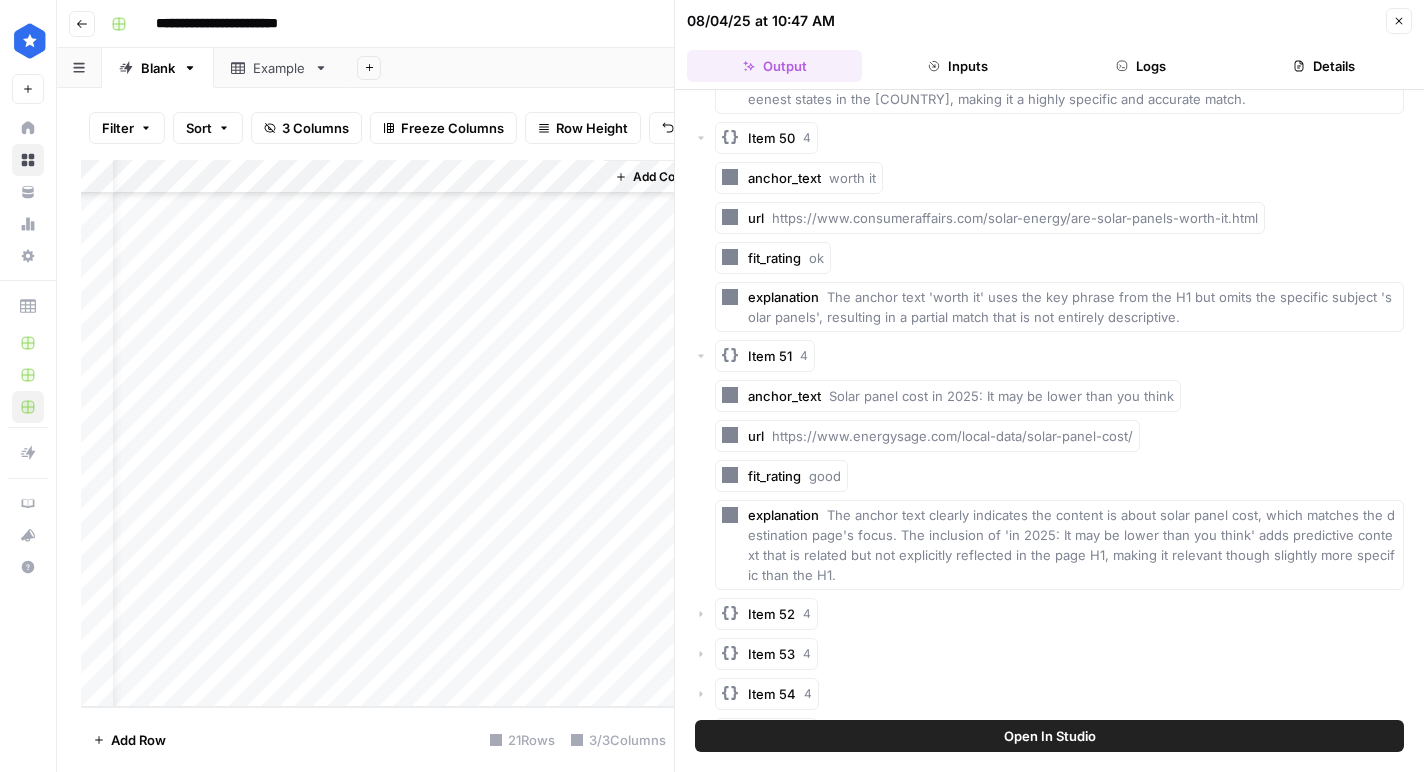 scroll, scrollTop: 11696, scrollLeft: 0, axis: vertical 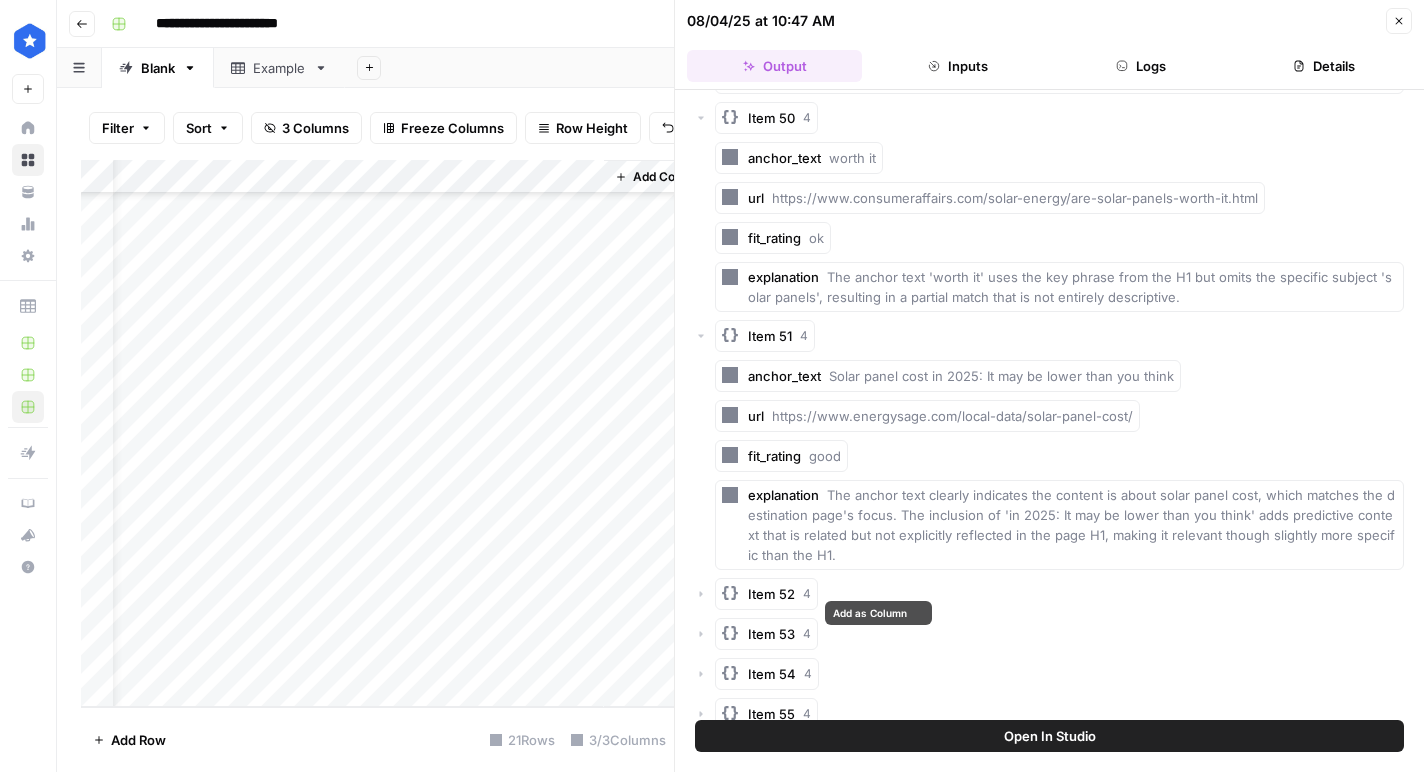 click on "Item 52" at bounding box center [771, 594] 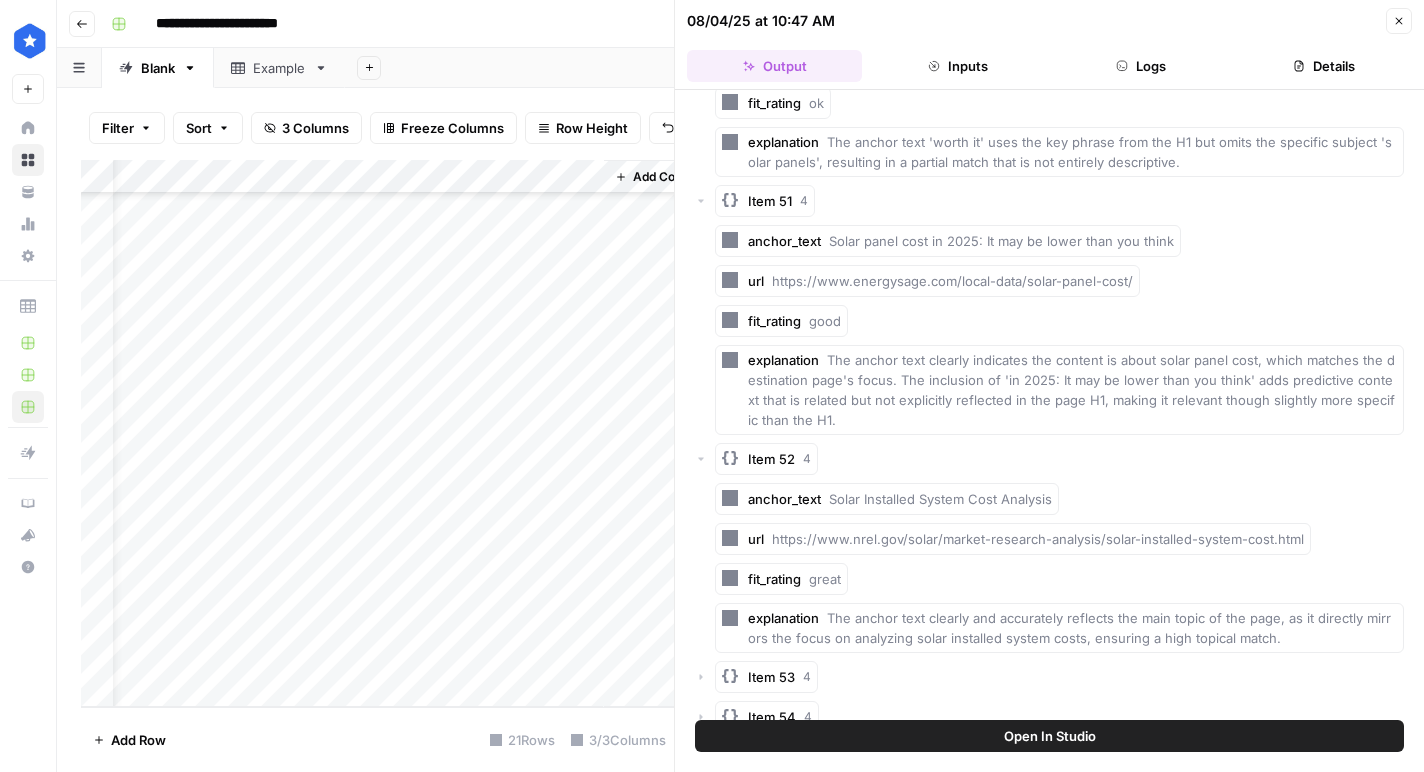scroll, scrollTop: 11874, scrollLeft: 0, axis: vertical 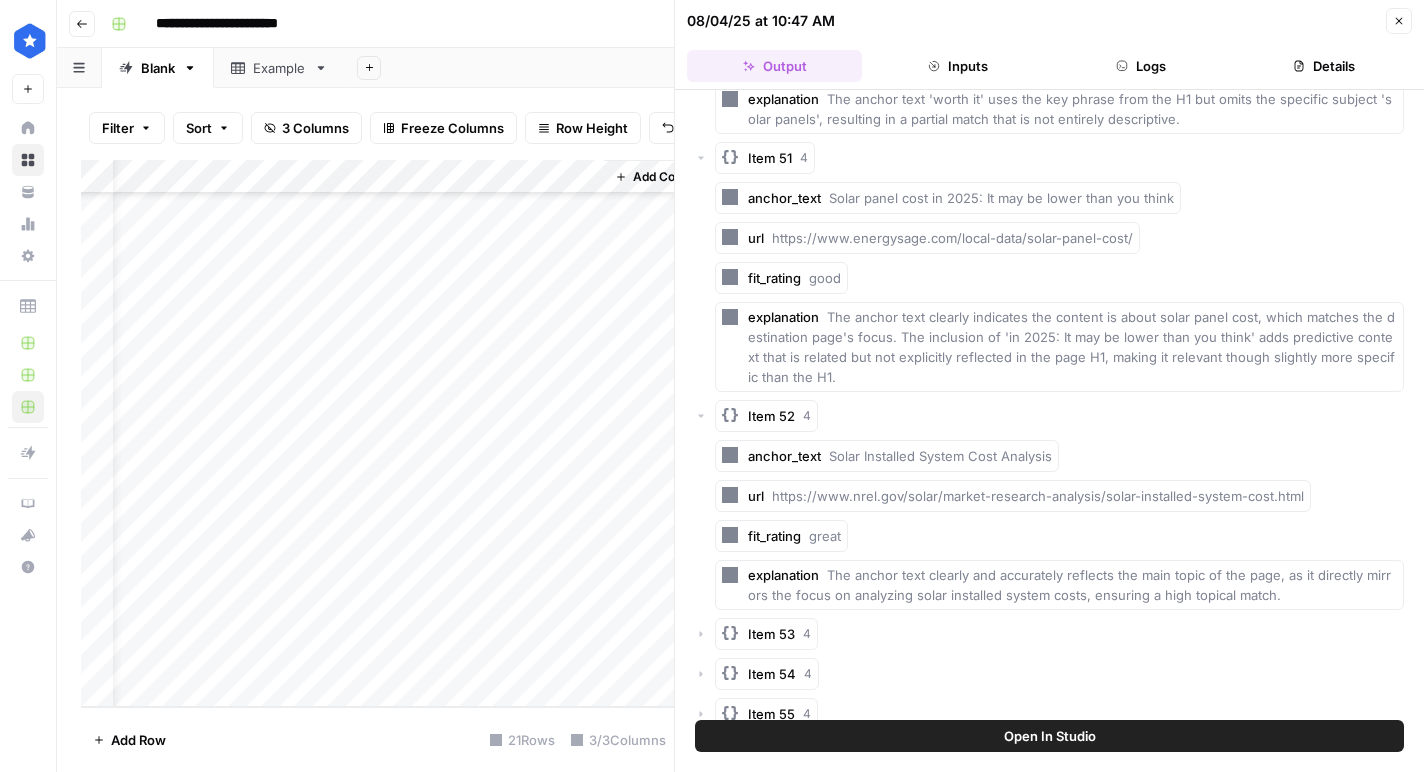 click on "Item 53" at bounding box center [771, 634] 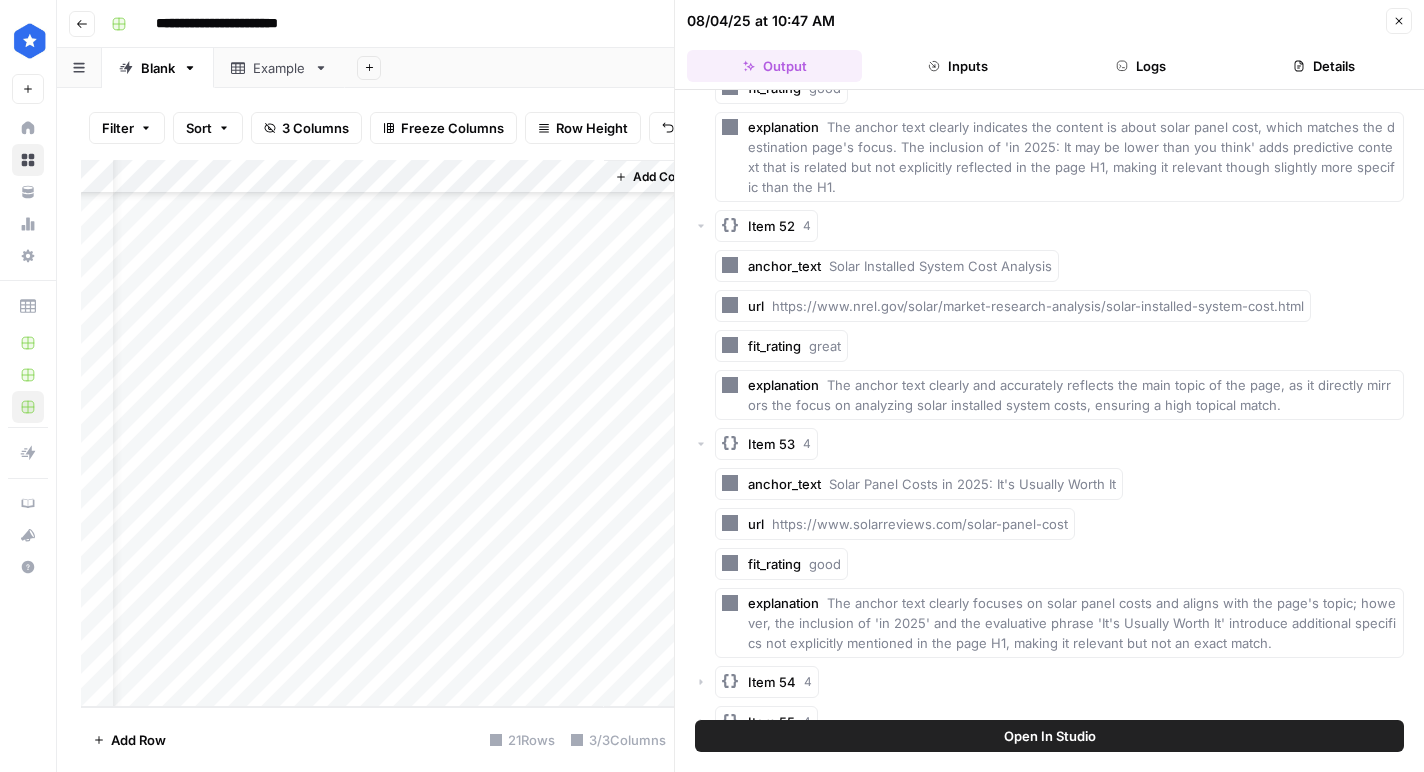 scroll, scrollTop: 12072, scrollLeft: 0, axis: vertical 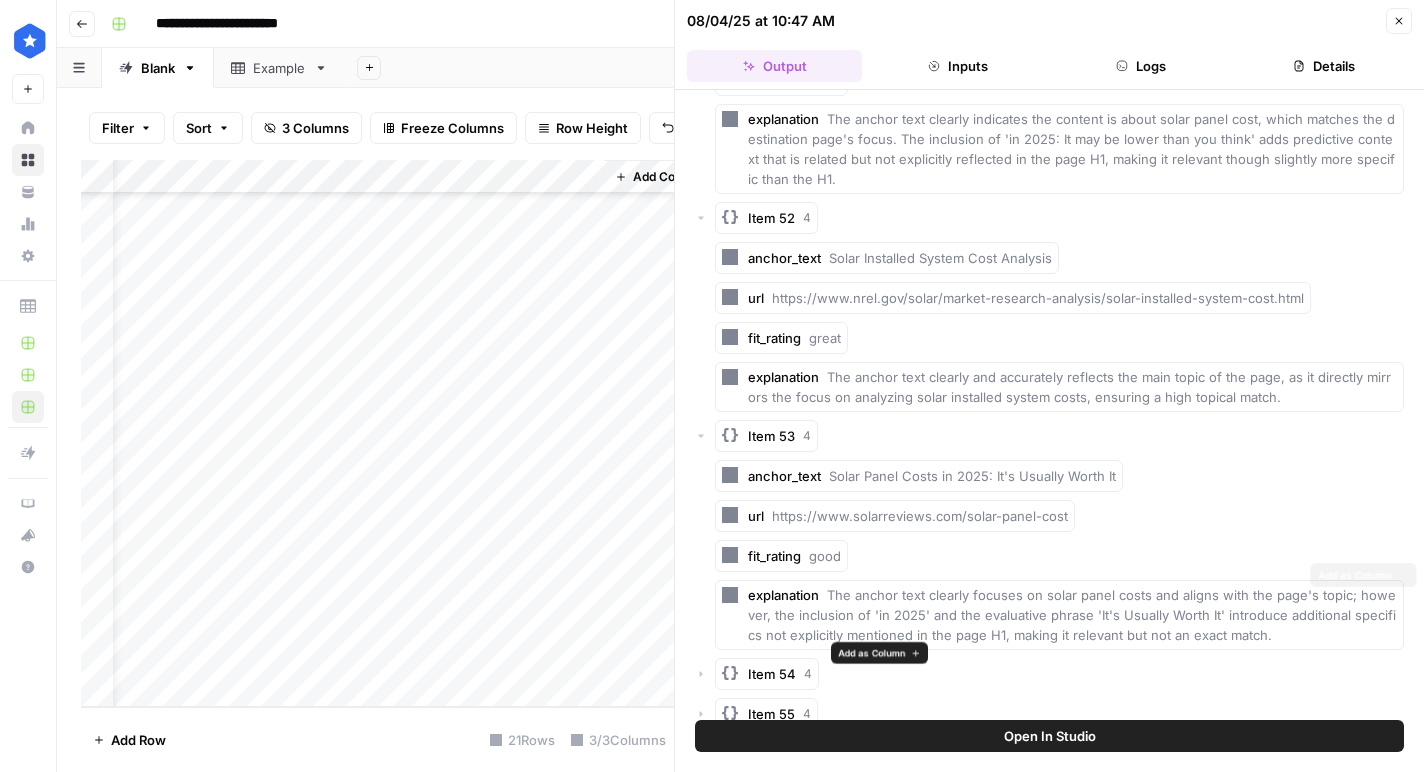 click on "Item 54 4" at bounding box center [780, 674] 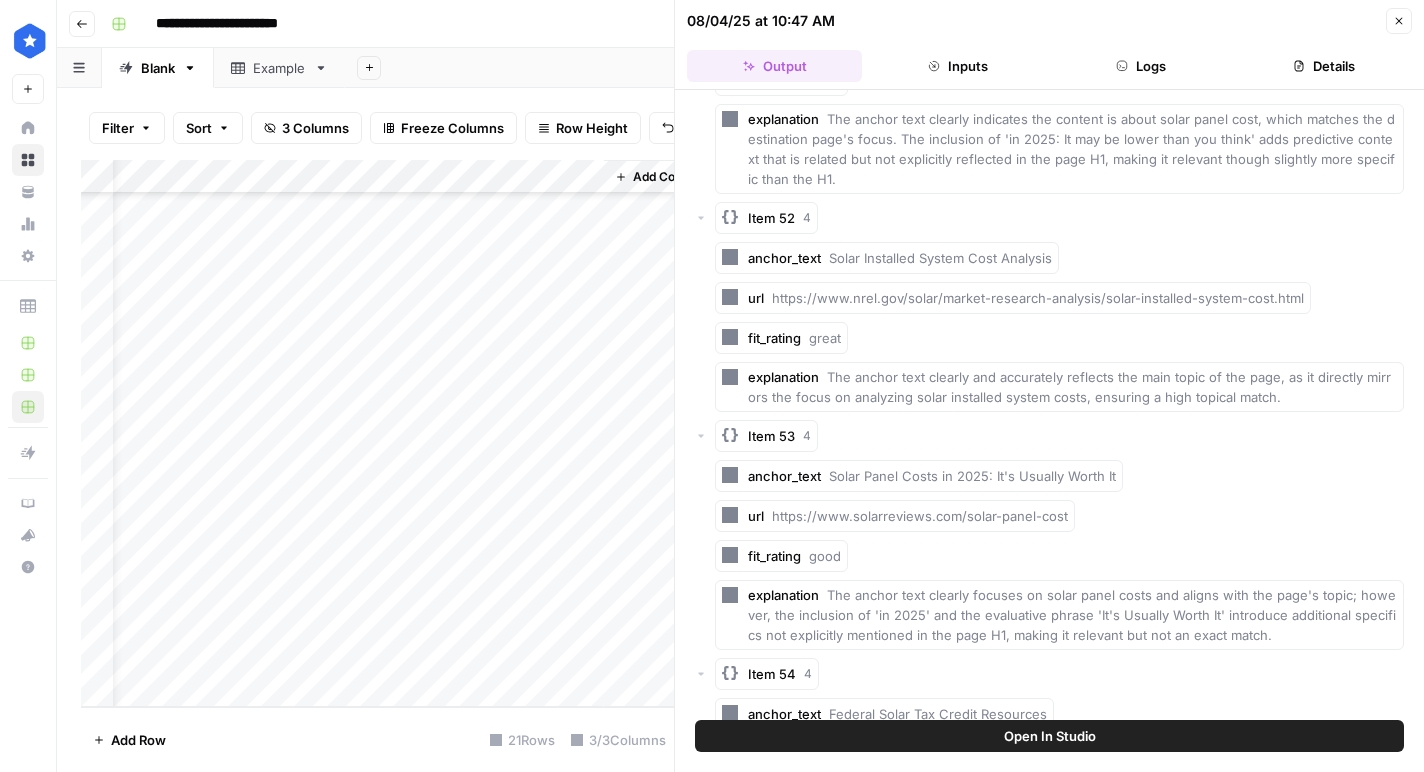 scroll, scrollTop: 12250, scrollLeft: 0, axis: vertical 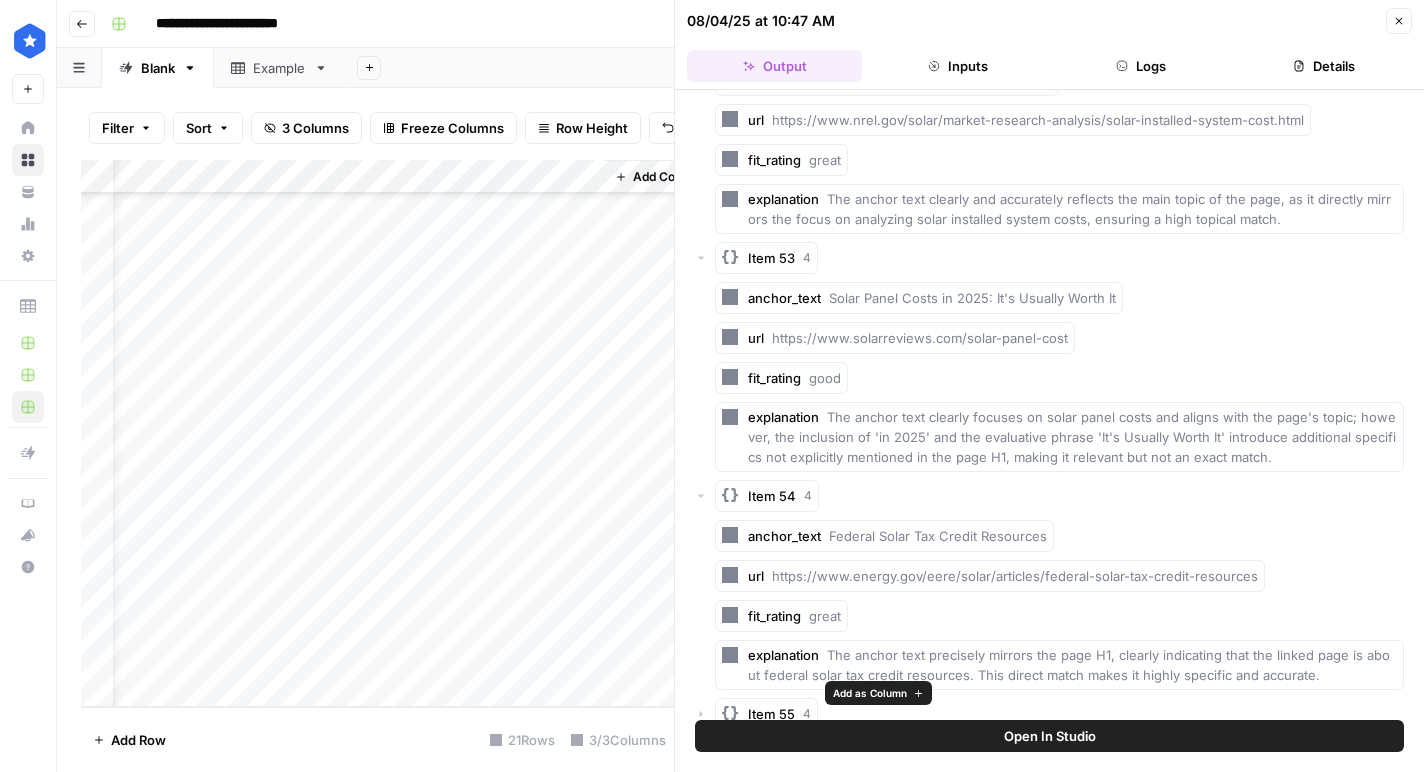 click on "Item 55" at bounding box center [771, 714] 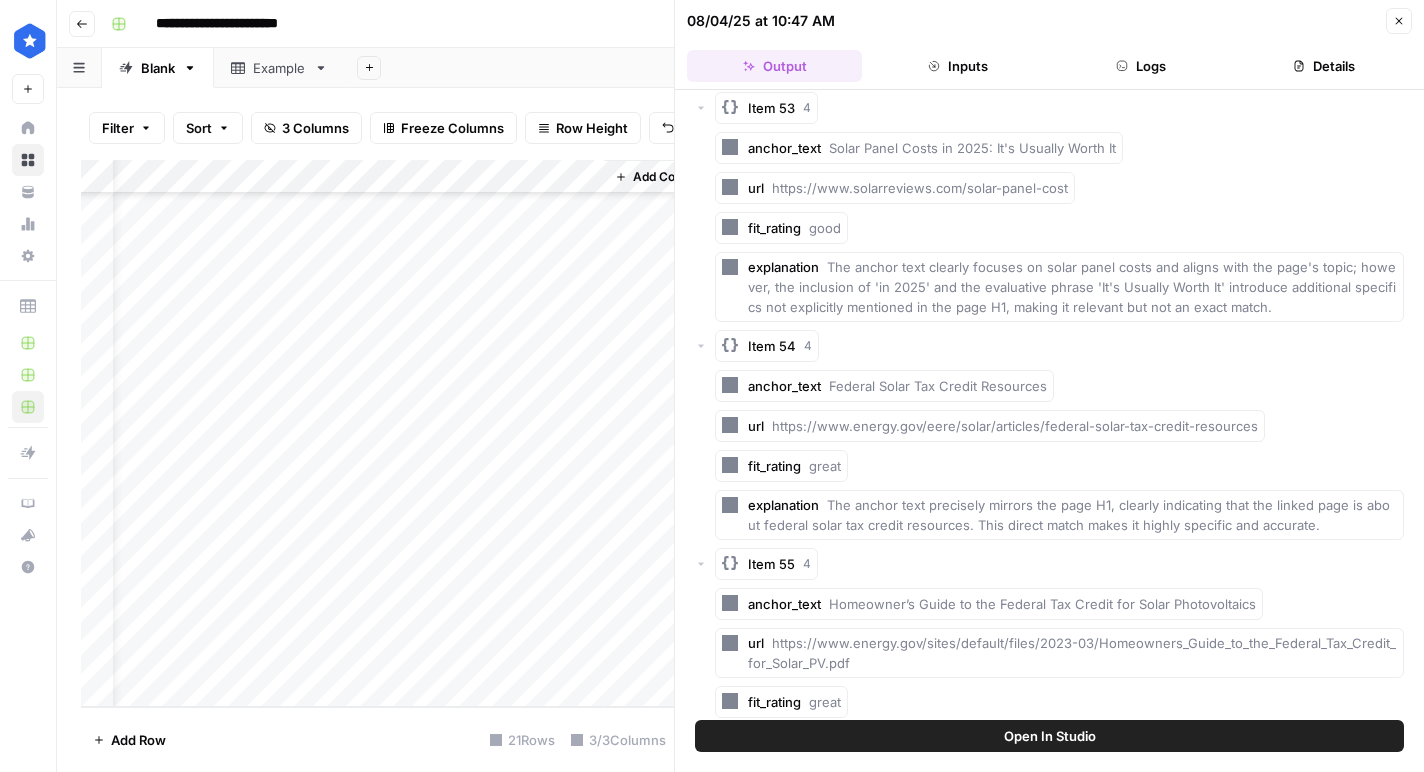 scroll, scrollTop: 12466, scrollLeft: 0, axis: vertical 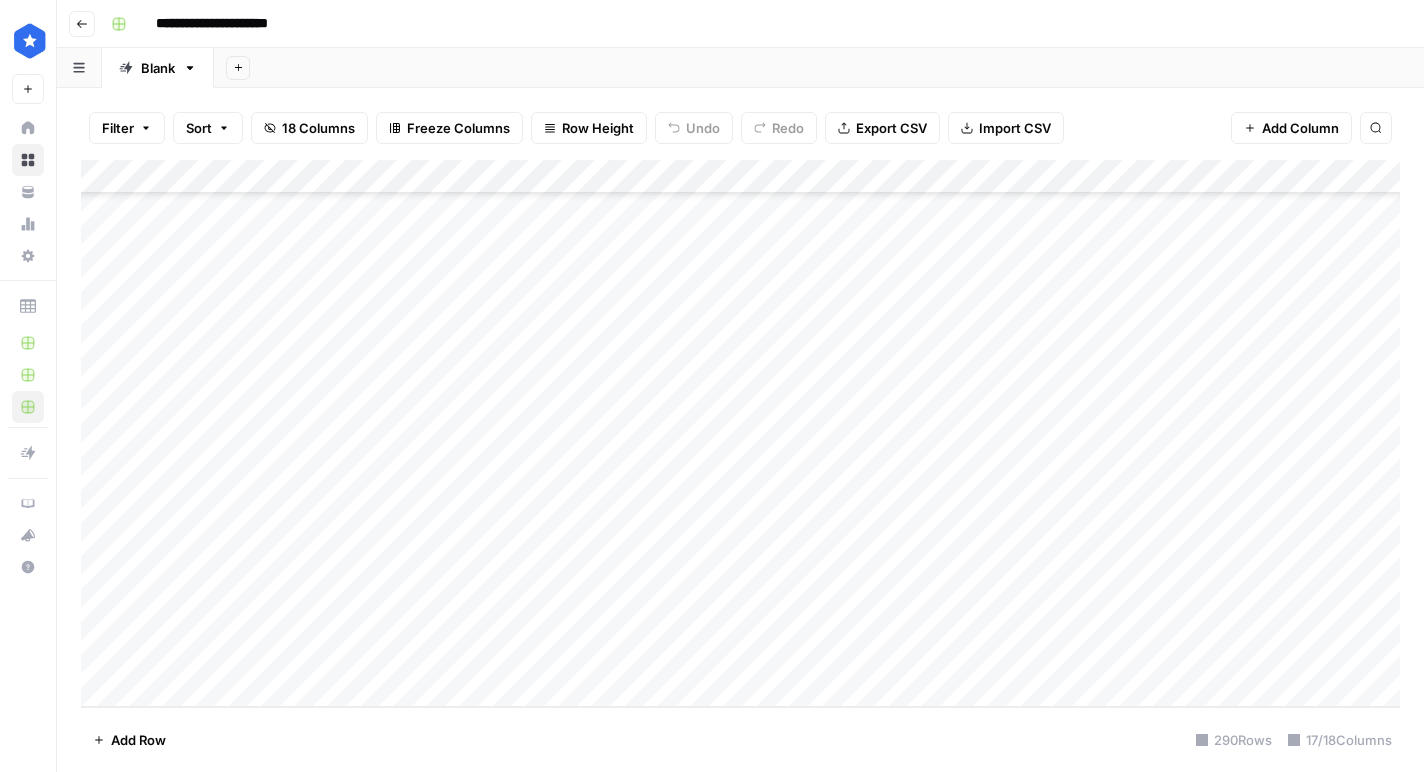 click on "Add Column" at bounding box center [740, 433] 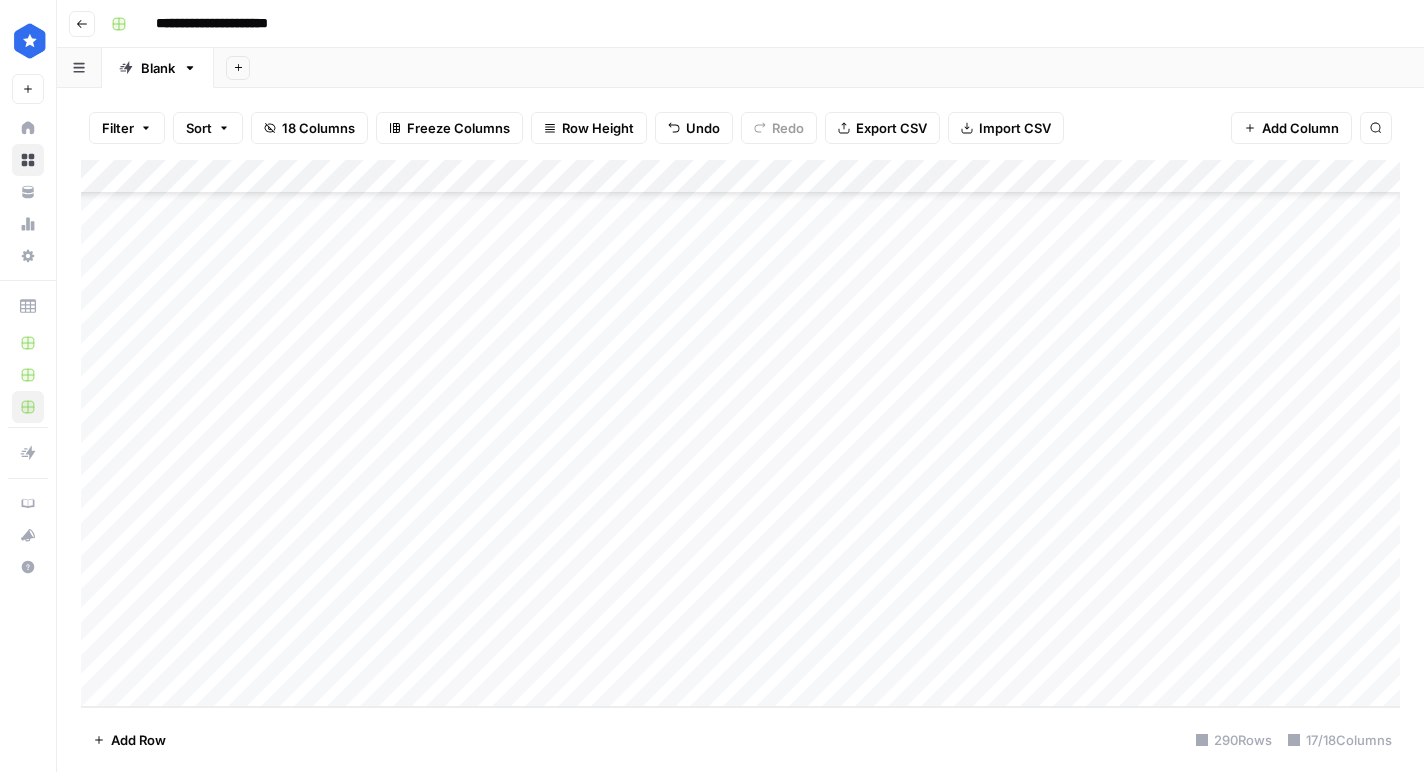 click on "Add Column" at bounding box center (740, 433) 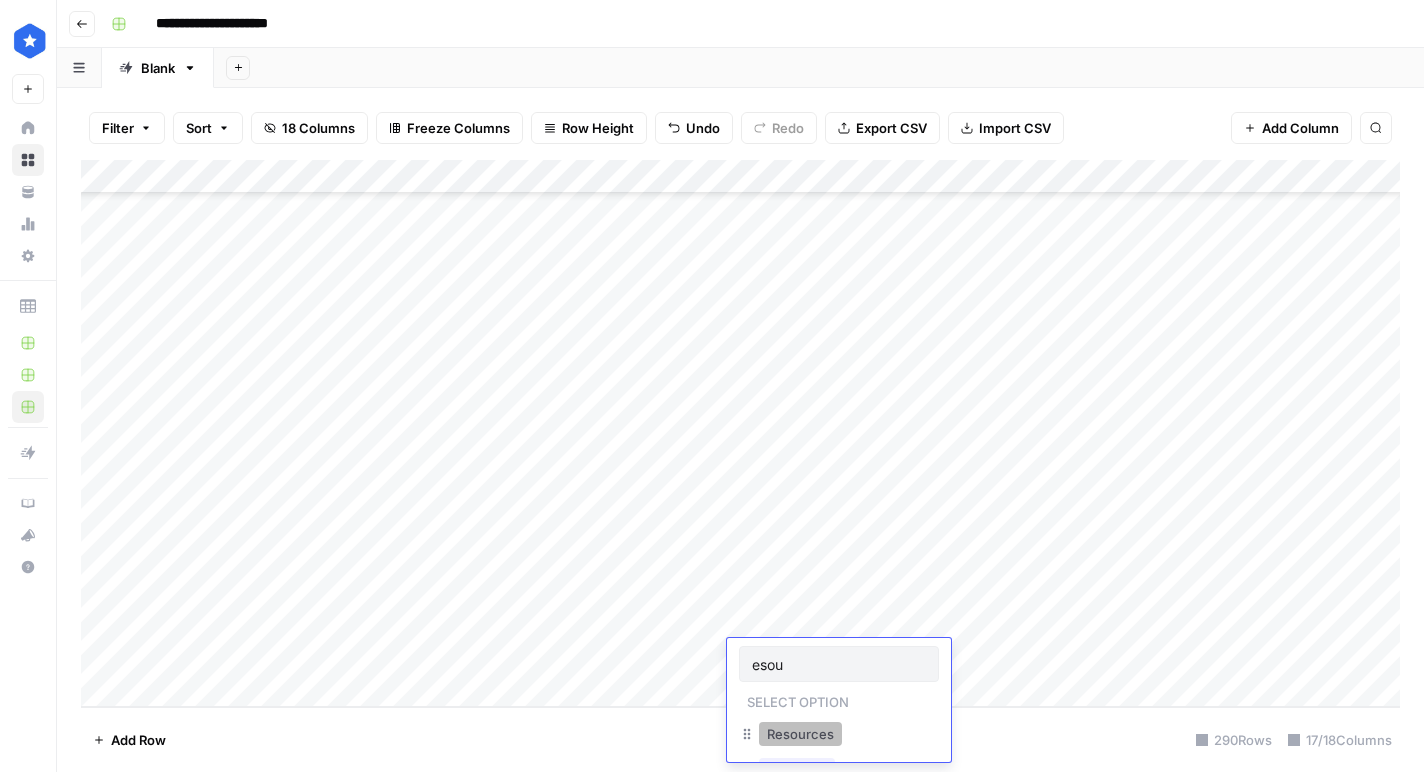 type on "esou" 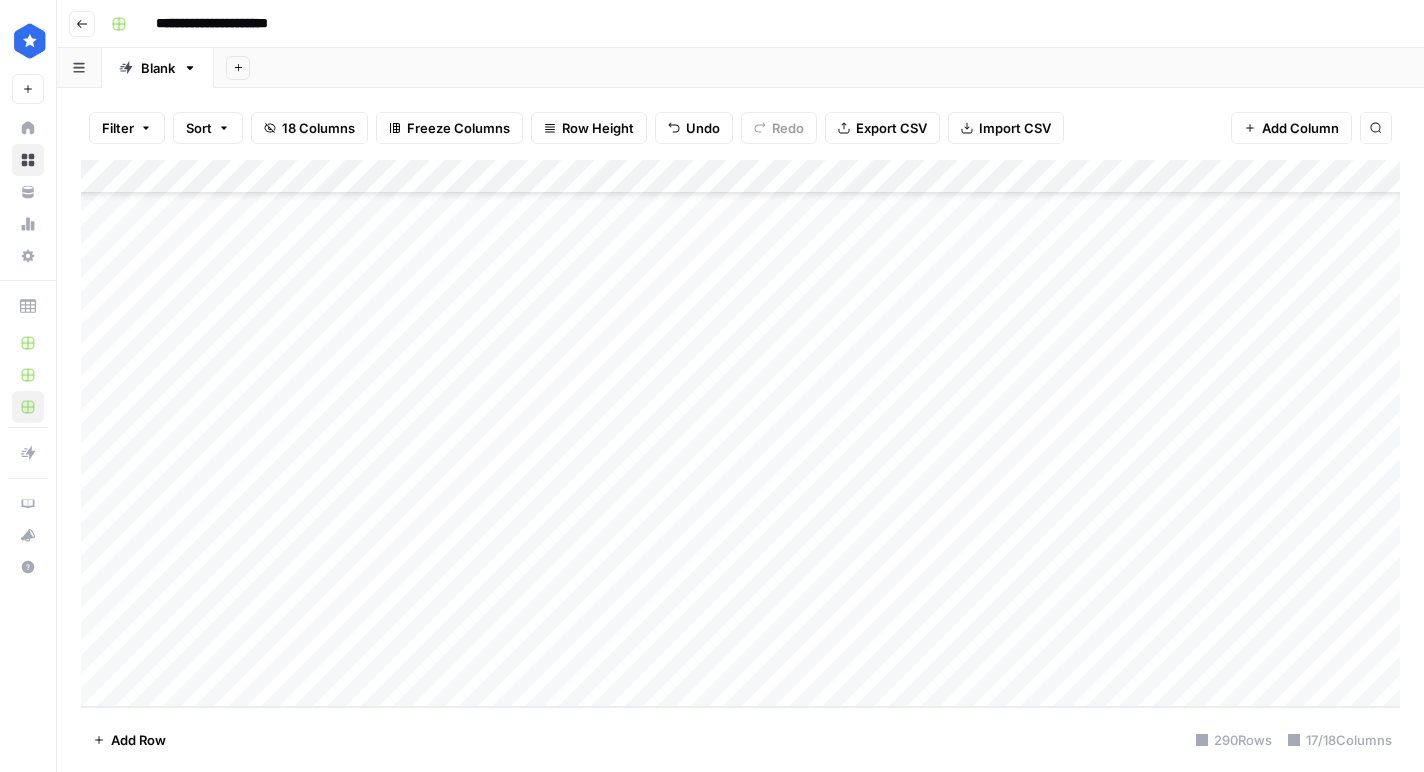 click on "Add Column" at bounding box center [740, 433] 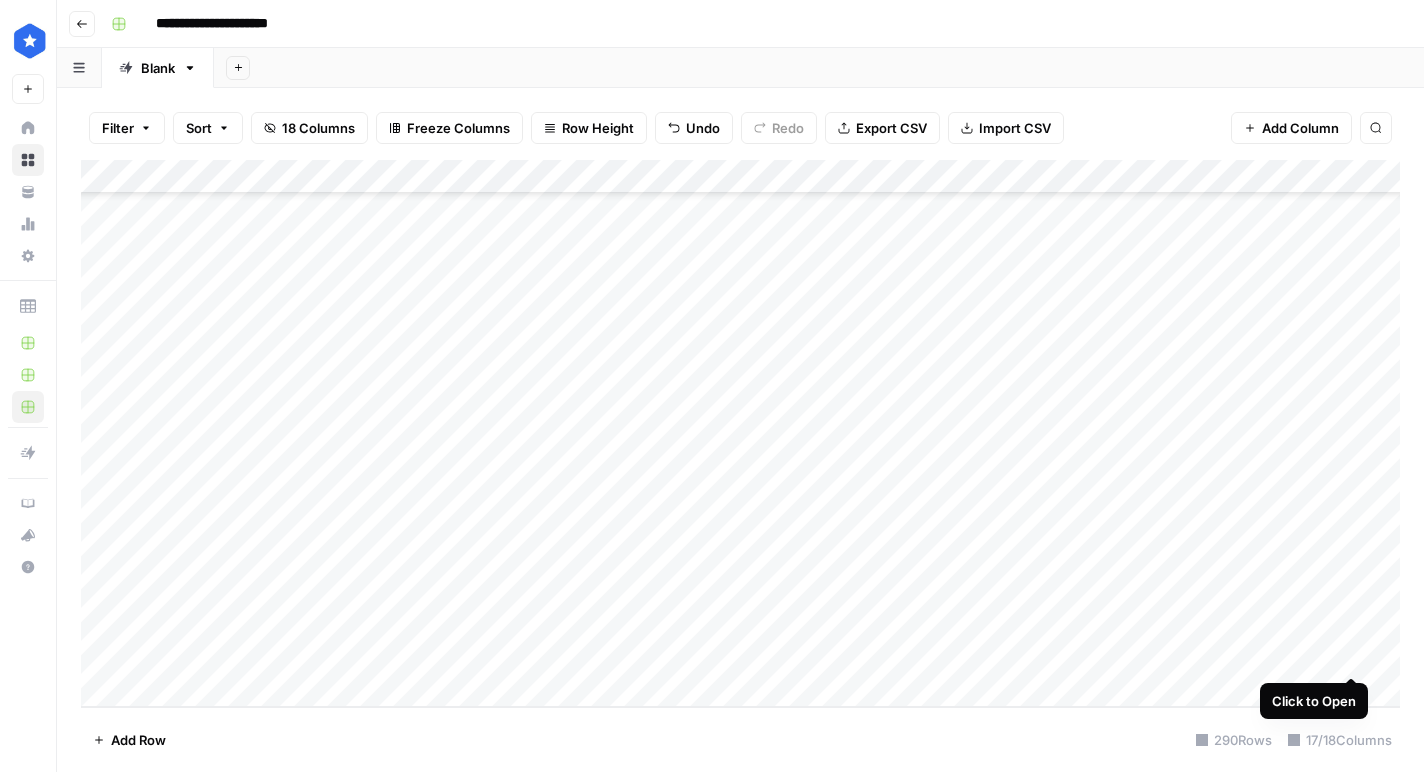 click on "Add Column" at bounding box center (740, 433) 